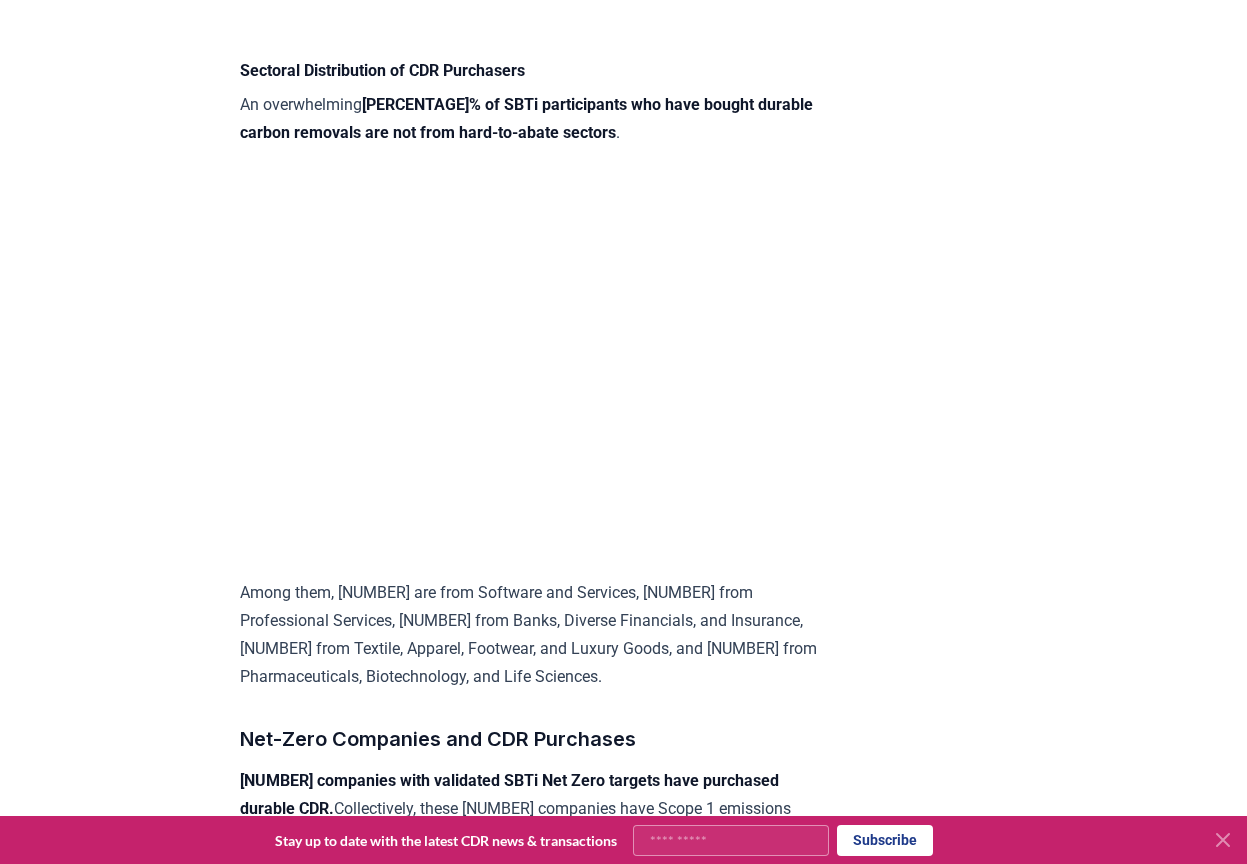 scroll, scrollTop: 1900, scrollLeft: 0, axis: vertical 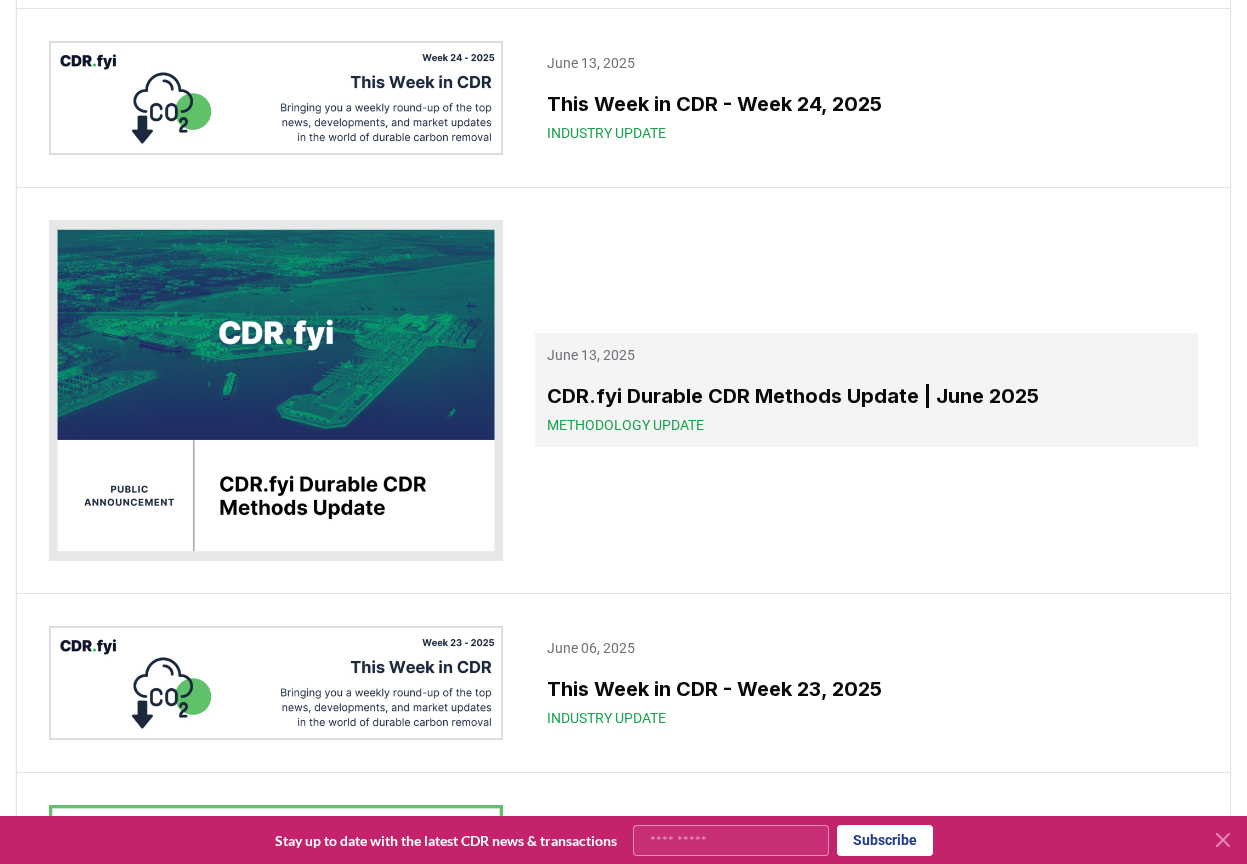click on "CDR.fyi Durable CDR Methods Update | June 2025" at bounding box center [866, 396] 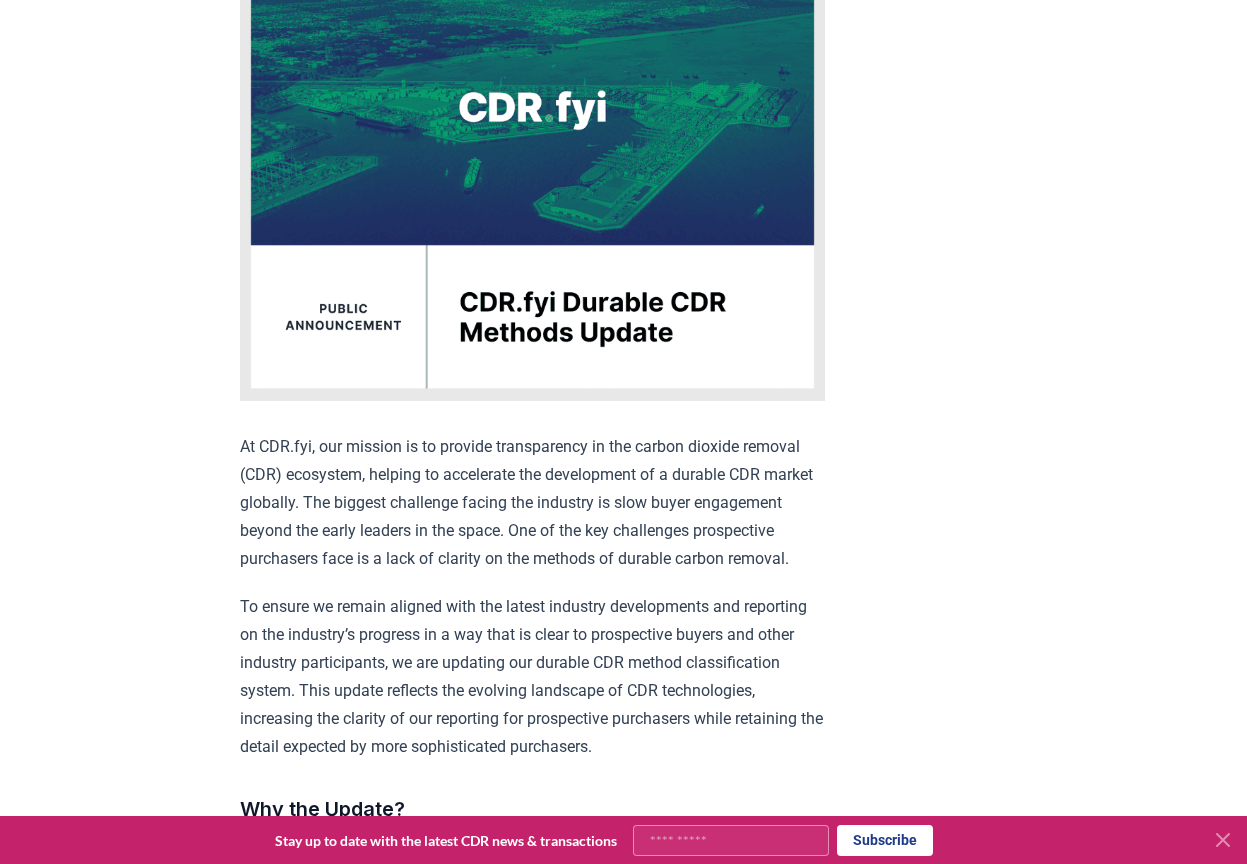 scroll, scrollTop: 0, scrollLeft: 0, axis: both 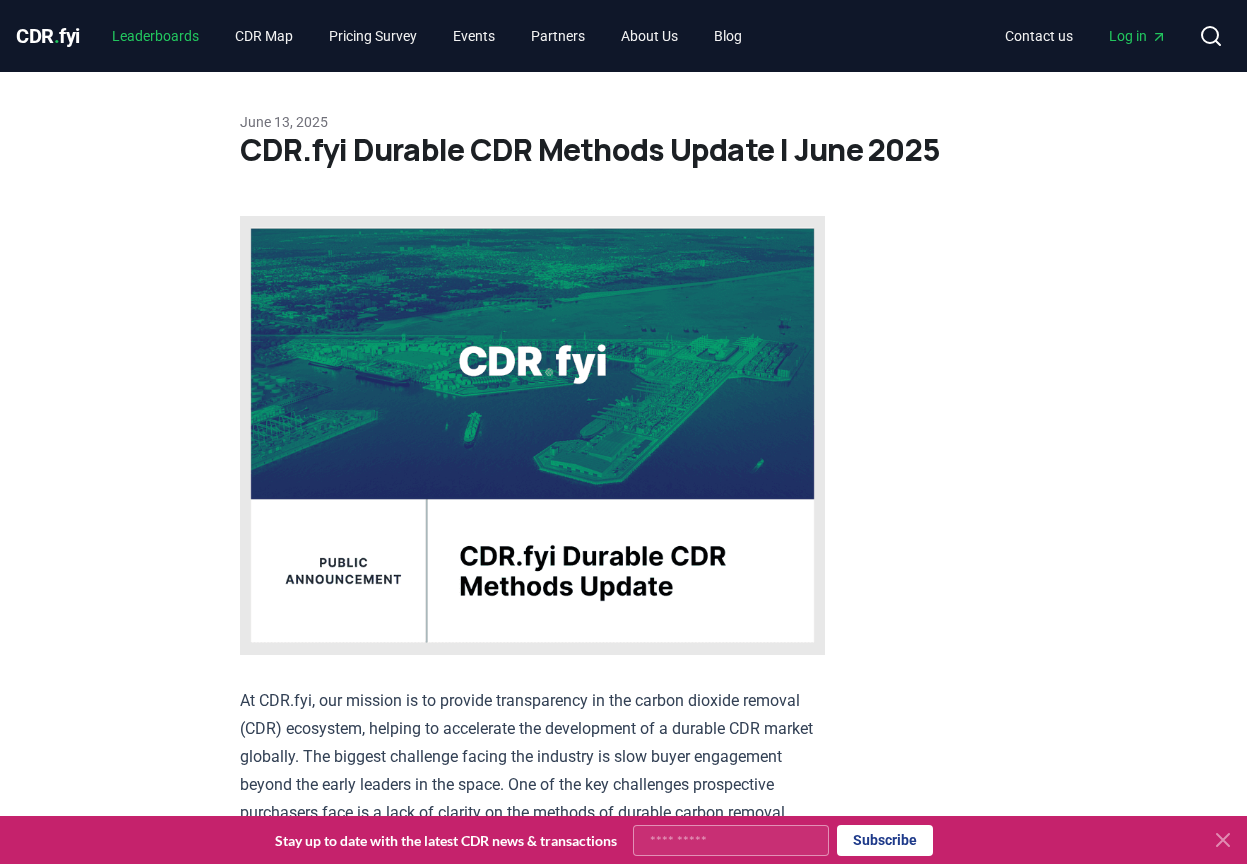 click on "Leaderboards" at bounding box center [155, 36] 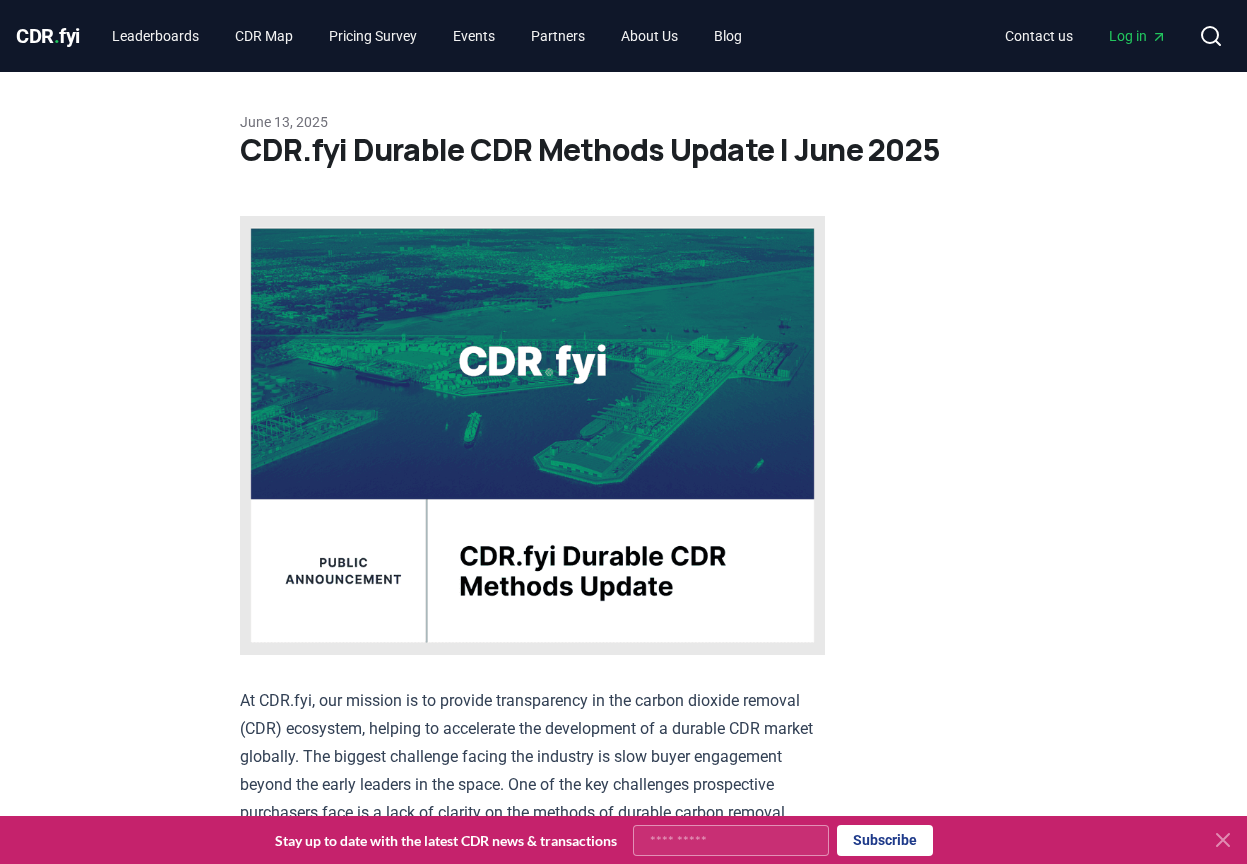 click on "CDR . fyi" at bounding box center [48, 36] 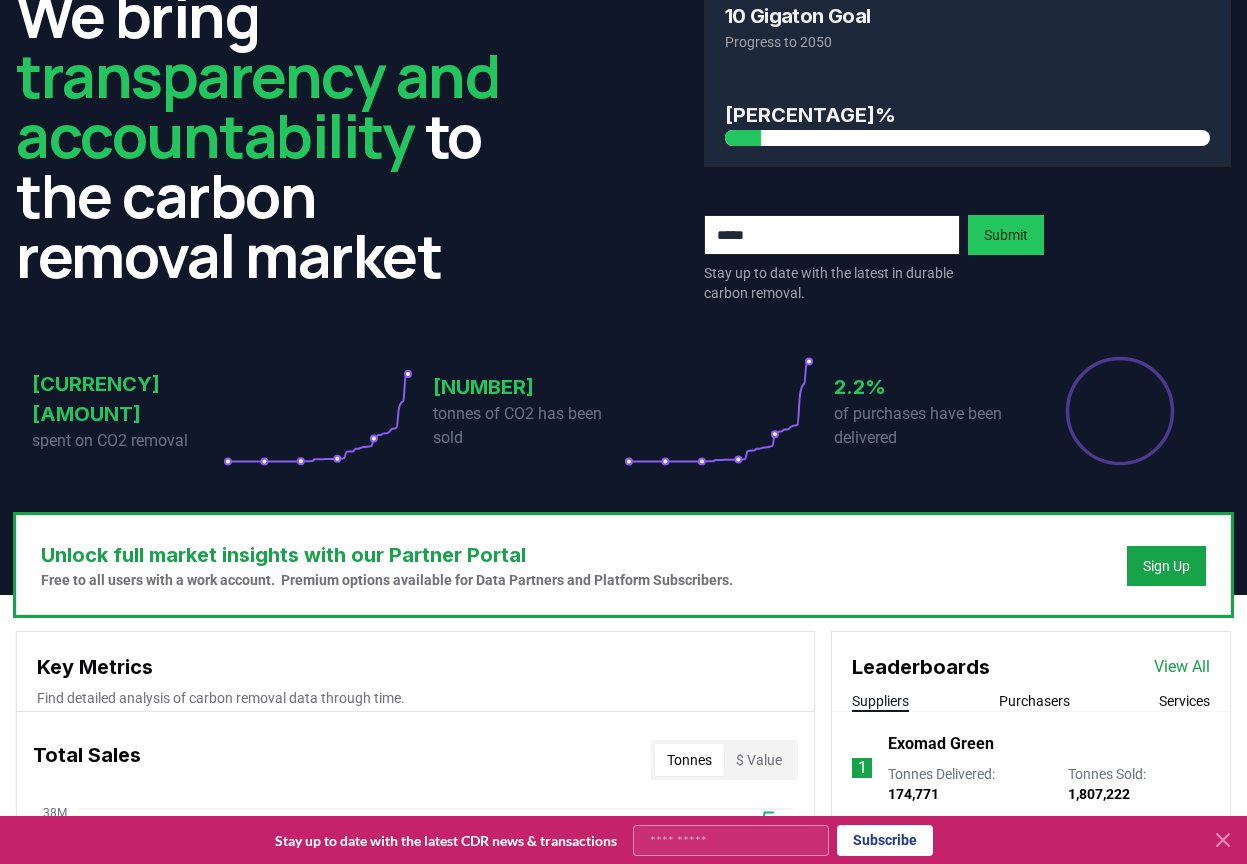 scroll, scrollTop: 100, scrollLeft: 0, axis: vertical 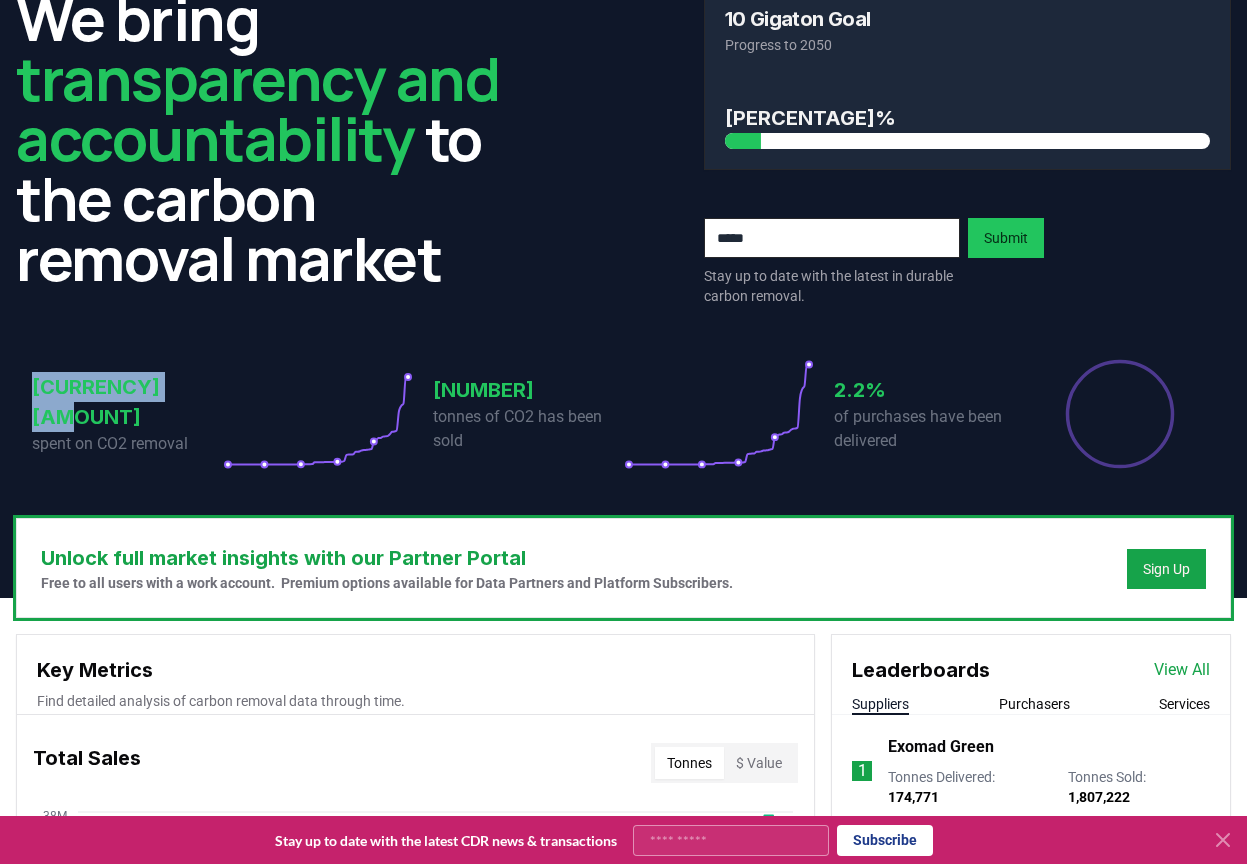 drag, startPoint x: 30, startPoint y: 399, endPoint x: 165, endPoint y: 416, distance: 136.06616 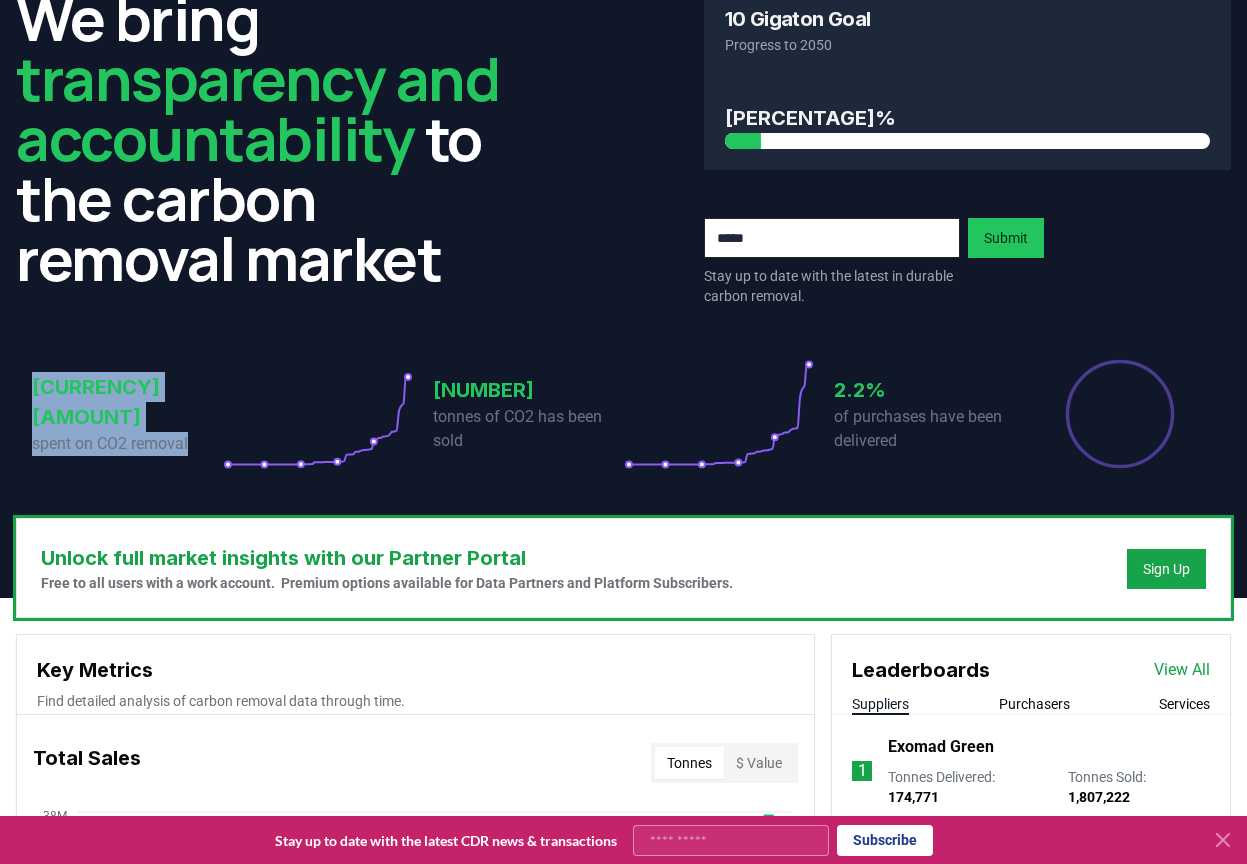 drag, startPoint x: 202, startPoint y: 432, endPoint x: 29, endPoint y: 403, distance: 175.4138 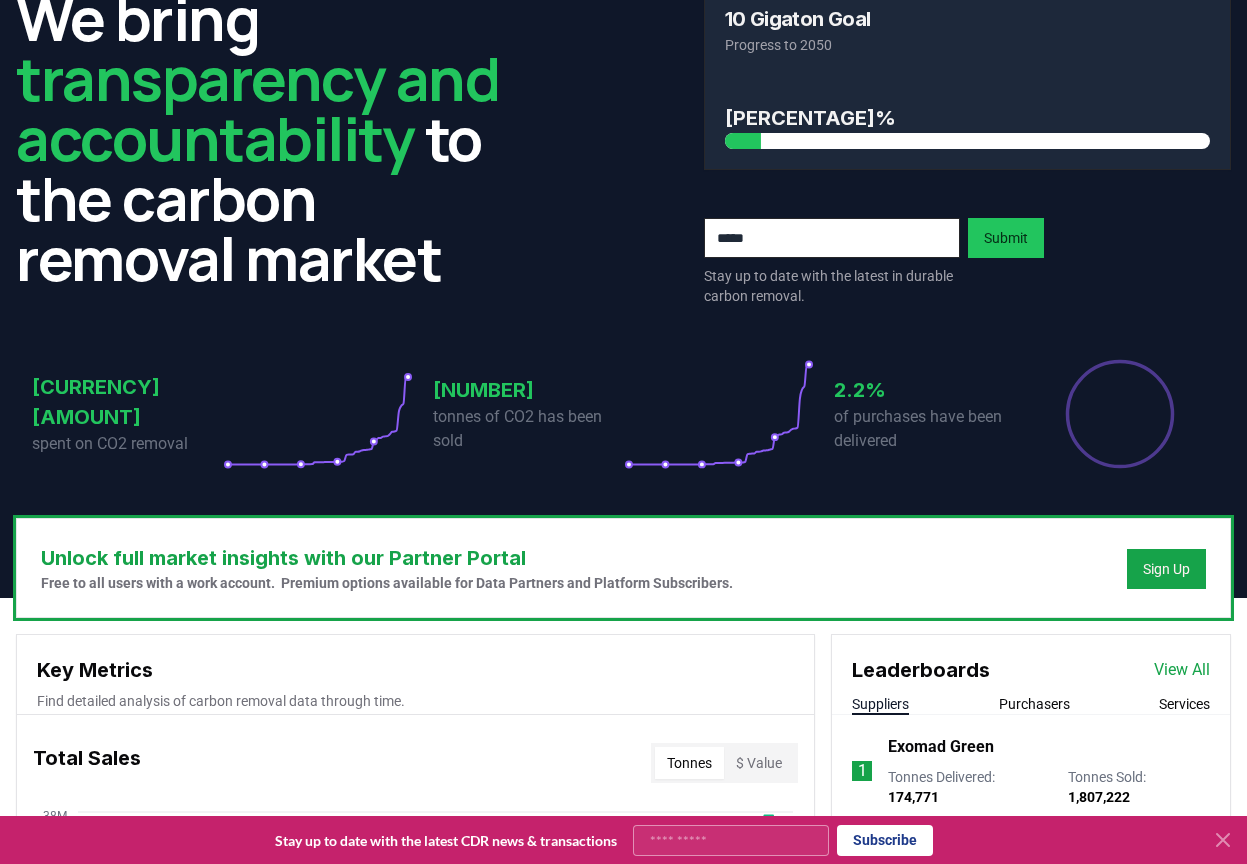 drag, startPoint x: 436, startPoint y: 392, endPoint x: 534, endPoint y: 391, distance: 98.005104 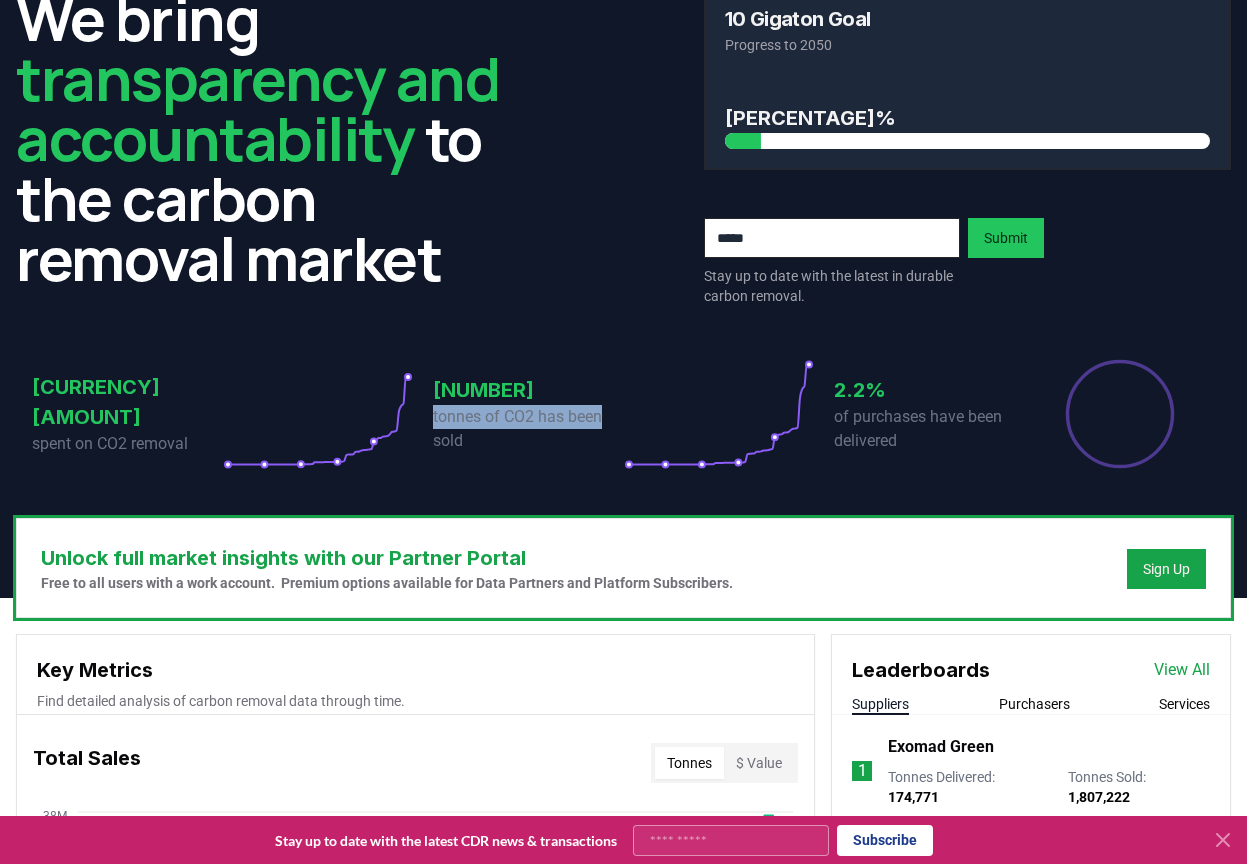 drag, startPoint x: 431, startPoint y: 416, endPoint x: 605, endPoint y: 424, distance: 174.1838 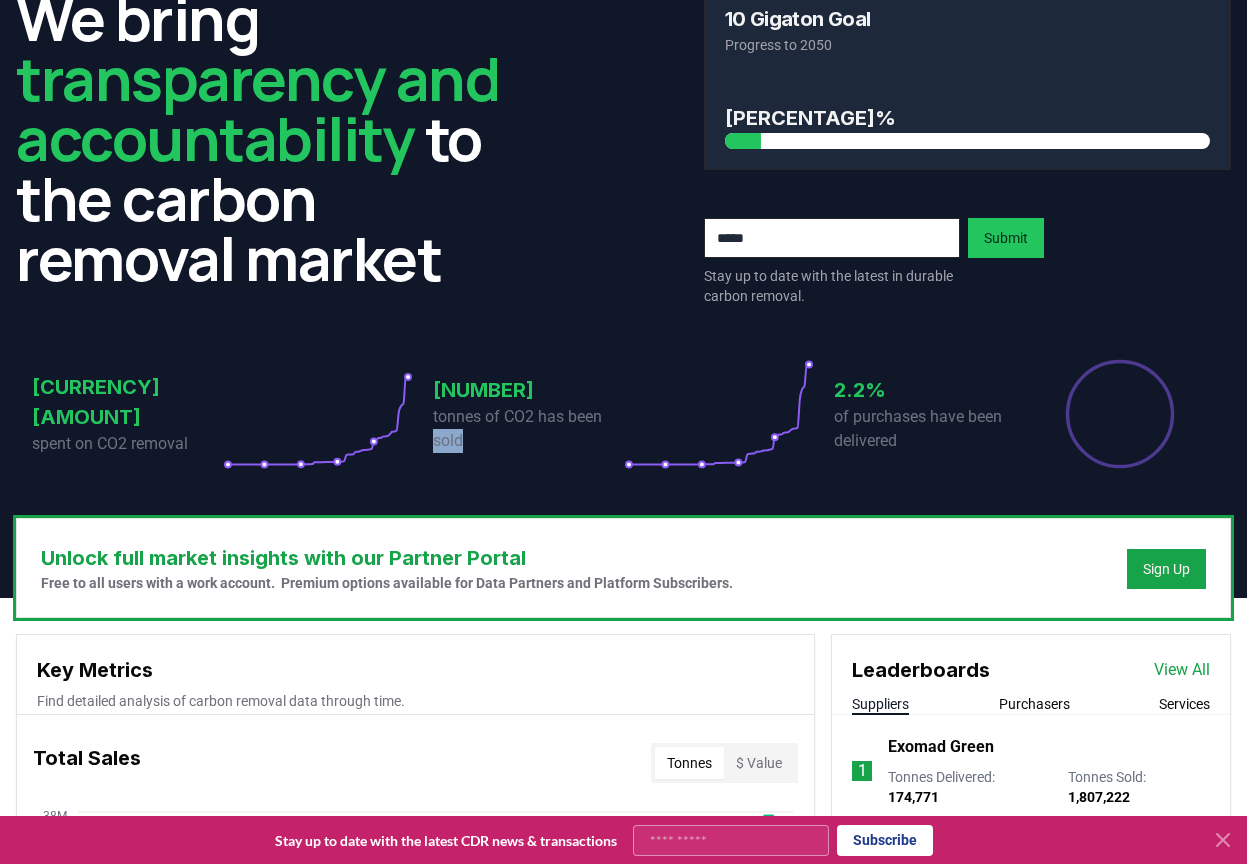drag, startPoint x: 427, startPoint y: 442, endPoint x: 490, endPoint y: 437, distance: 63.1981 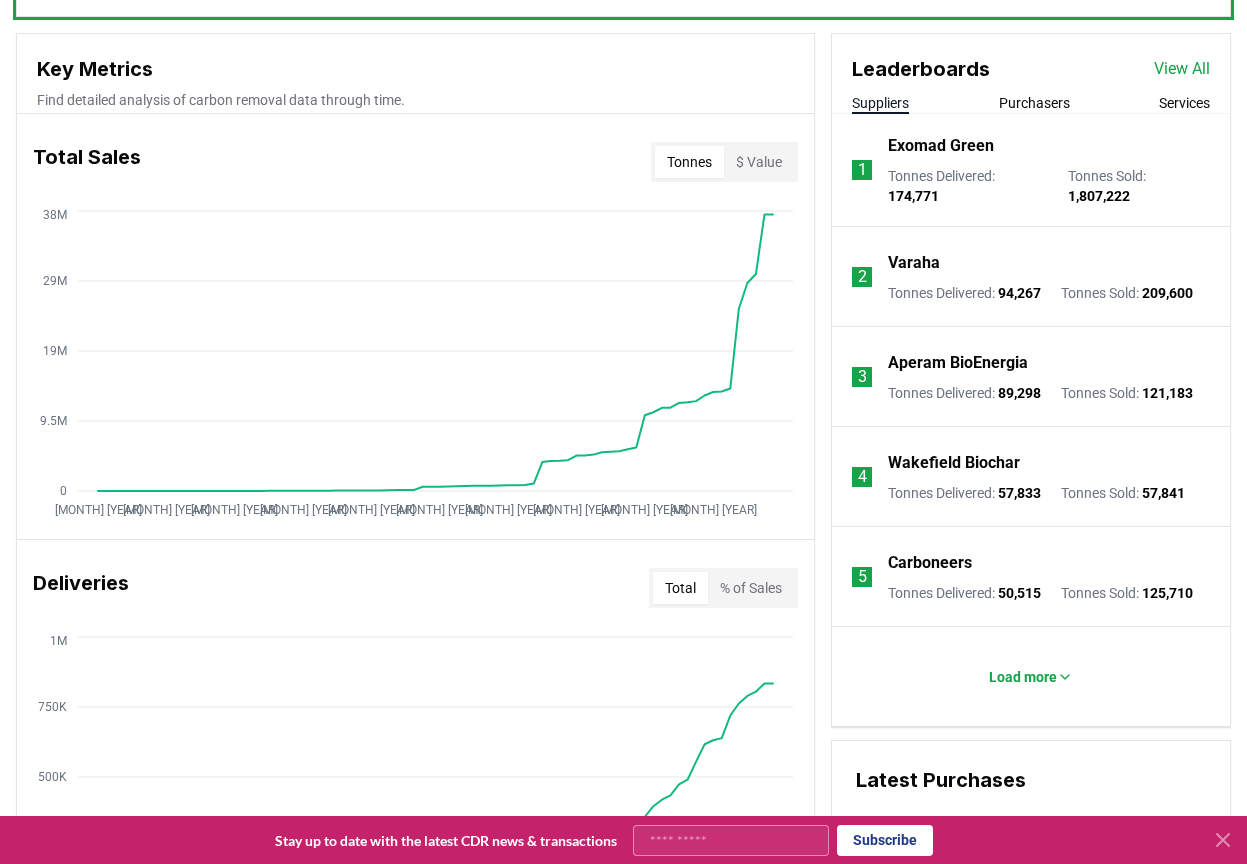 scroll, scrollTop: 700, scrollLeft: 0, axis: vertical 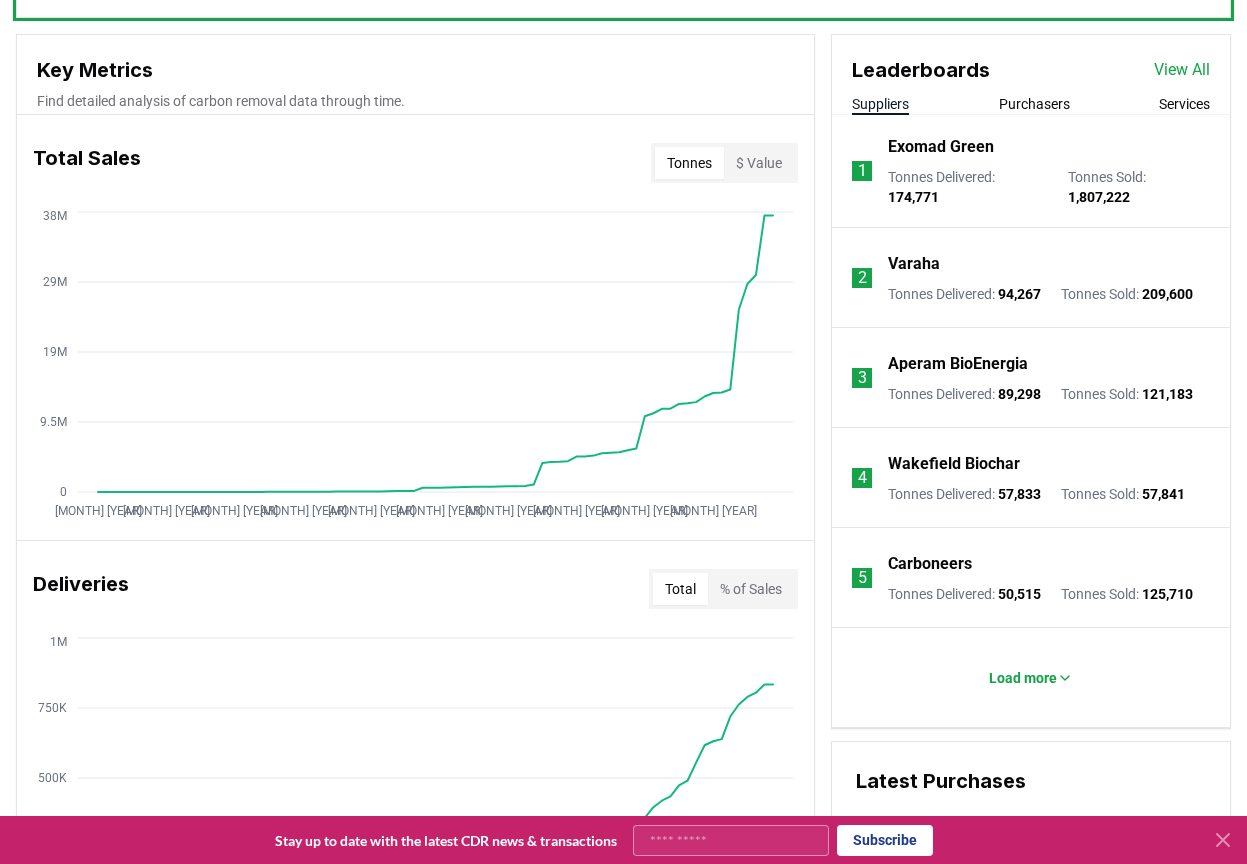 click 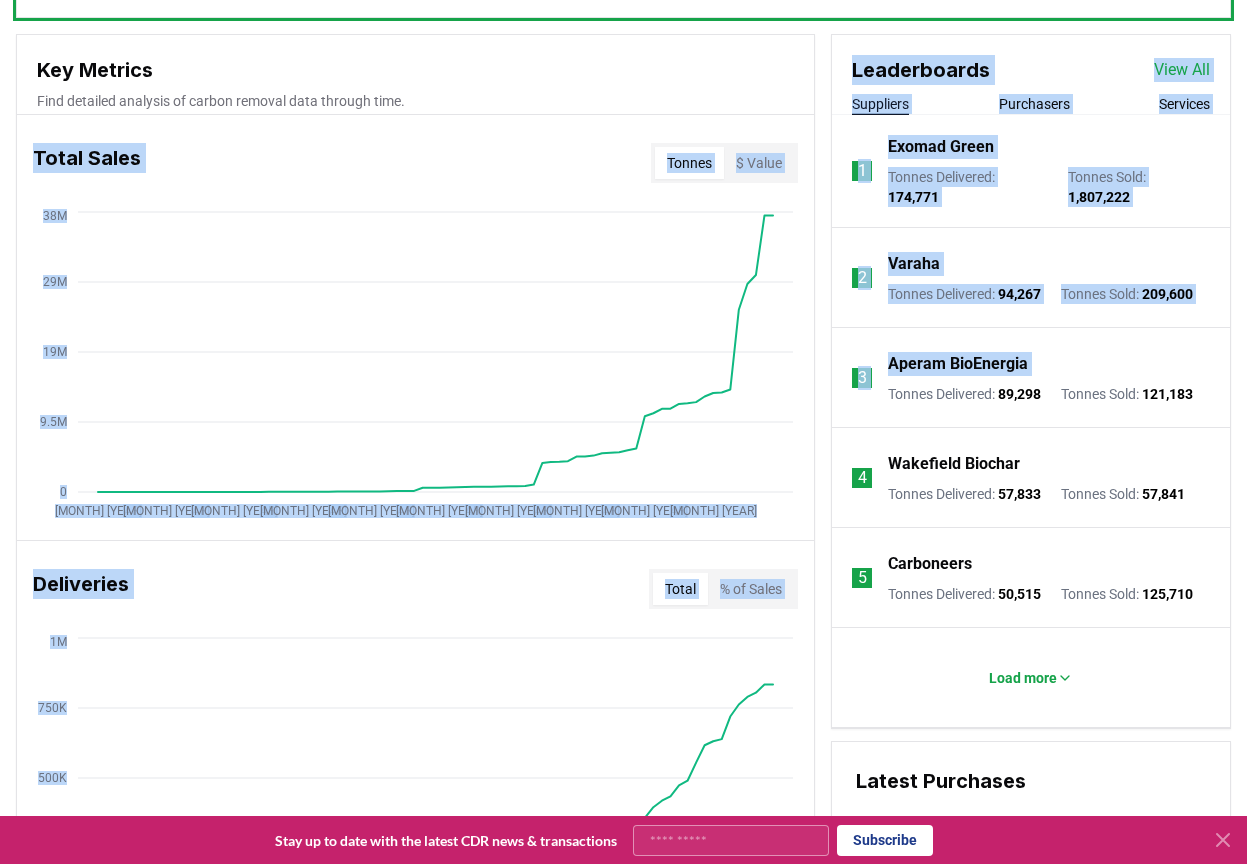 drag, startPoint x: 28, startPoint y: 117, endPoint x: 754, endPoint y: 416, distance: 785.1605 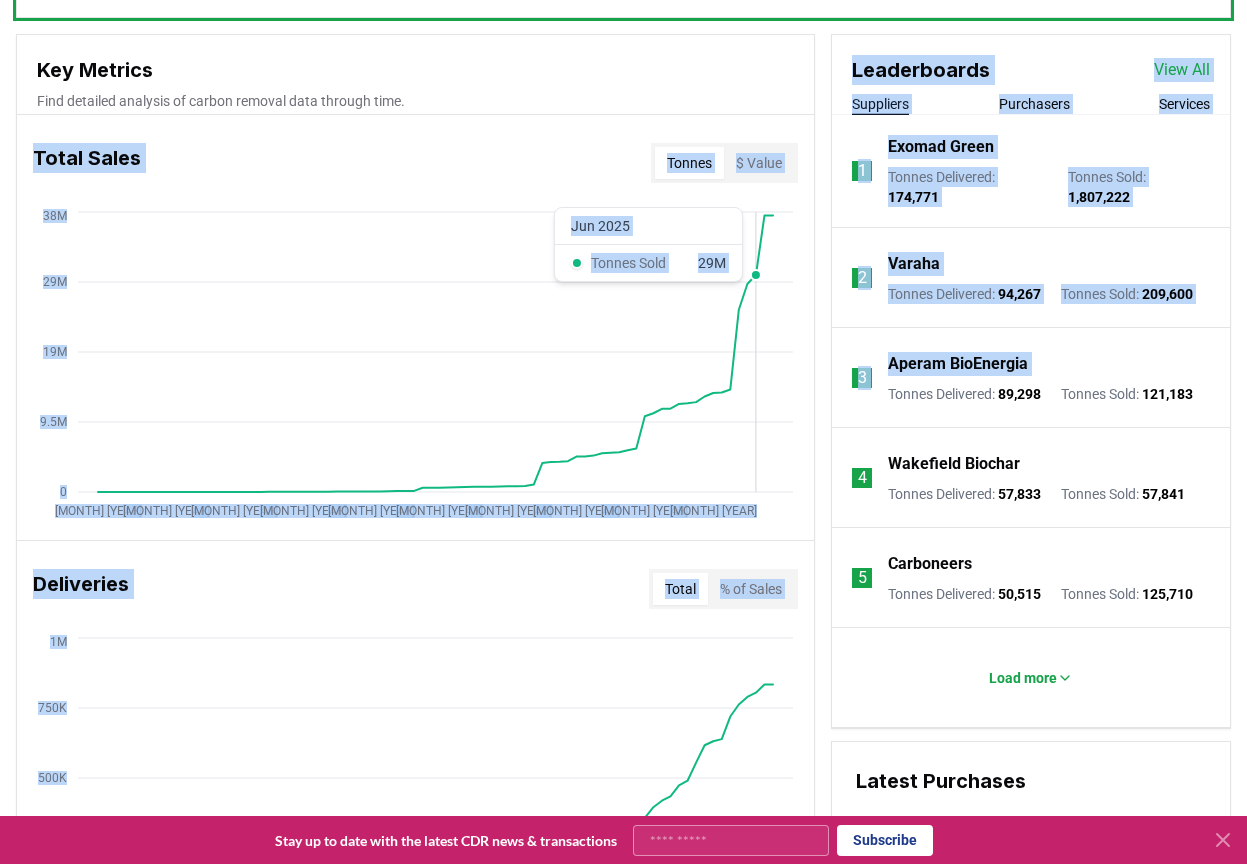 click on "[MONTH] [YEAR] [MONTH] [YEAR] [MONTH] [YEAR] [MONTH] [YEAR] [MONTH] [YEAR] [MONTH] [YEAR] [MONTH] [YEAR] [MONTH] [YEAR] [MONTH] [YEAR] [MONTH] [YEAR] 0 [NUMBER]M [NUMBER]M [NUMBER]M [NUMBER]M" 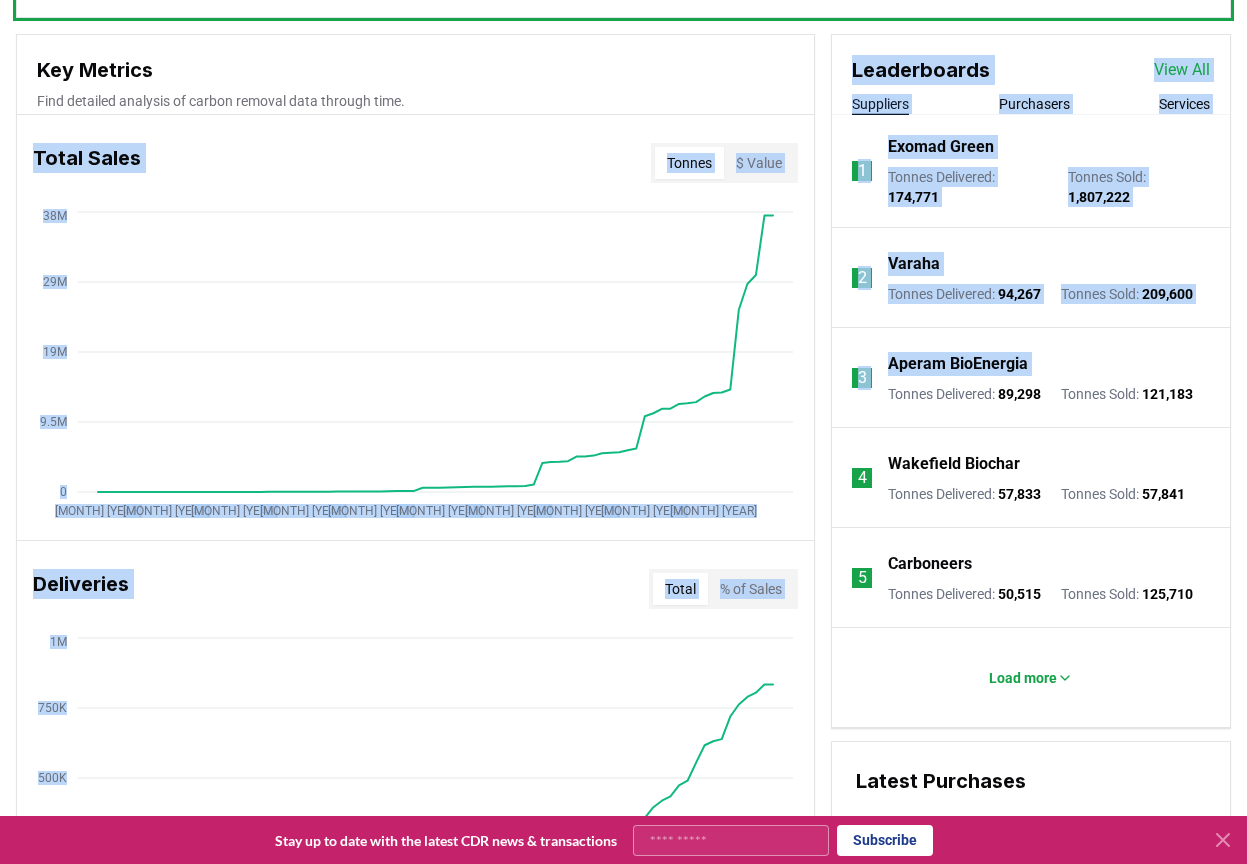 click on "[MONTH] [YEAR]" 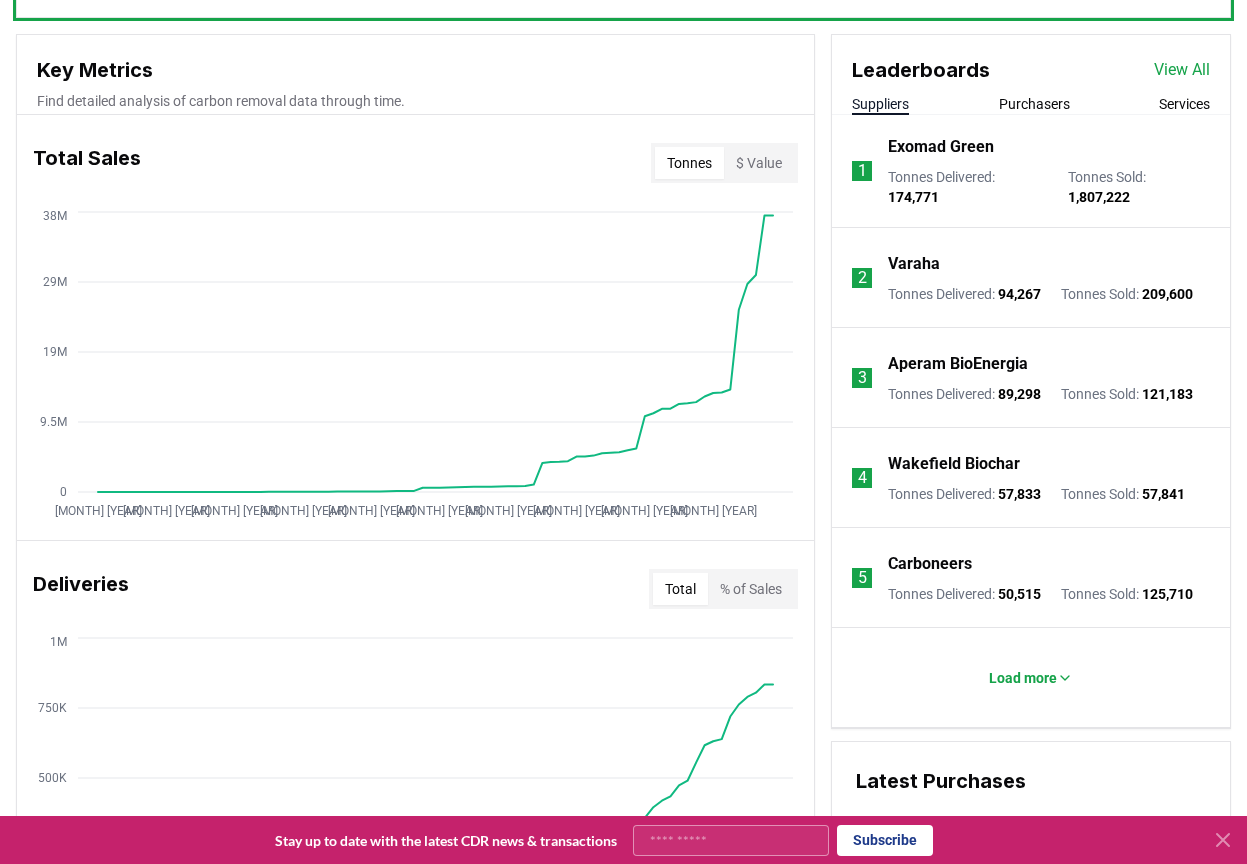 click on "Total Sales Tonnes $ Value [MONTH] [YEAR] [MONTH] [YEAR] [MONTH] [YEAR] [MONTH] [YEAR] [MONTH] [YEAR] [MONTH] [YEAR] [MONTH] [YEAR] [MONTH] [YEAR] [MONTH] [YEAR] [MONTH] [YEAR] 0 [NUMBER]M [NUMBER]M [NUMBER]M [NUMBER]M" at bounding box center [415, 327] 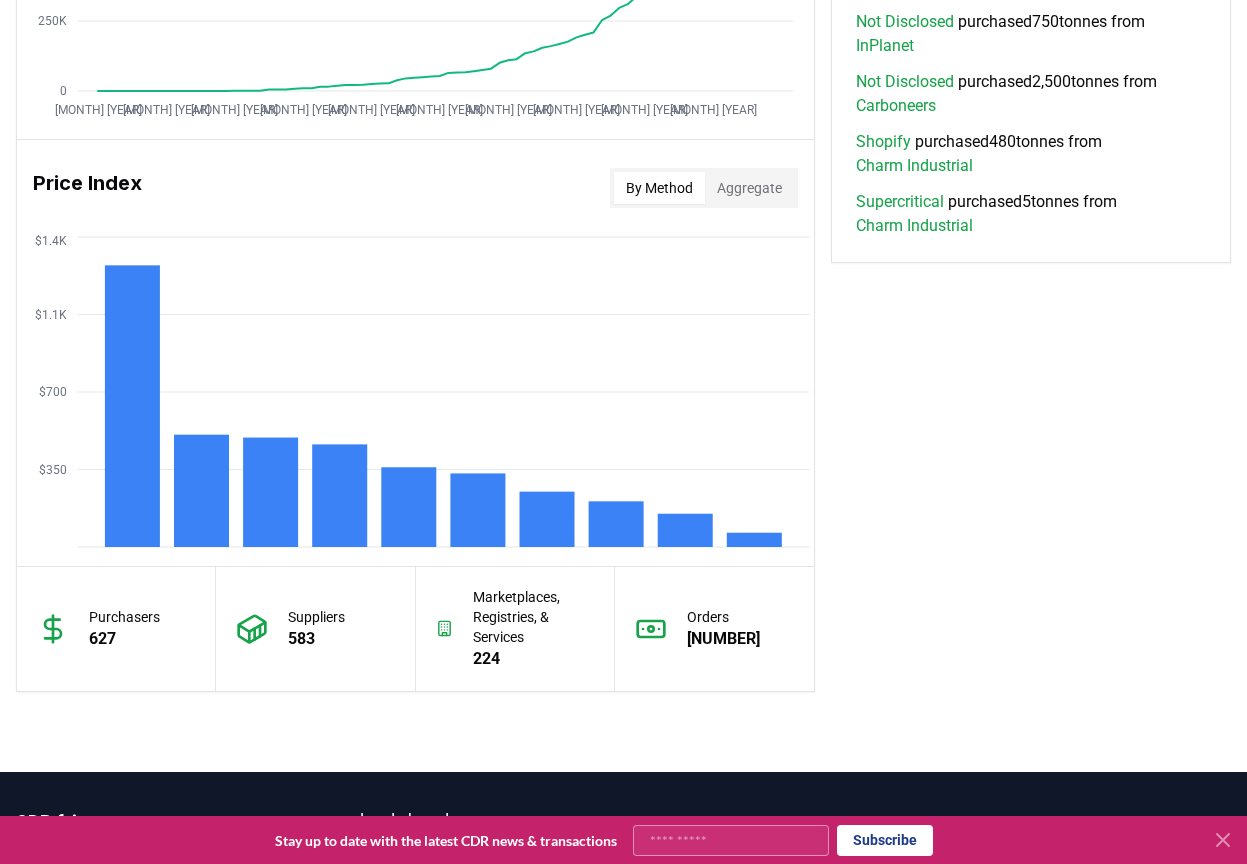 scroll, scrollTop: 1427, scrollLeft: 0, axis: vertical 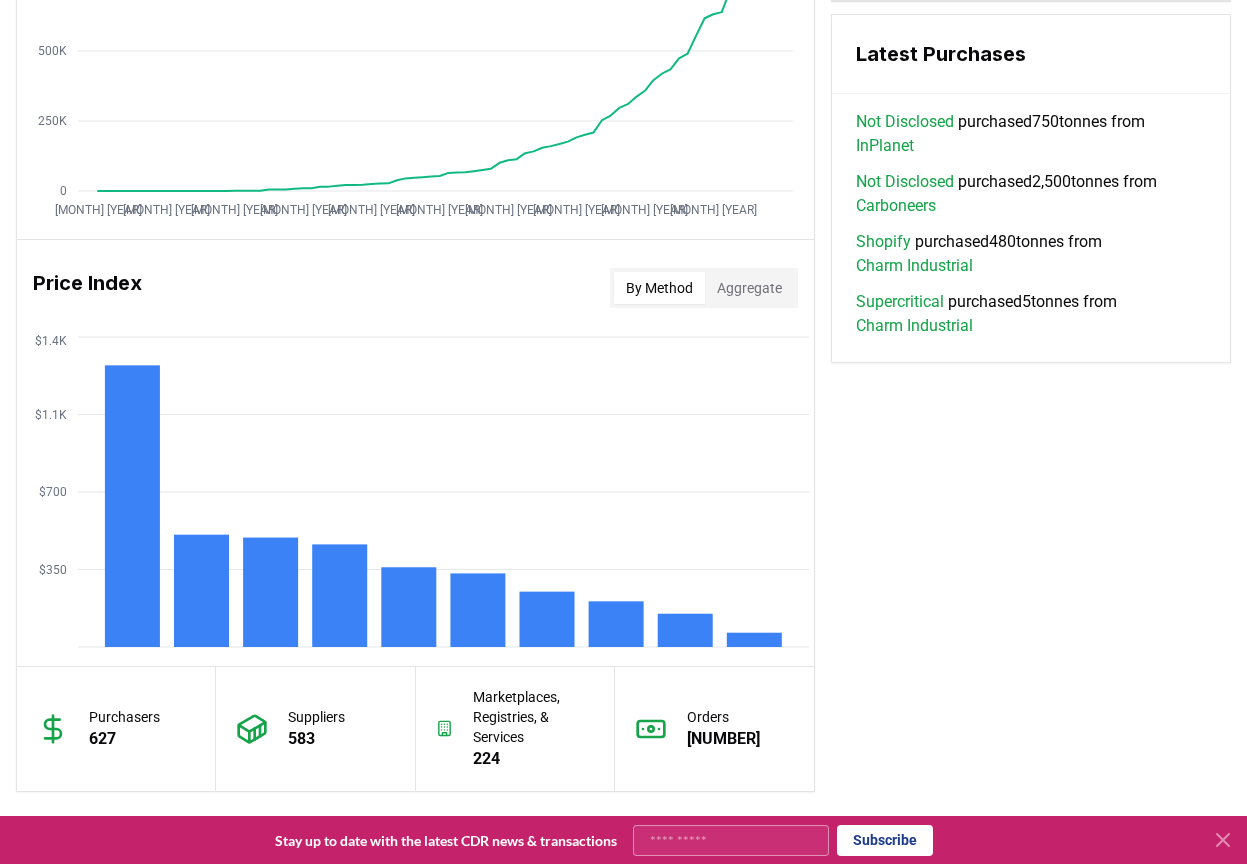 click on "Aggregate" at bounding box center (749, 288) 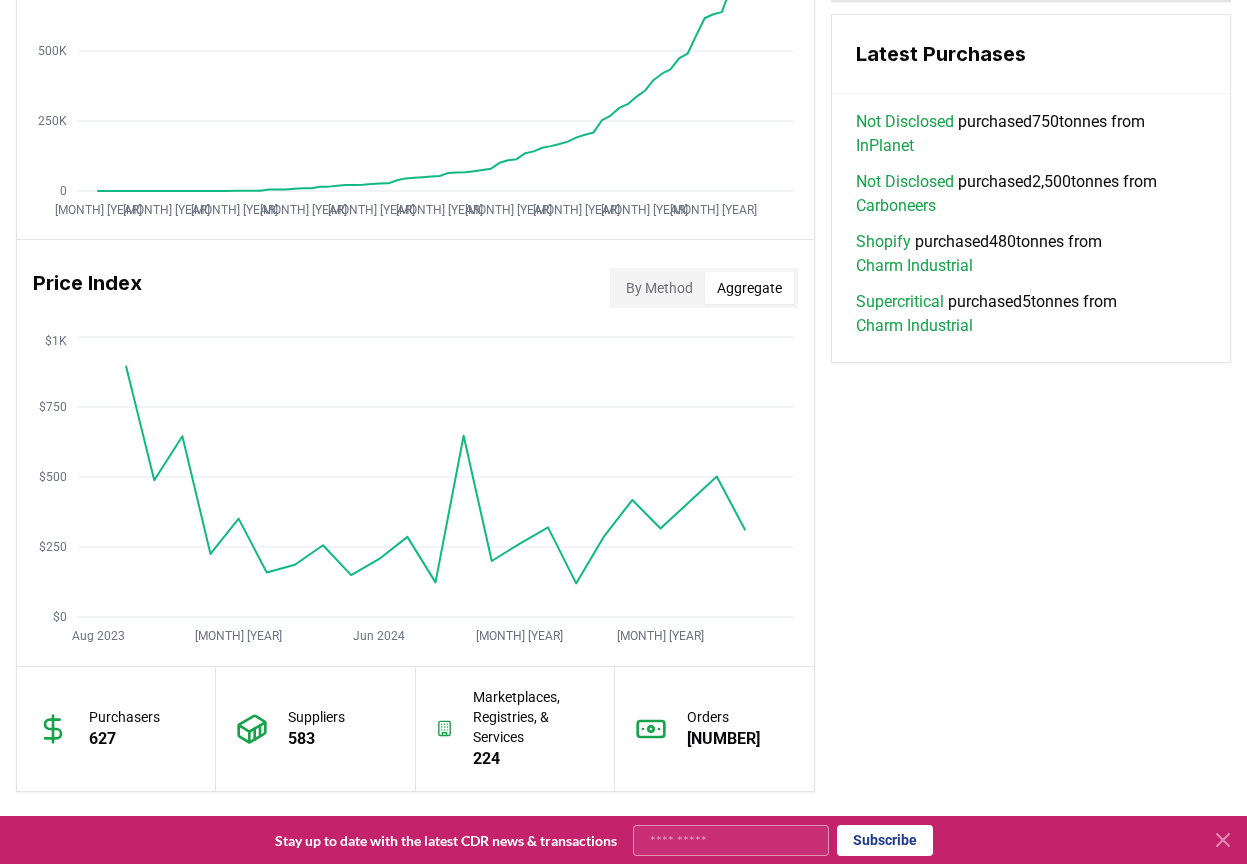 click on "By Method" at bounding box center (659, 288) 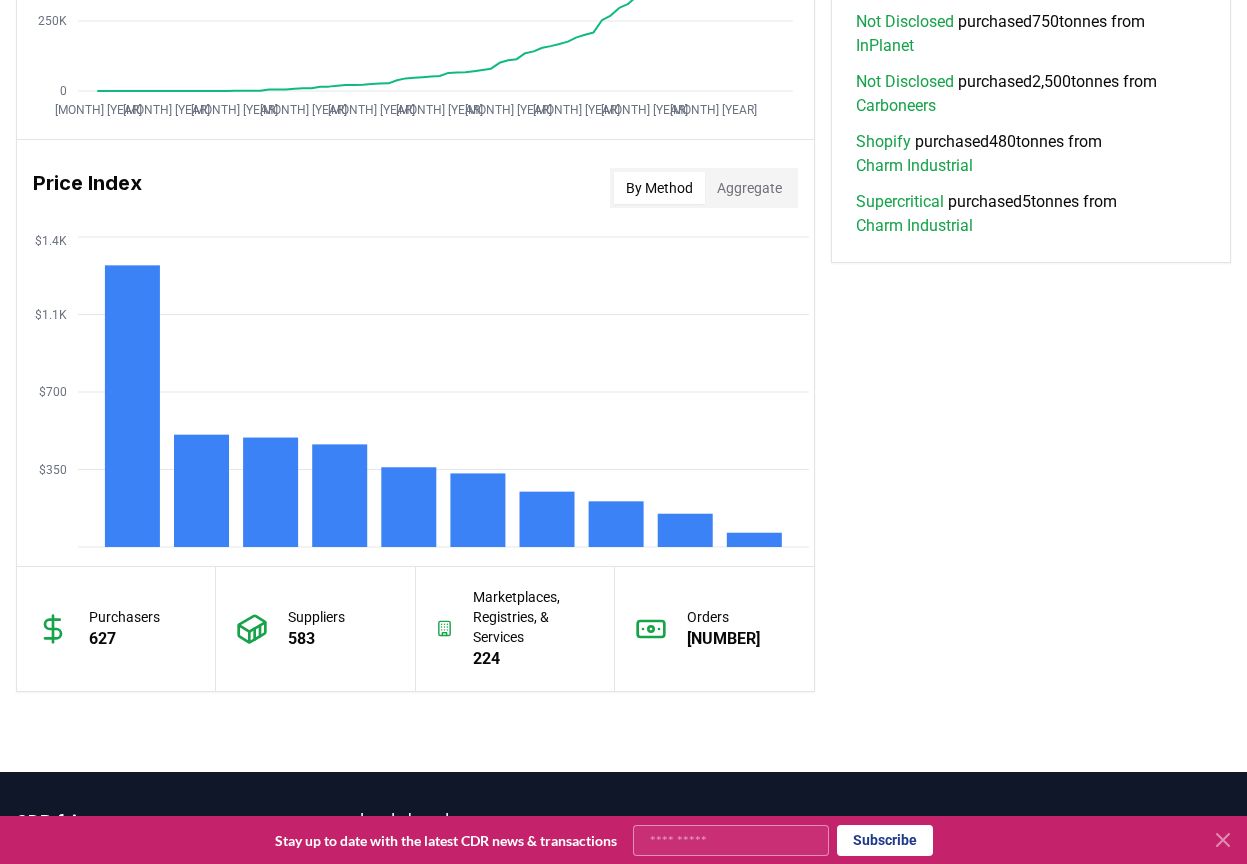 scroll, scrollTop: 1627, scrollLeft: 0, axis: vertical 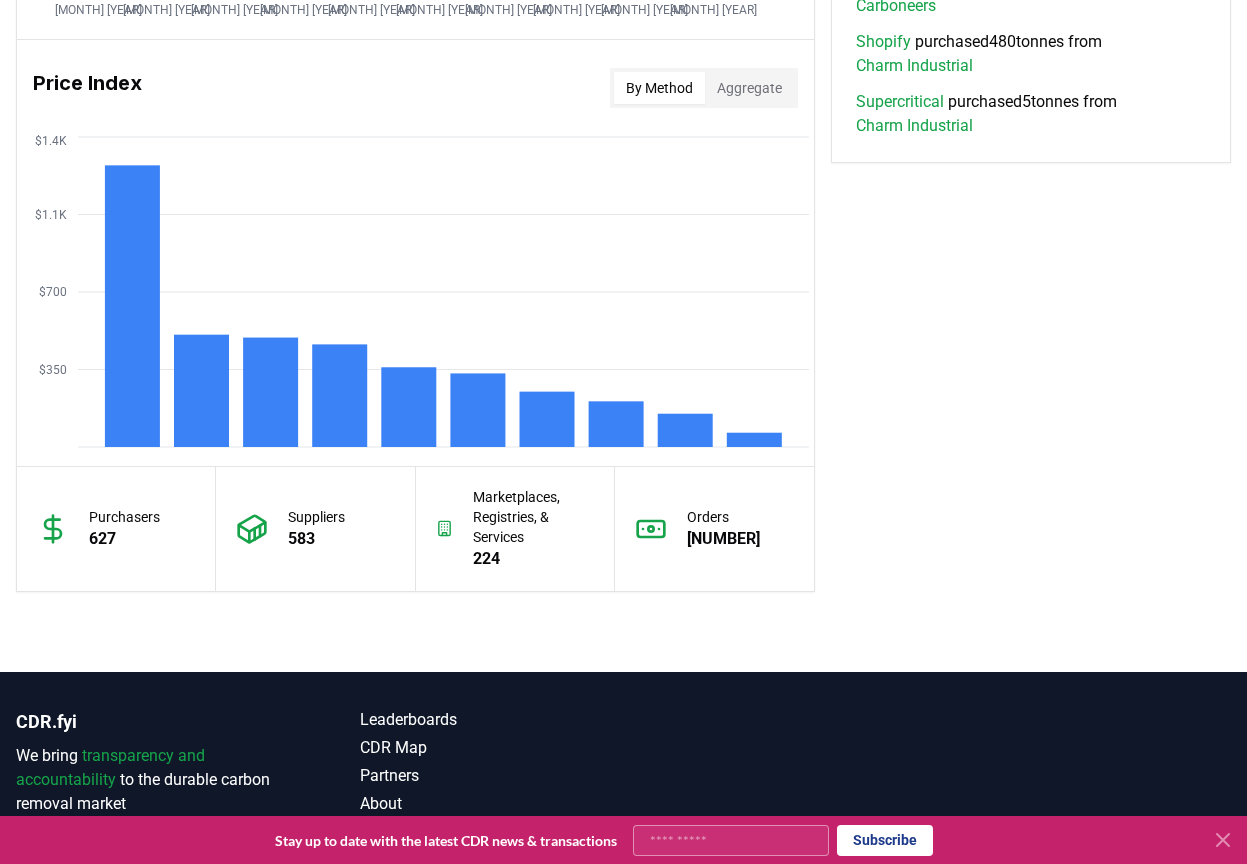 click 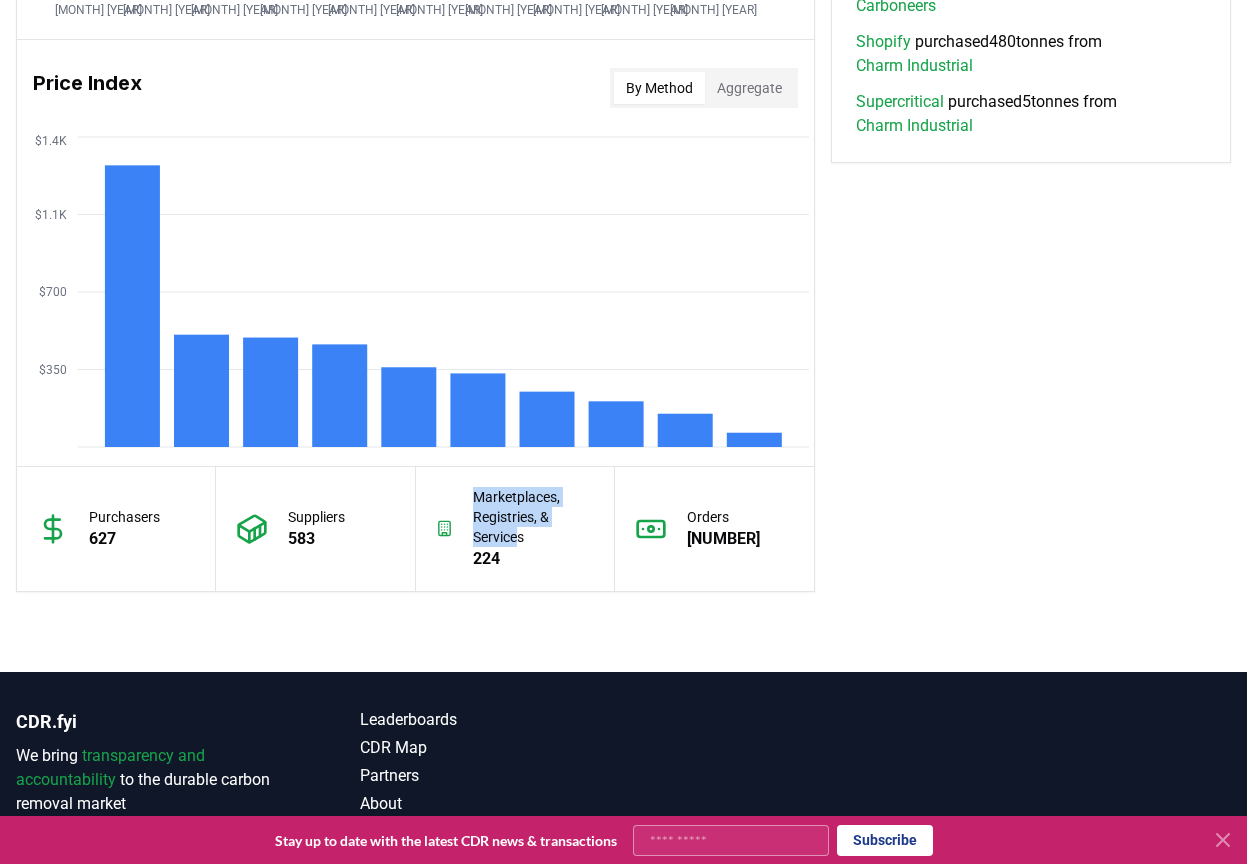 drag, startPoint x: 479, startPoint y: 497, endPoint x: 982, endPoint y: 576, distance: 509.166 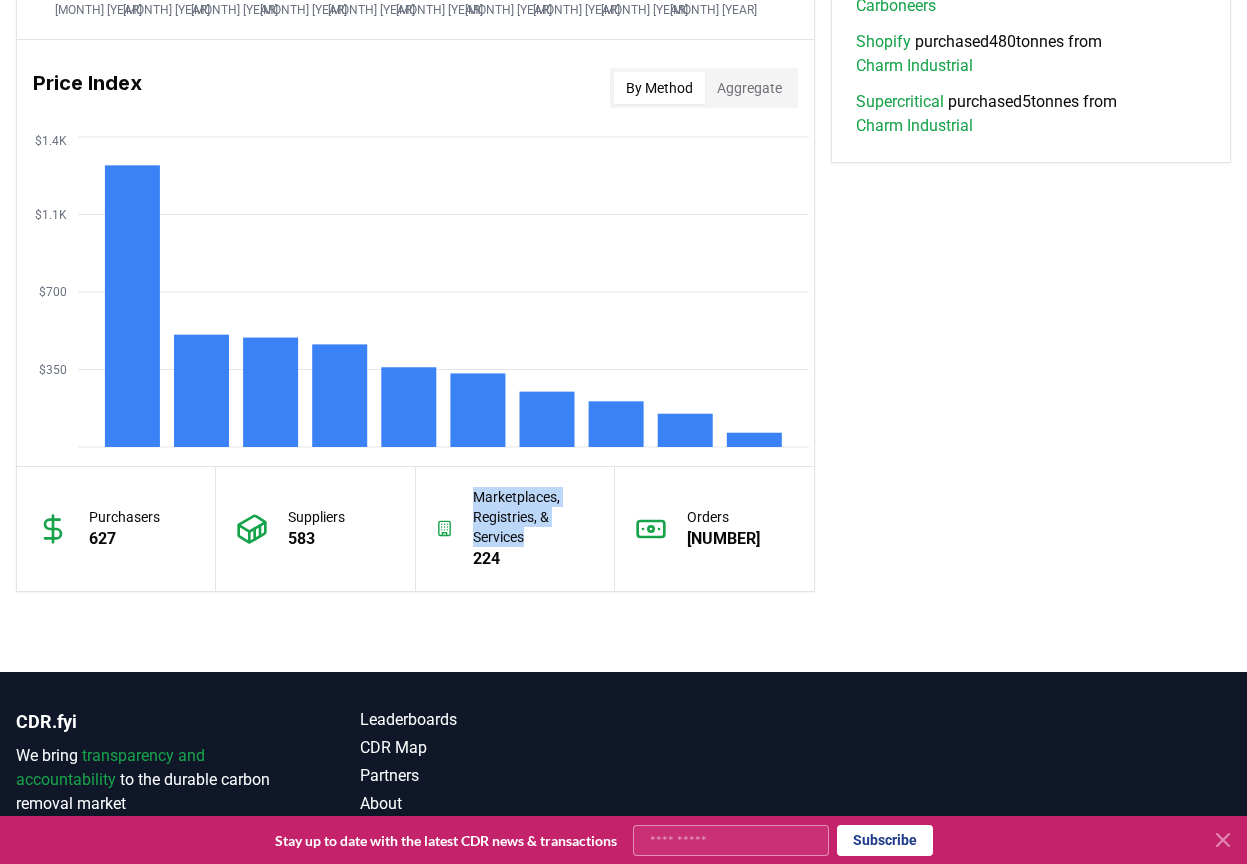 click on "Marketplaces, Registries, & Services" at bounding box center (533, 517) 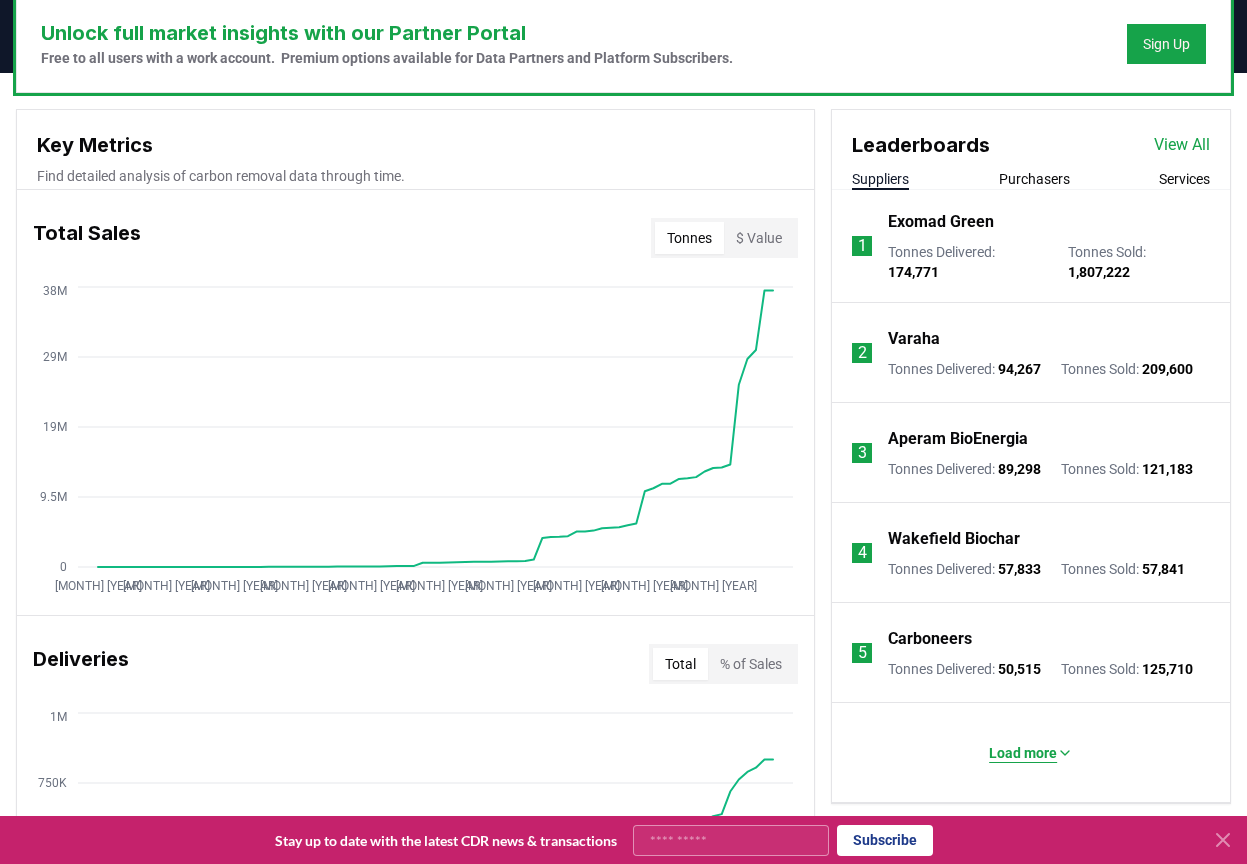 scroll, scrollTop: 600, scrollLeft: 0, axis: vertical 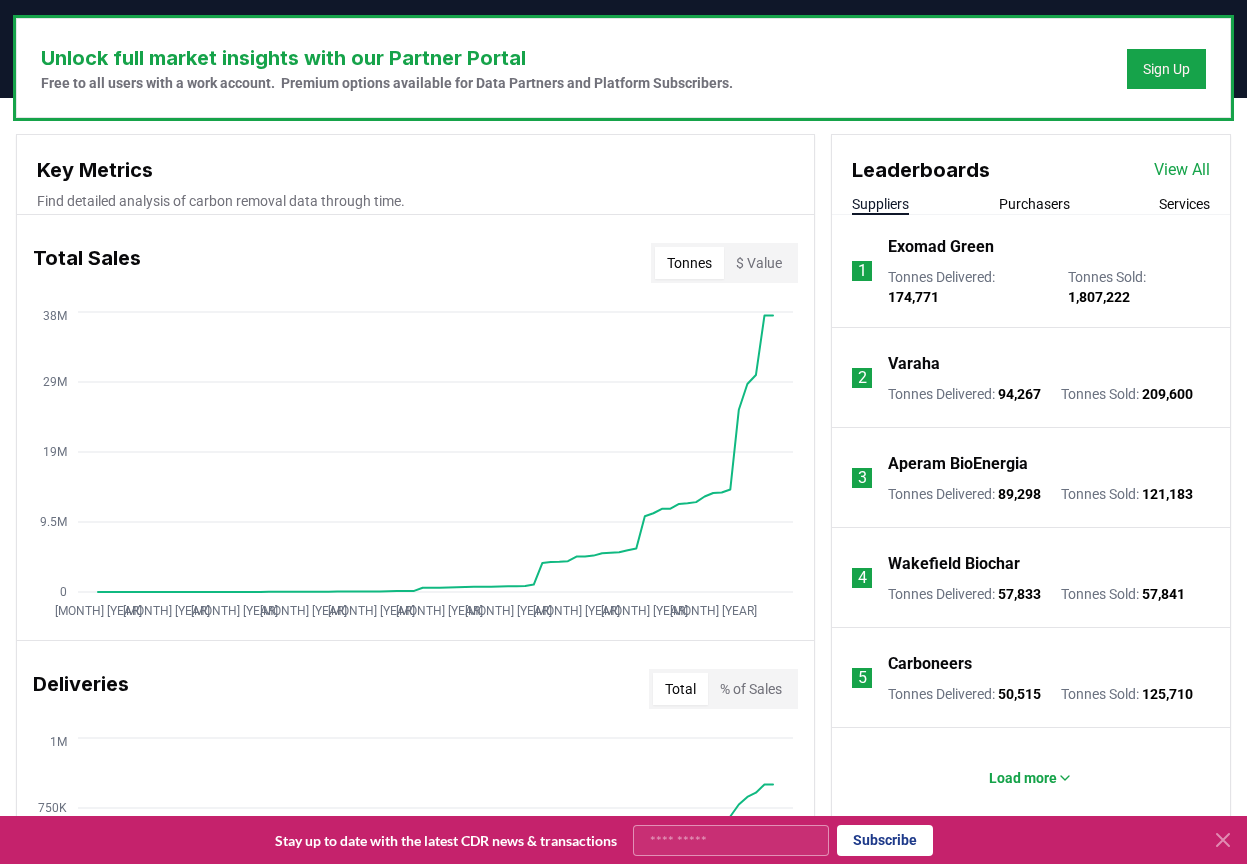 click on "[MONTH] [YEAR] [MONTH] [YEAR] [MONTH] [YEAR] [MONTH] [YEAR] [MONTH] [YEAR] [MONTH] [YEAR] [MONTH] [YEAR] [MONTH] [YEAR] [MONTH] [YEAR] [MONTH] [YEAR] 0 [NUMBER]M [NUMBER]M [NUMBER]M [NUMBER]M" 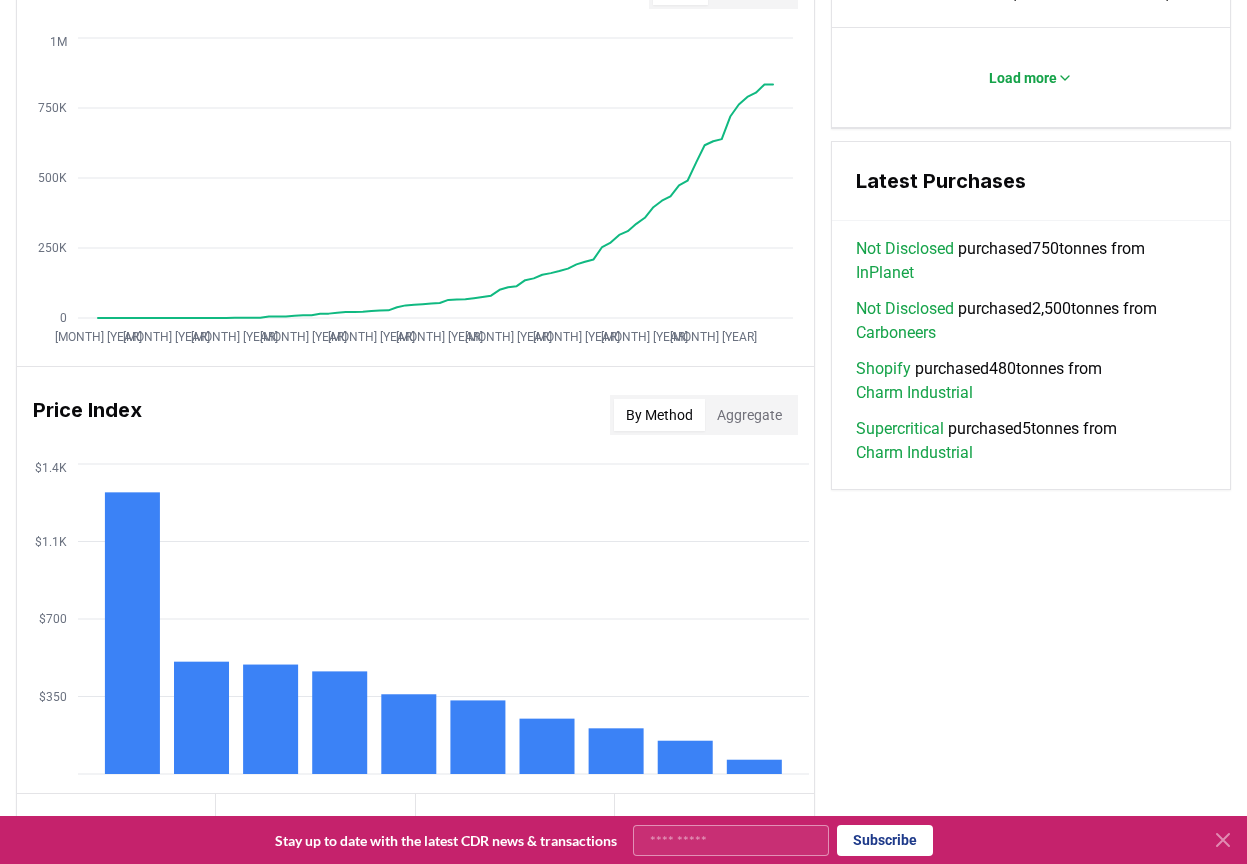click on "[MONTH] [YEAR] [MONTH] [YEAR] [MONTH] [YEAR] [MONTH] [YEAR] [MONTH] [YEAR] [MONTH] [YEAR] [MONTH] [YEAR] [MONTH] [YEAR] [MONTH] [YEAR] [MONTH] [YEAR] 0 [NUMBER]K [NUMBER]K [NUMBER]K [NUMBER]M" 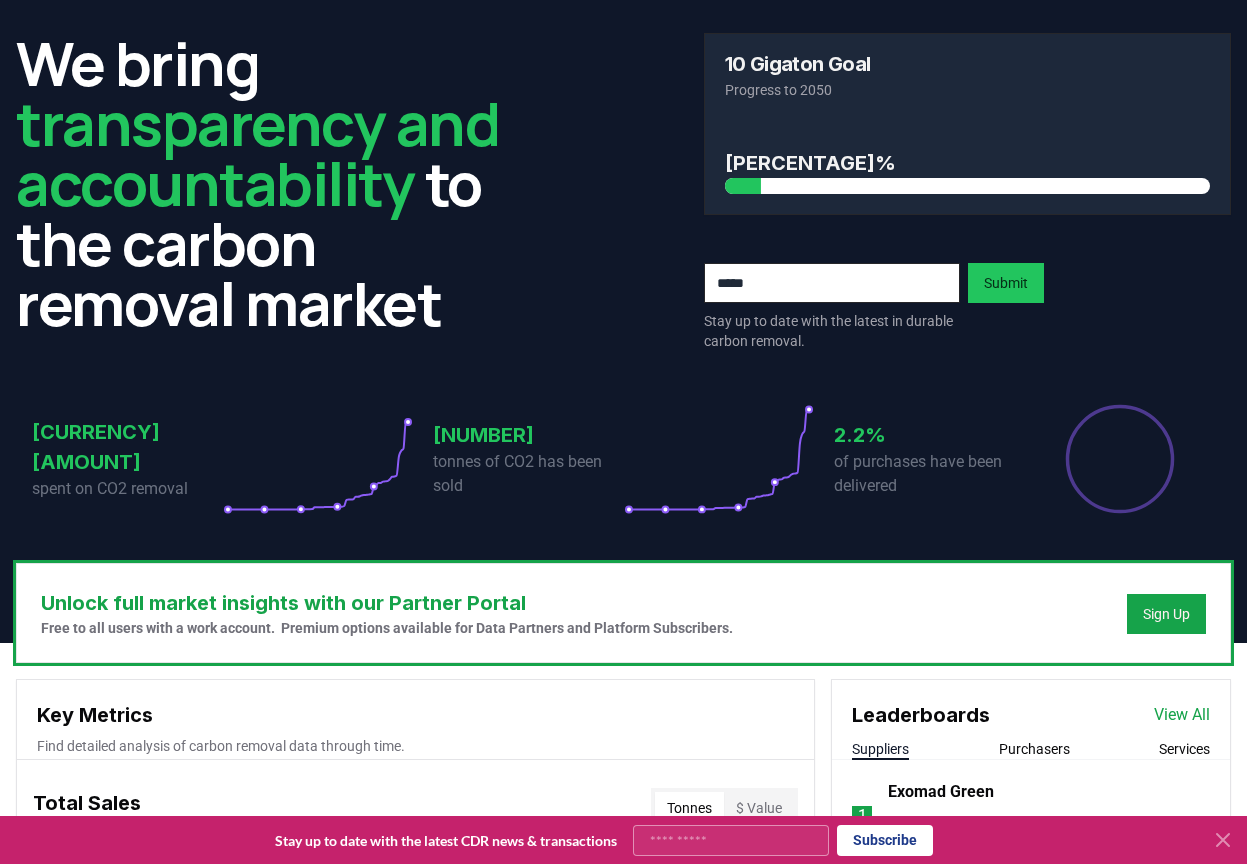 scroll, scrollTop: 0, scrollLeft: 0, axis: both 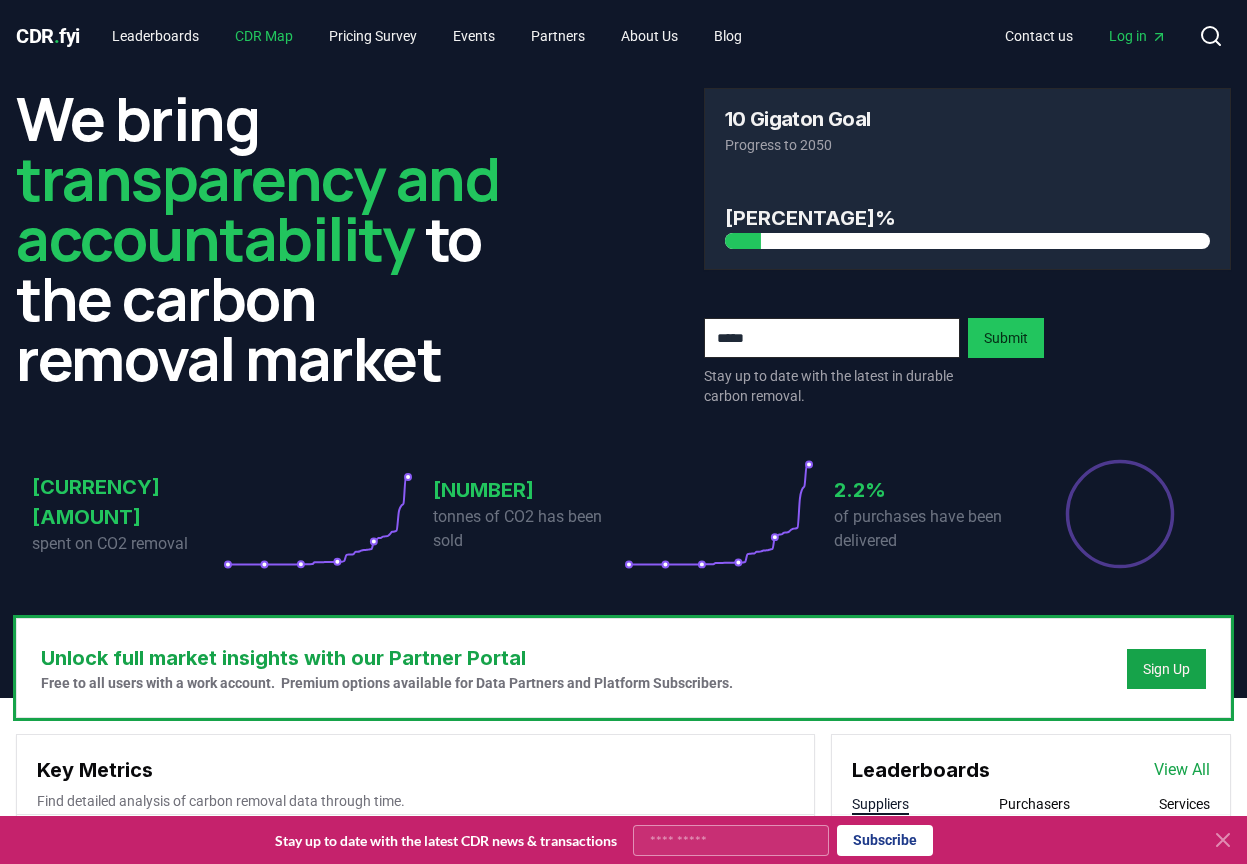 click on "CDR Map" at bounding box center [264, 36] 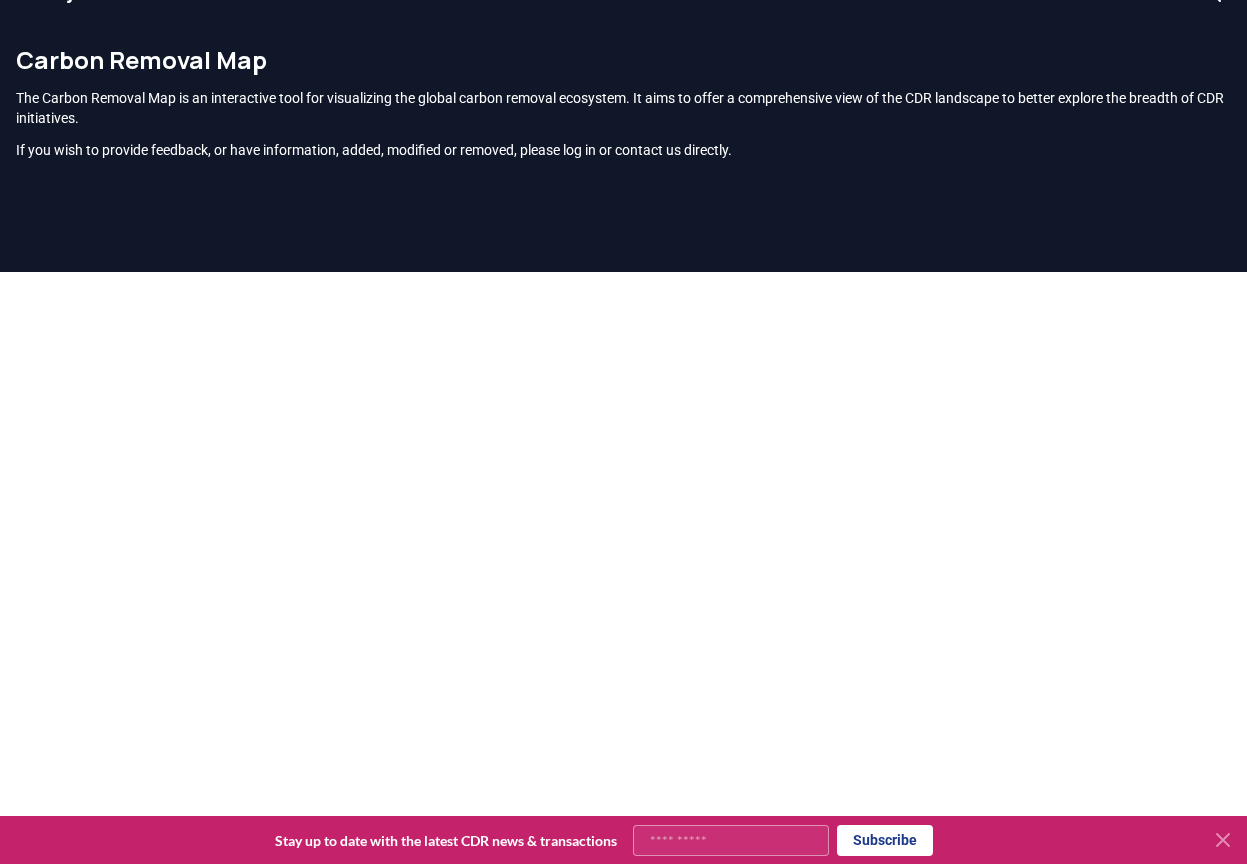 scroll, scrollTop: 0, scrollLeft: 0, axis: both 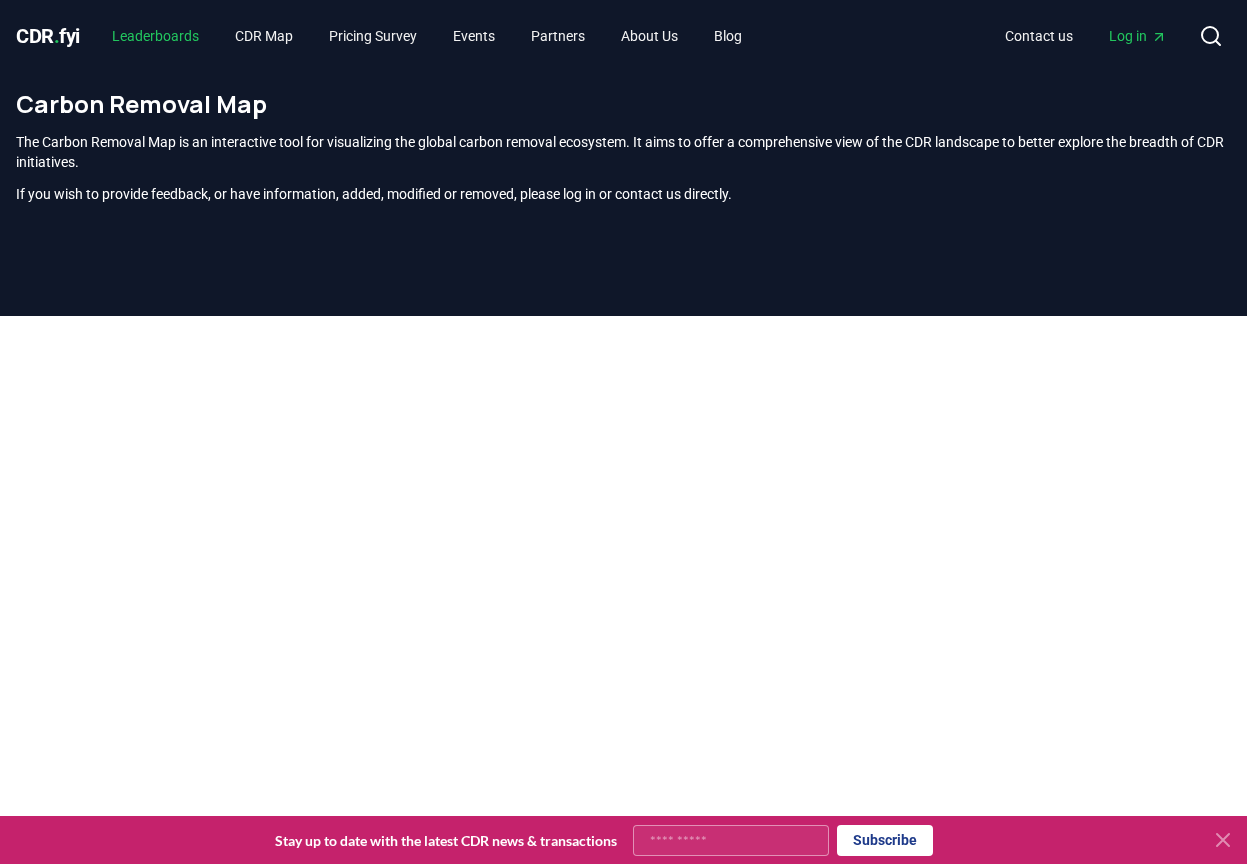 click on "Leaderboards" at bounding box center [155, 36] 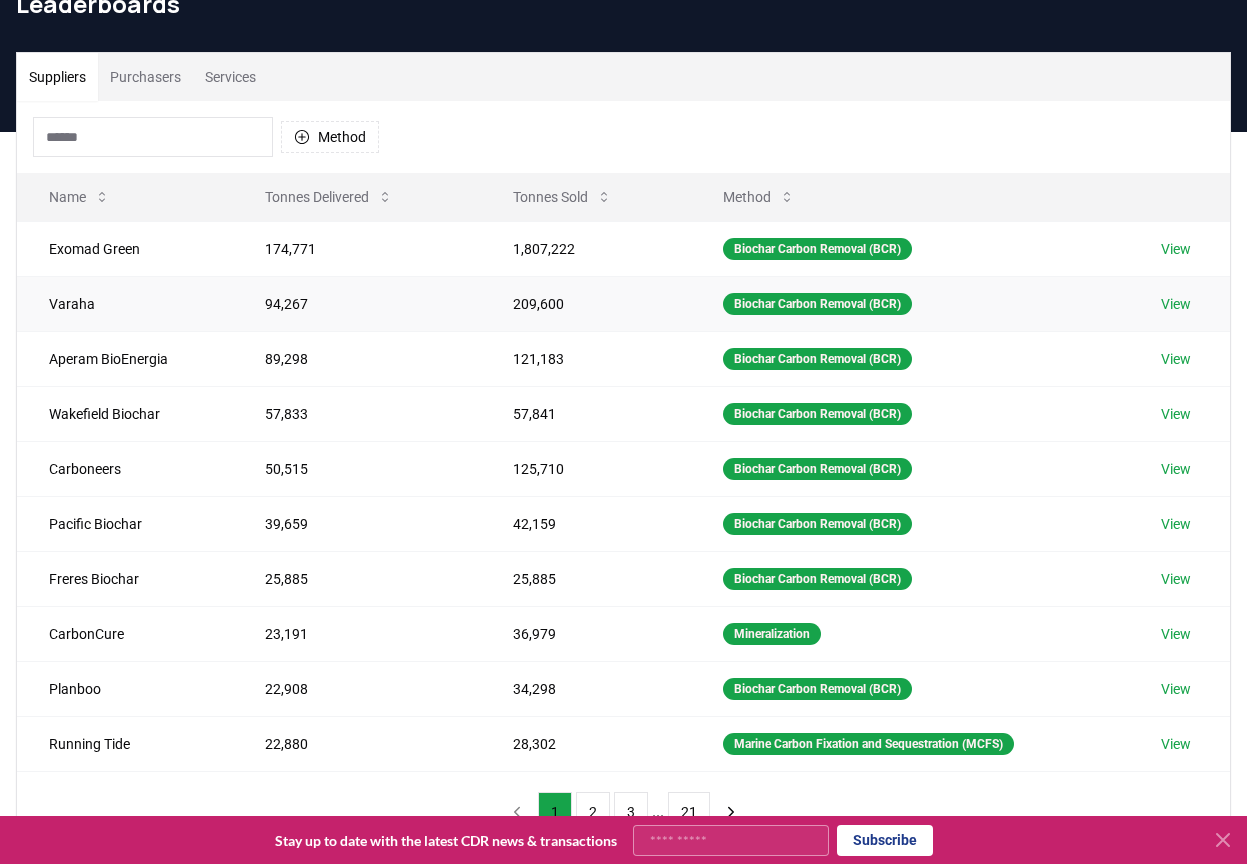 scroll, scrollTop: 0, scrollLeft: 0, axis: both 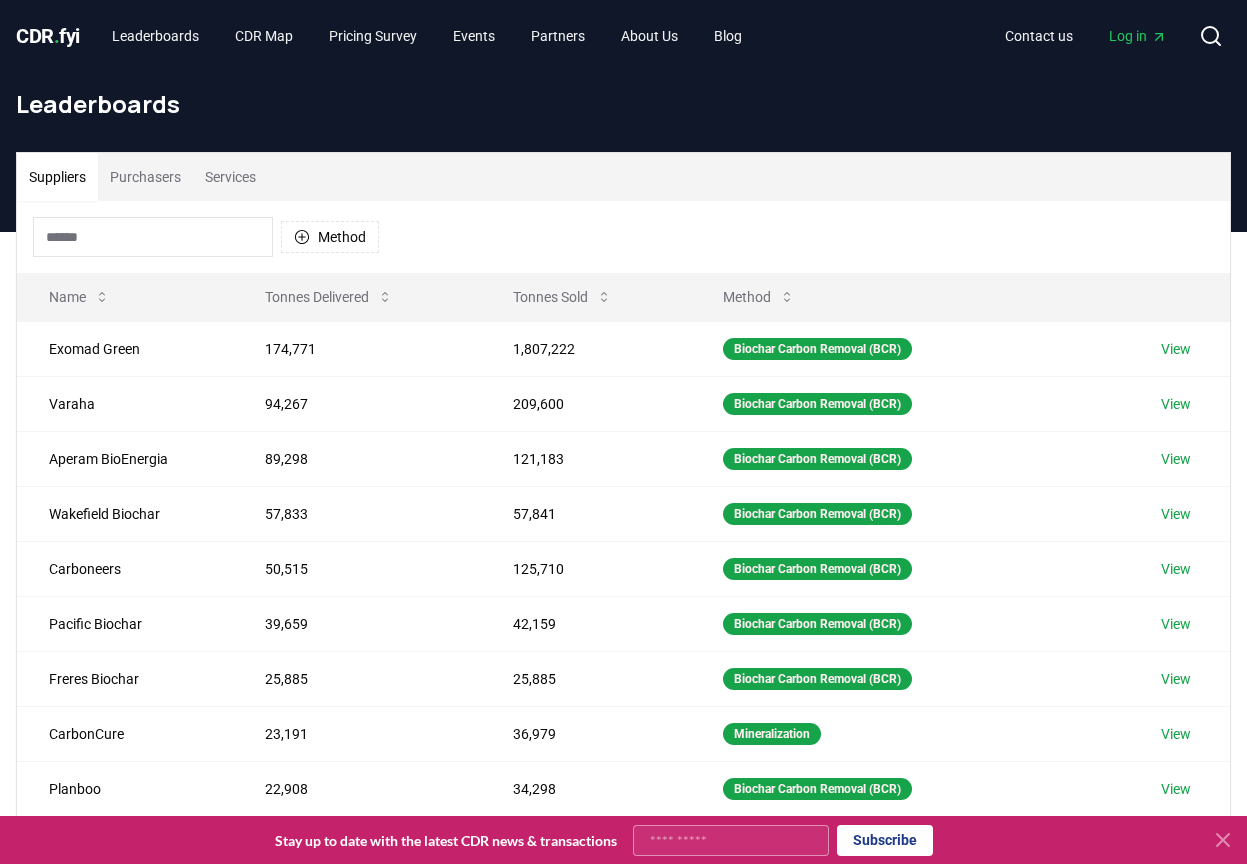 click on "Services" at bounding box center [230, 177] 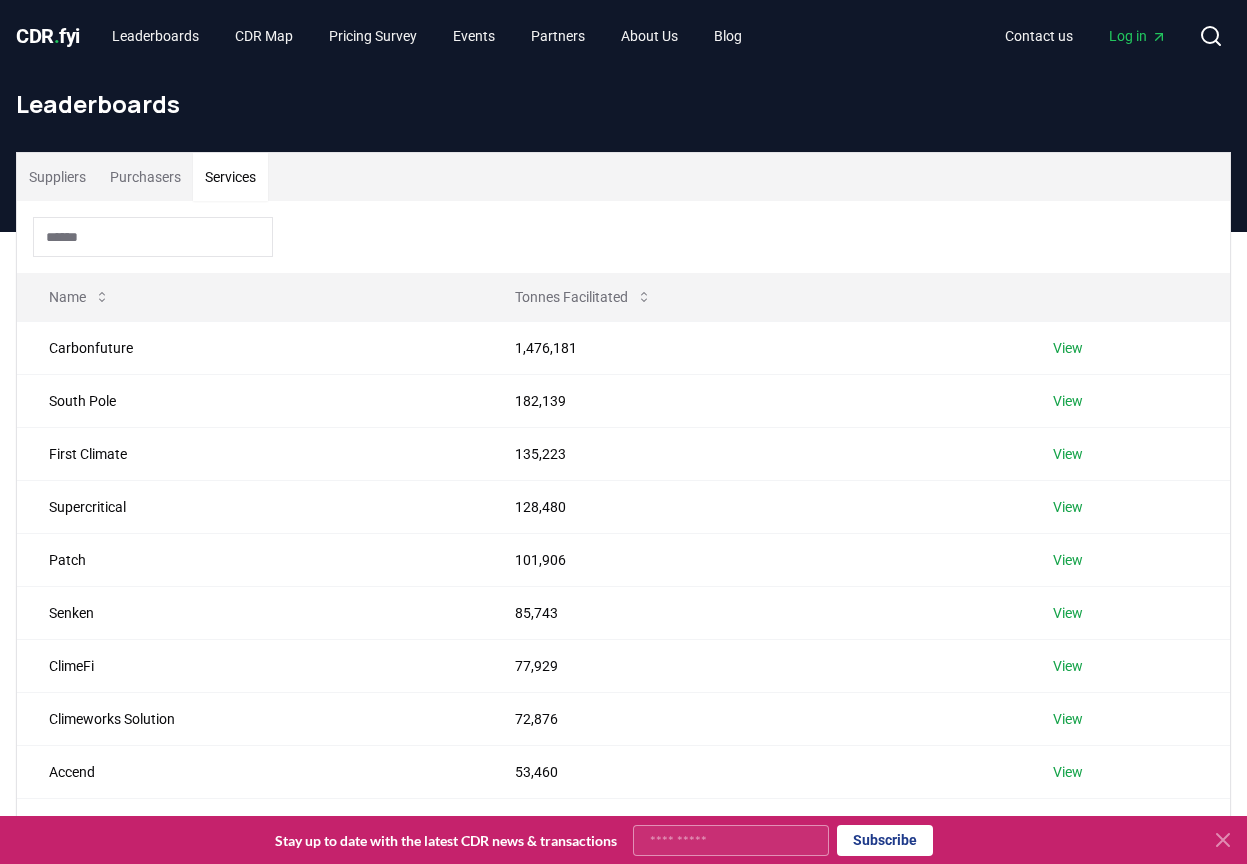 click on "Services" at bounding box center (230, 177) 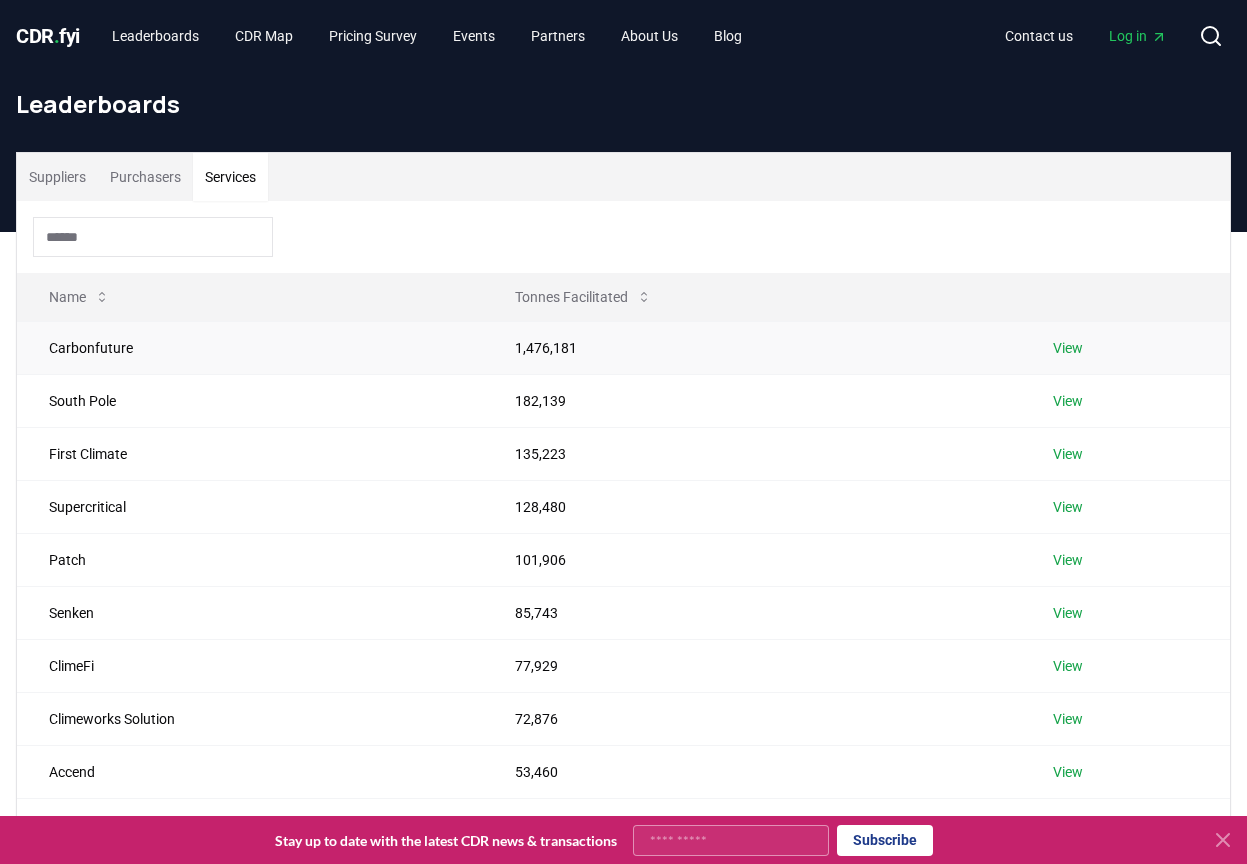 click on "View" at bounding box center [1068, 348] 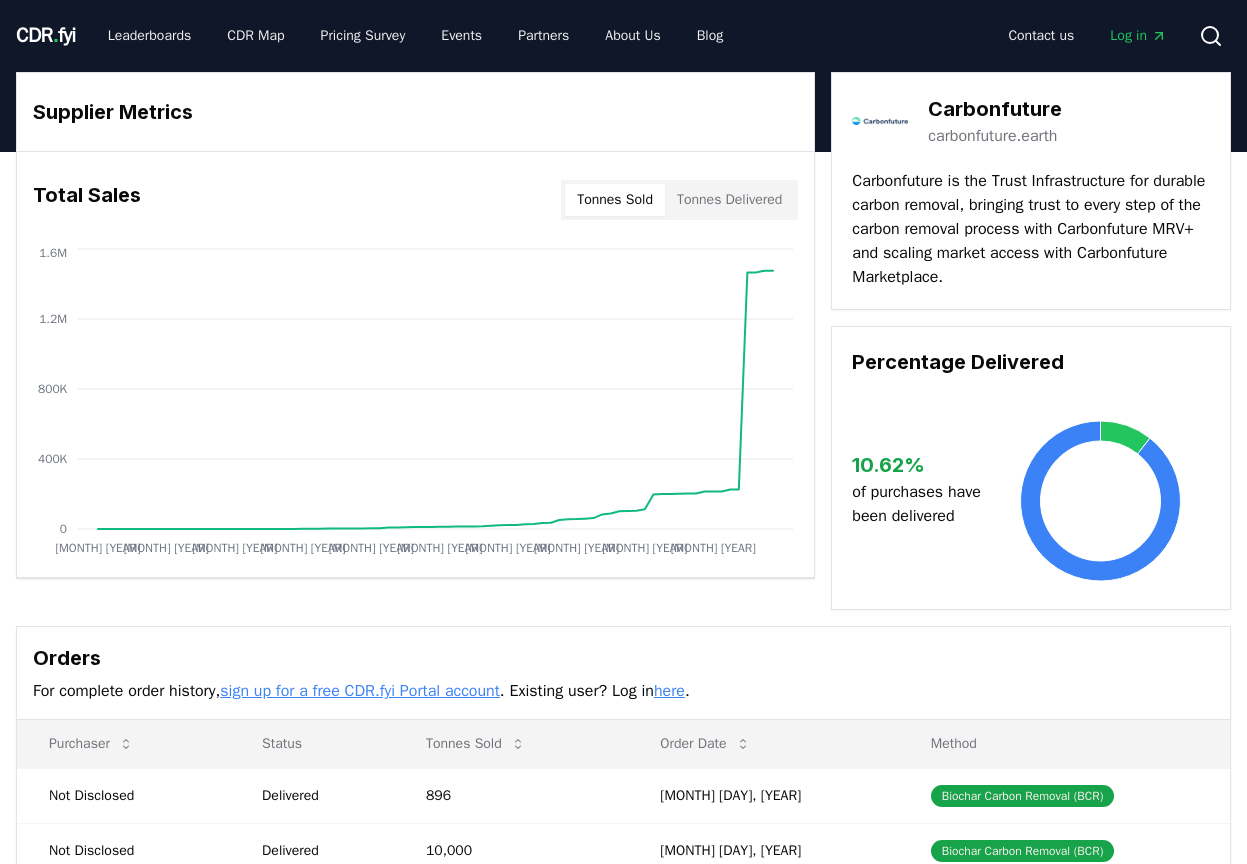 scroll, scrollTop: 0, scrollLeft: 0, axis: both 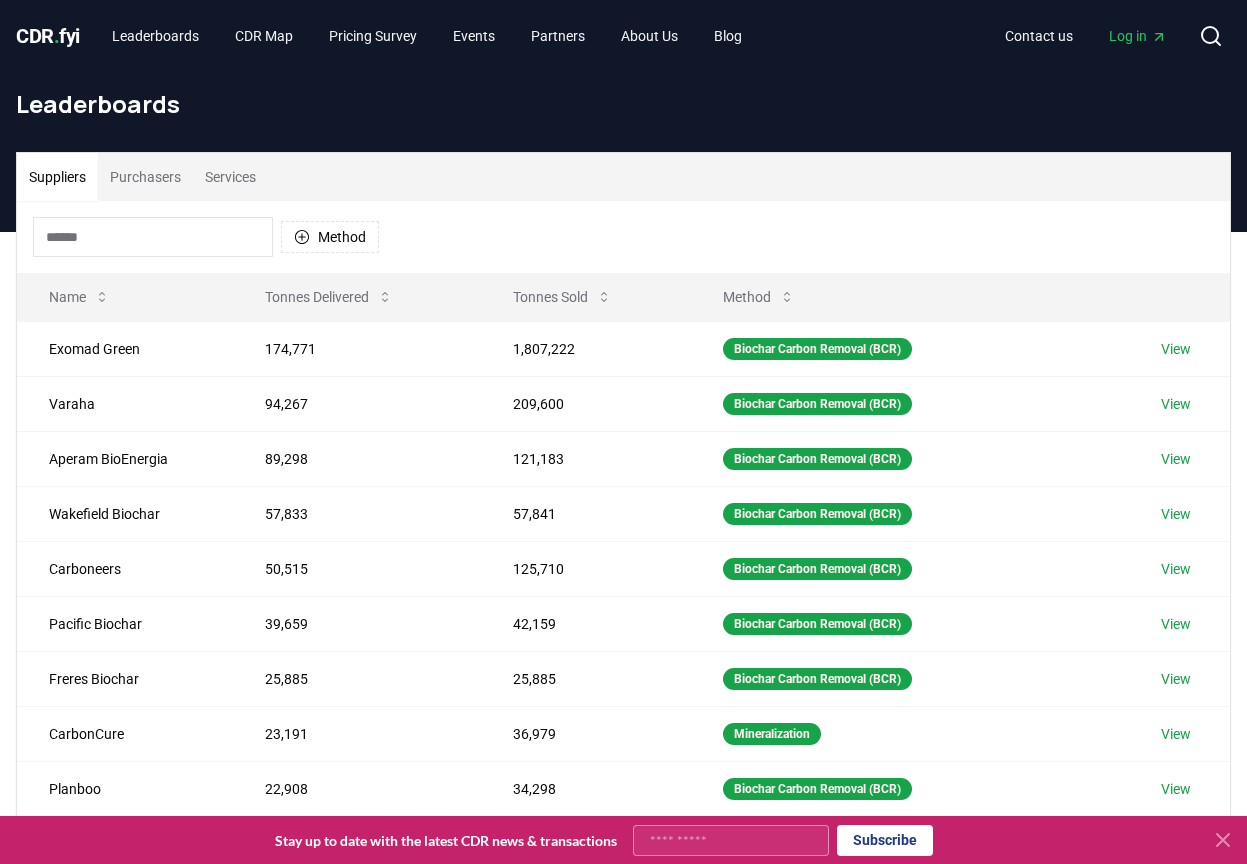 click on "Leaderboards" at bounding box center (623, 112) 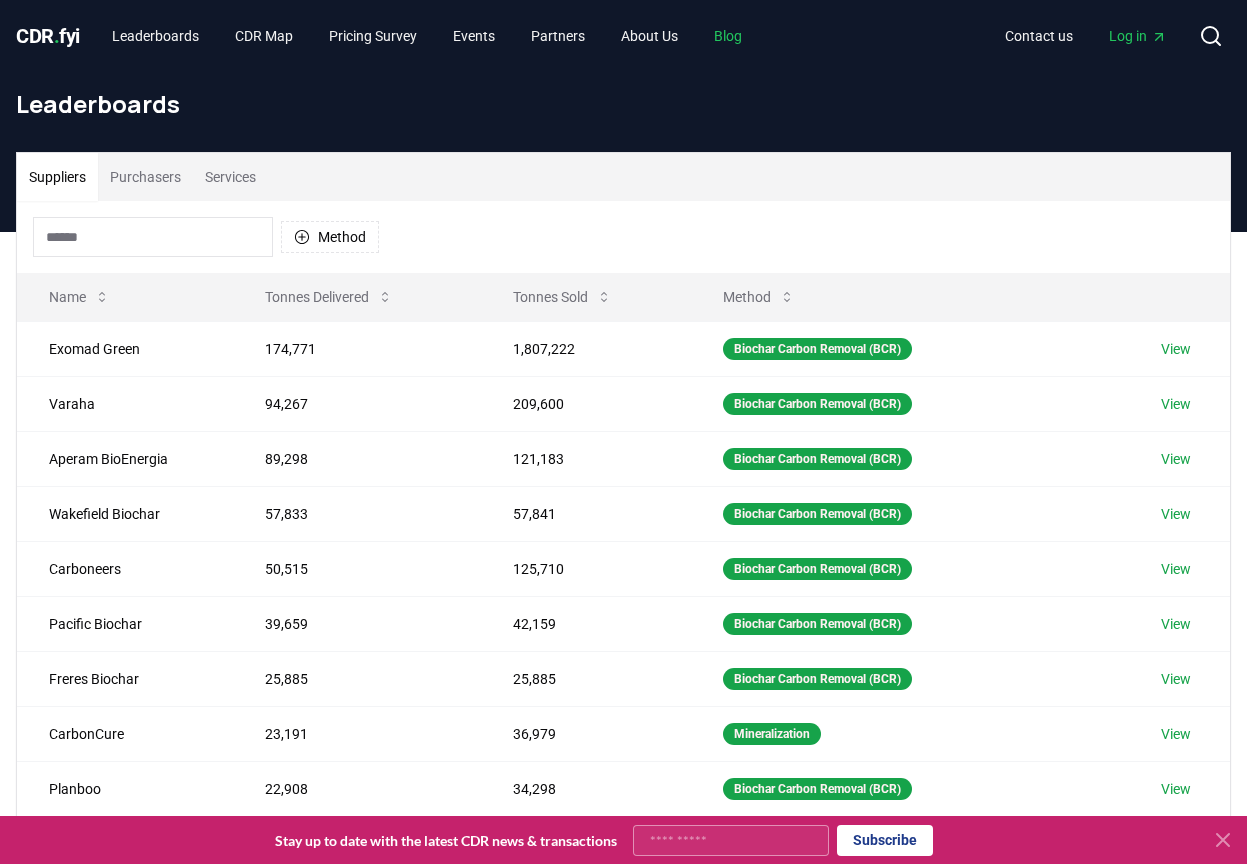 click on "Blog" at bounding box center (728, 36) 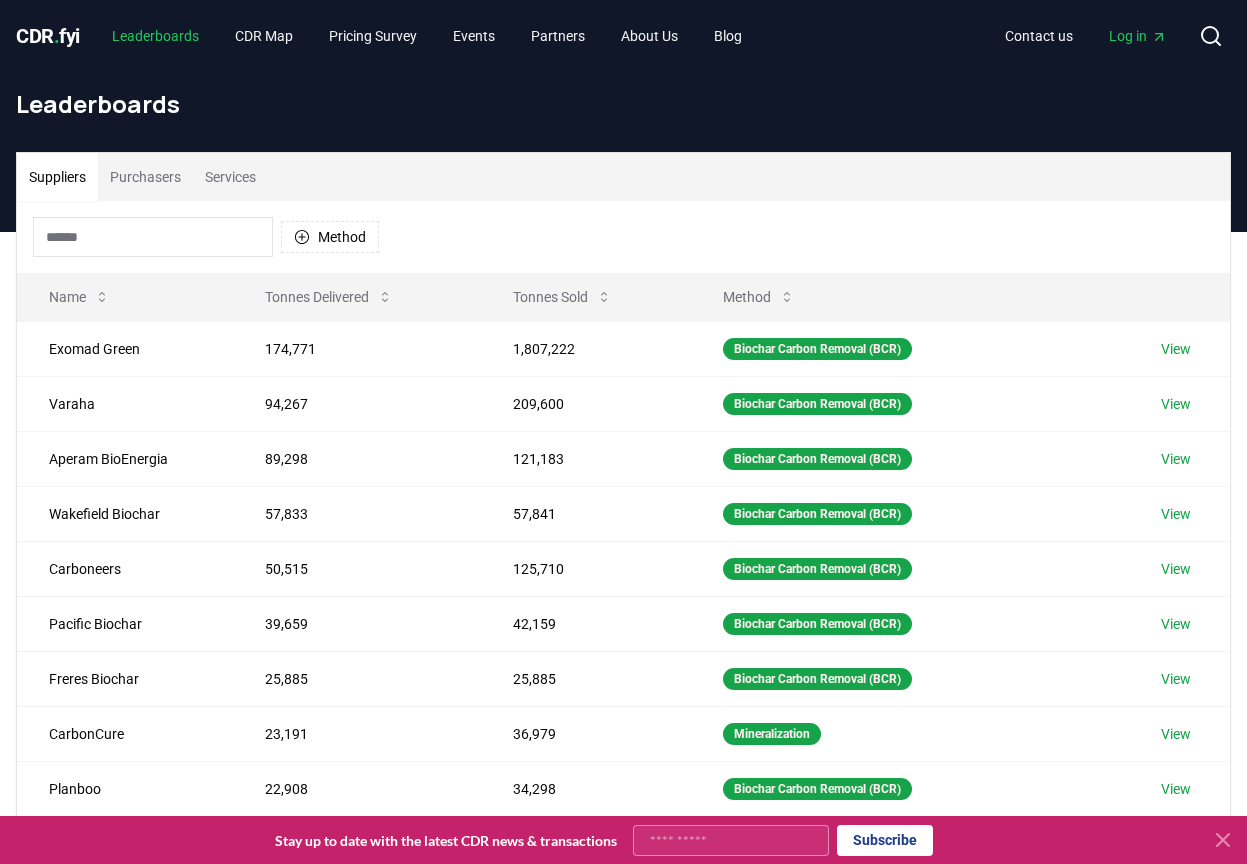 click on "Leaderboards" at bounding box center (155, 36) 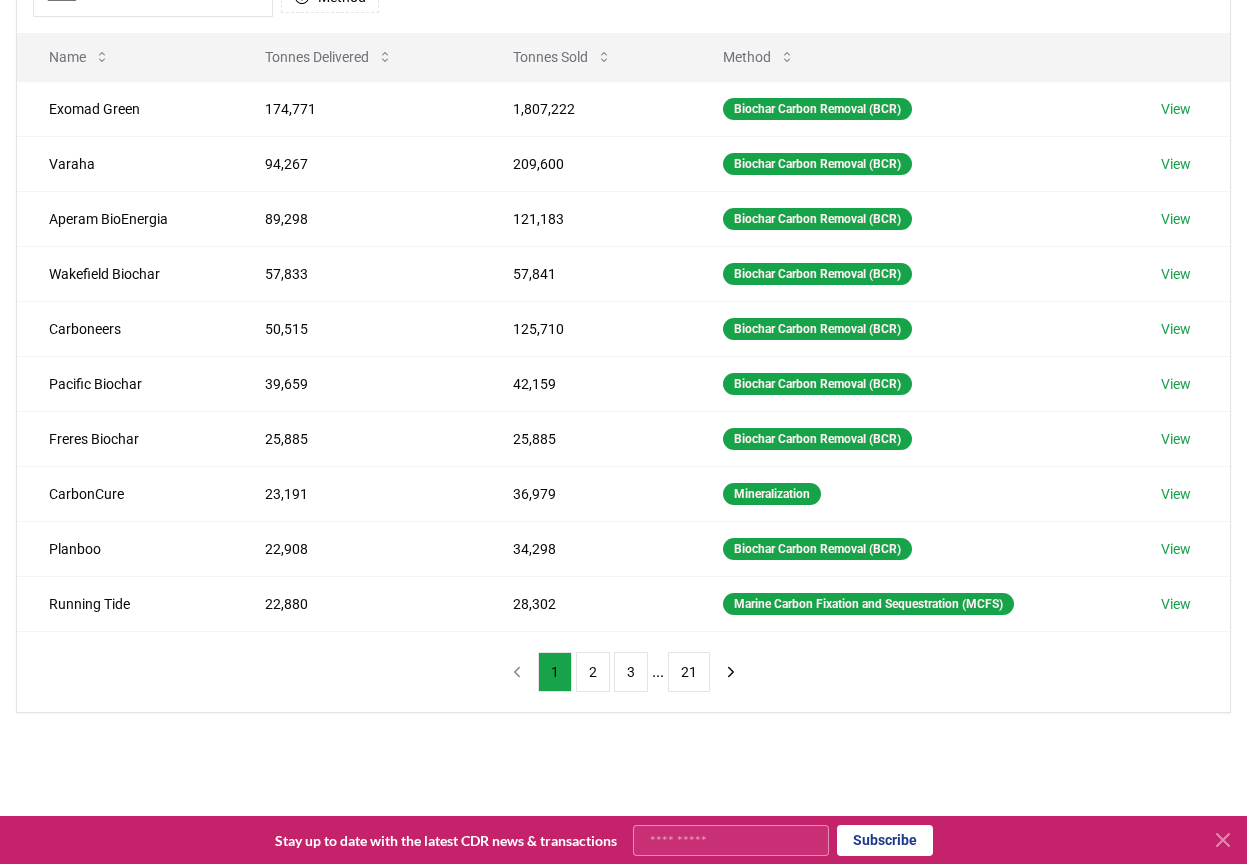 scroll, scrollTop: 200, scrollLeft: 0, axis: vertical 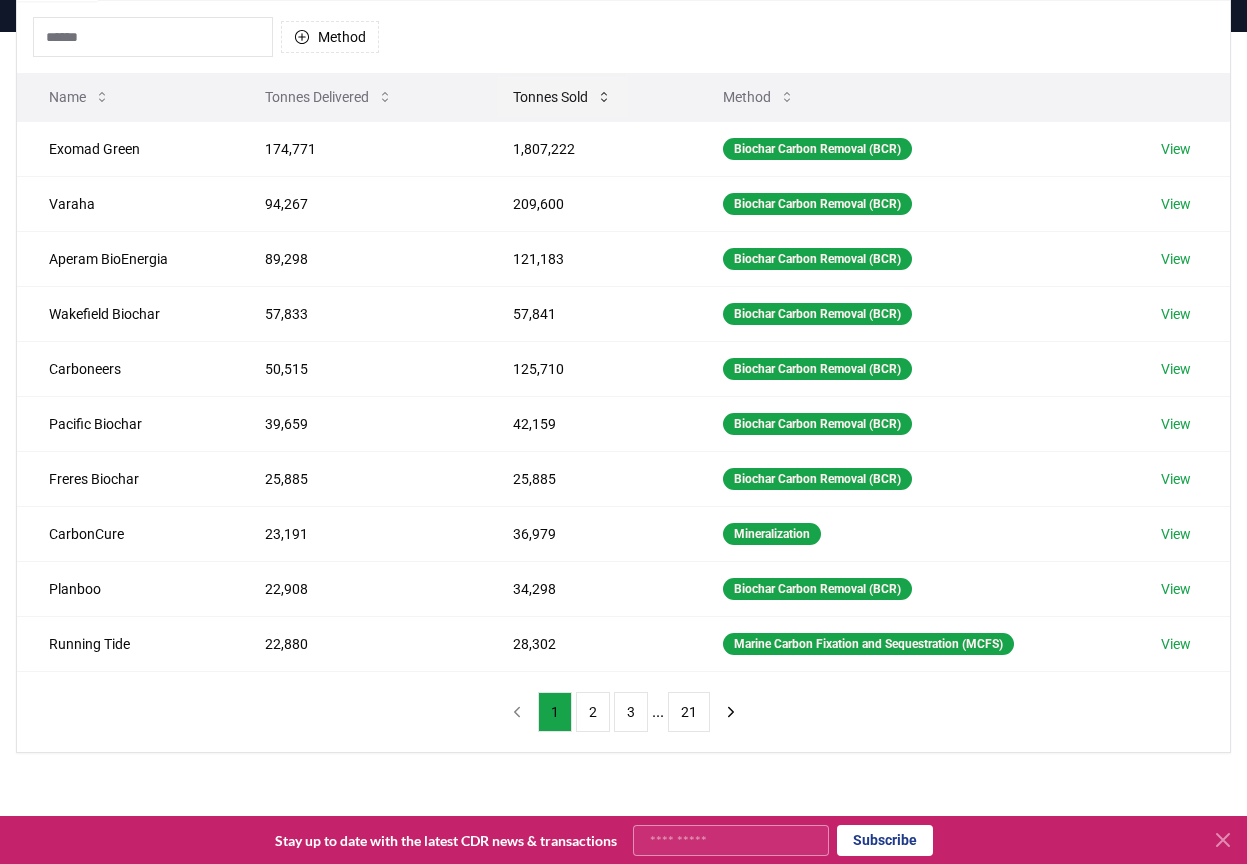 click on "Tonnes Sold" at bounding box center (562, 97) 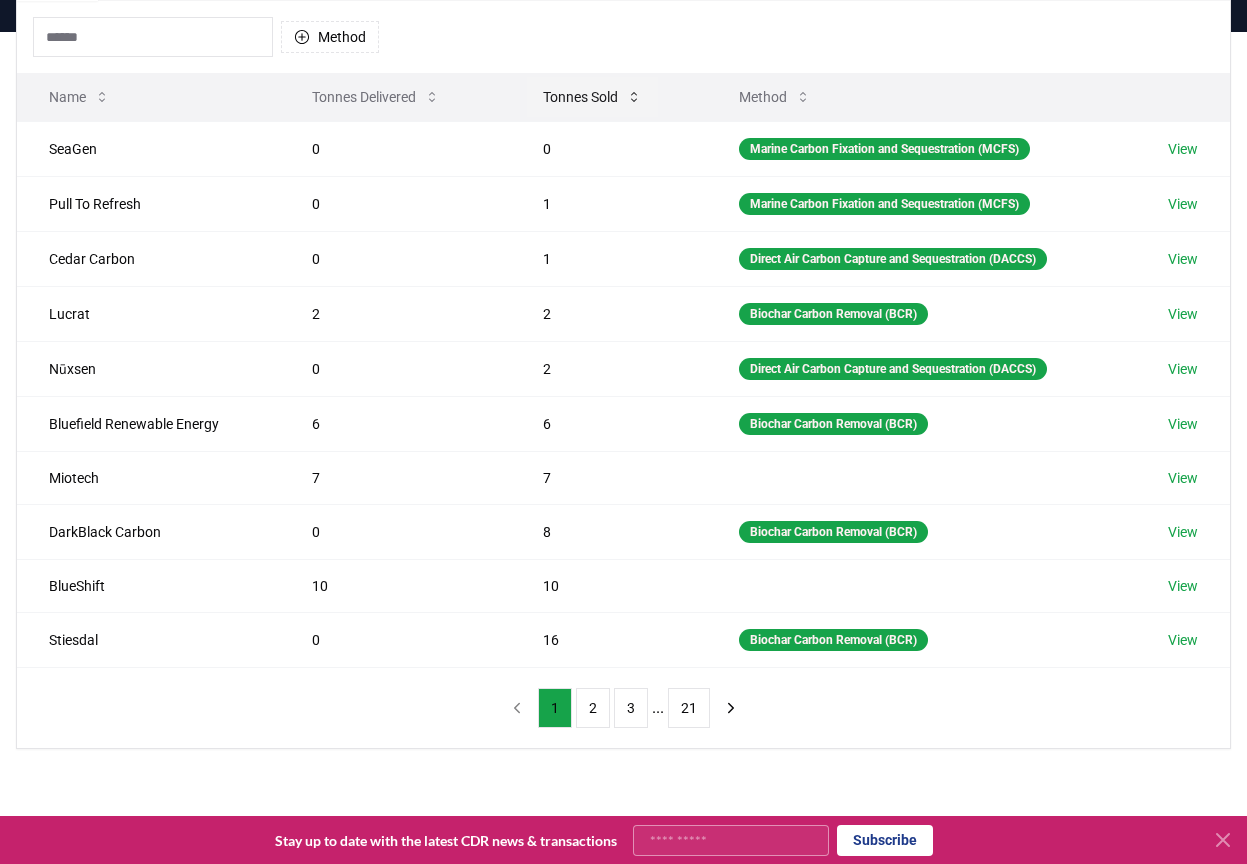click on "Tonnes Sold" at bounding box center (592, 97) 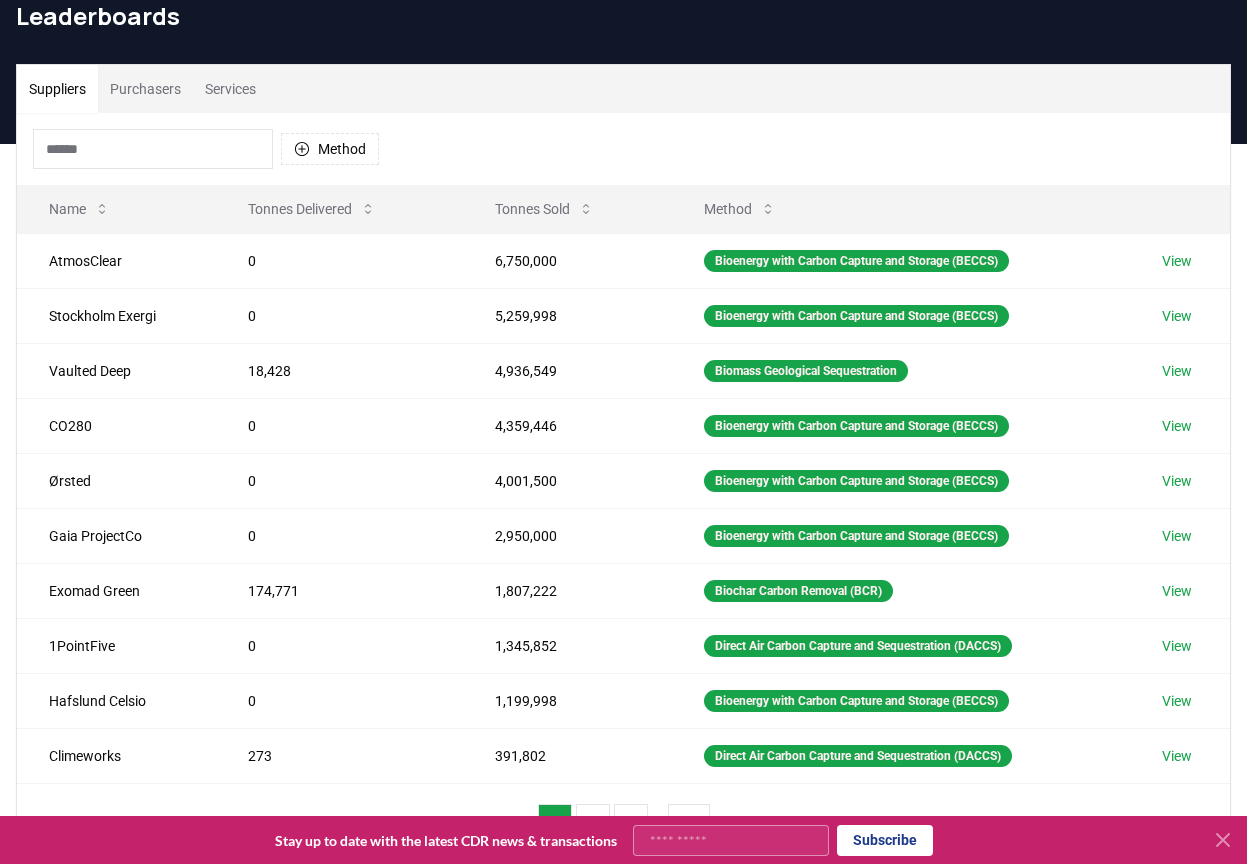 scroll, scrollTop: 0, scrollLeft: 0, axis: both 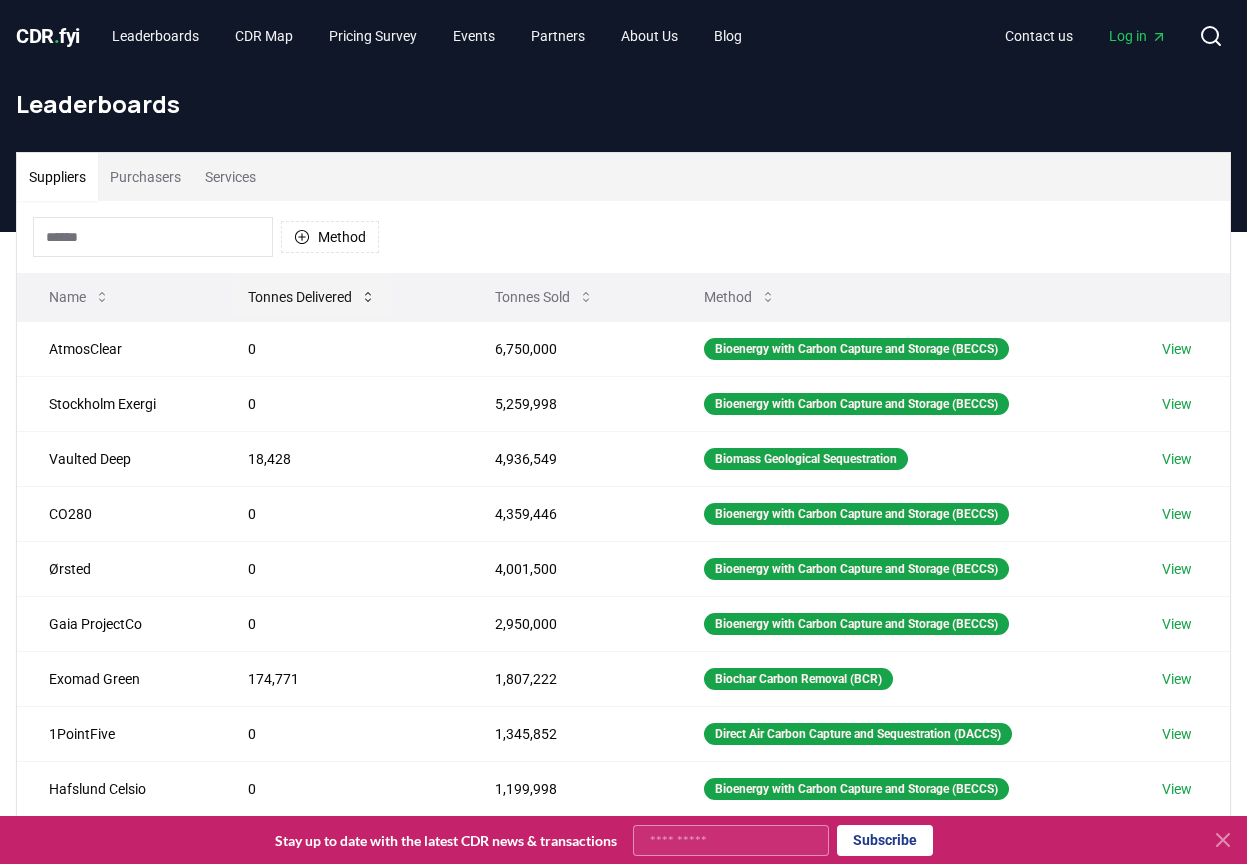click on "Tonnes Delivered" at bounding box center [312, 297] 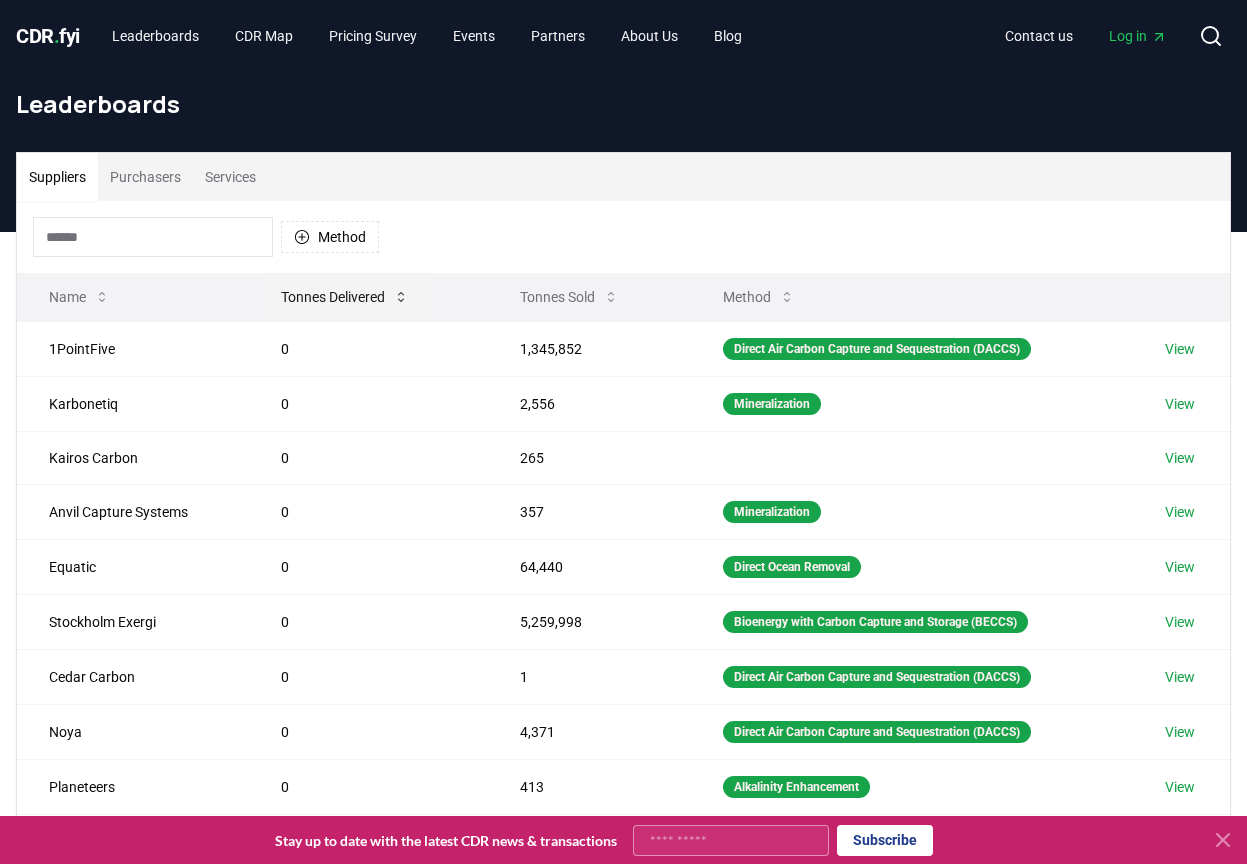click on "Tonnes Delivered" at bounding box center (345, 297) 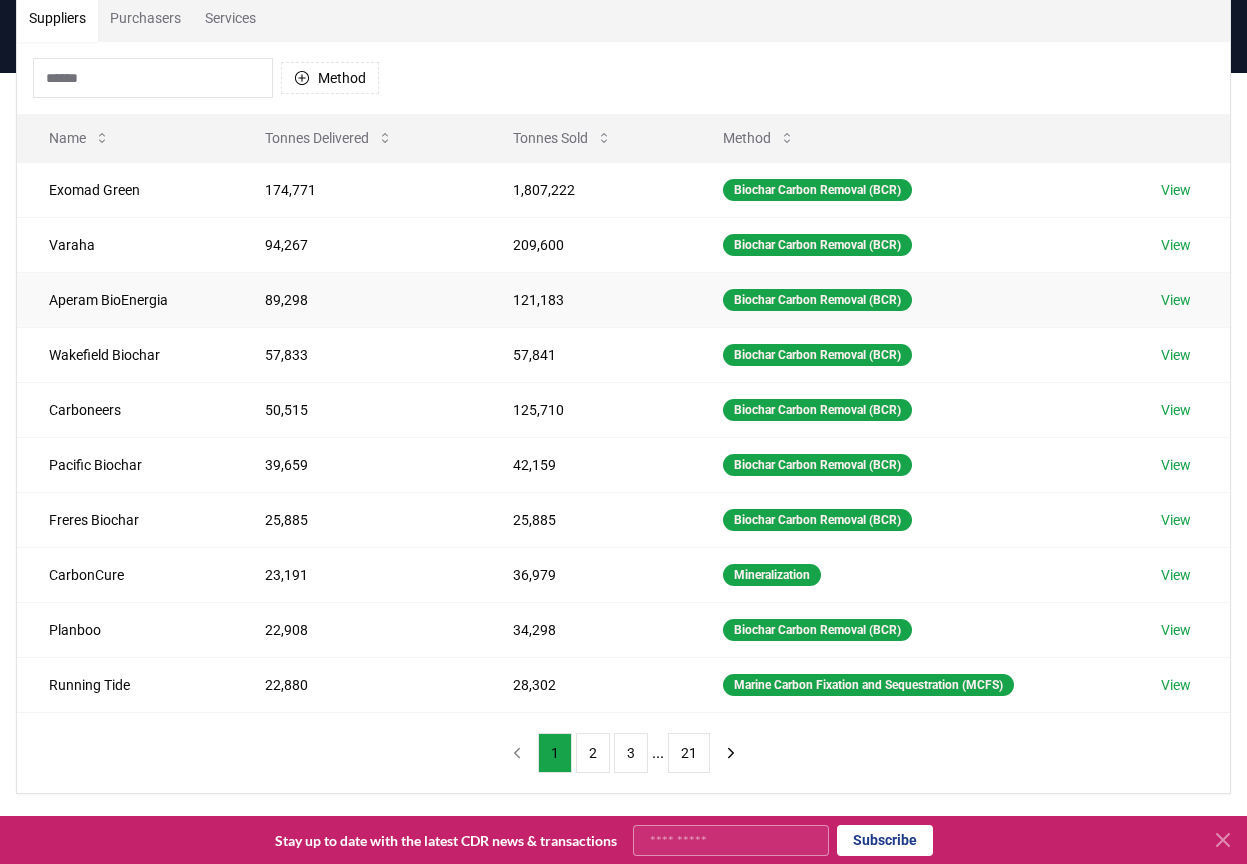 scroll, scrollTop: 200, scrollLeft: 0, axis: vertical 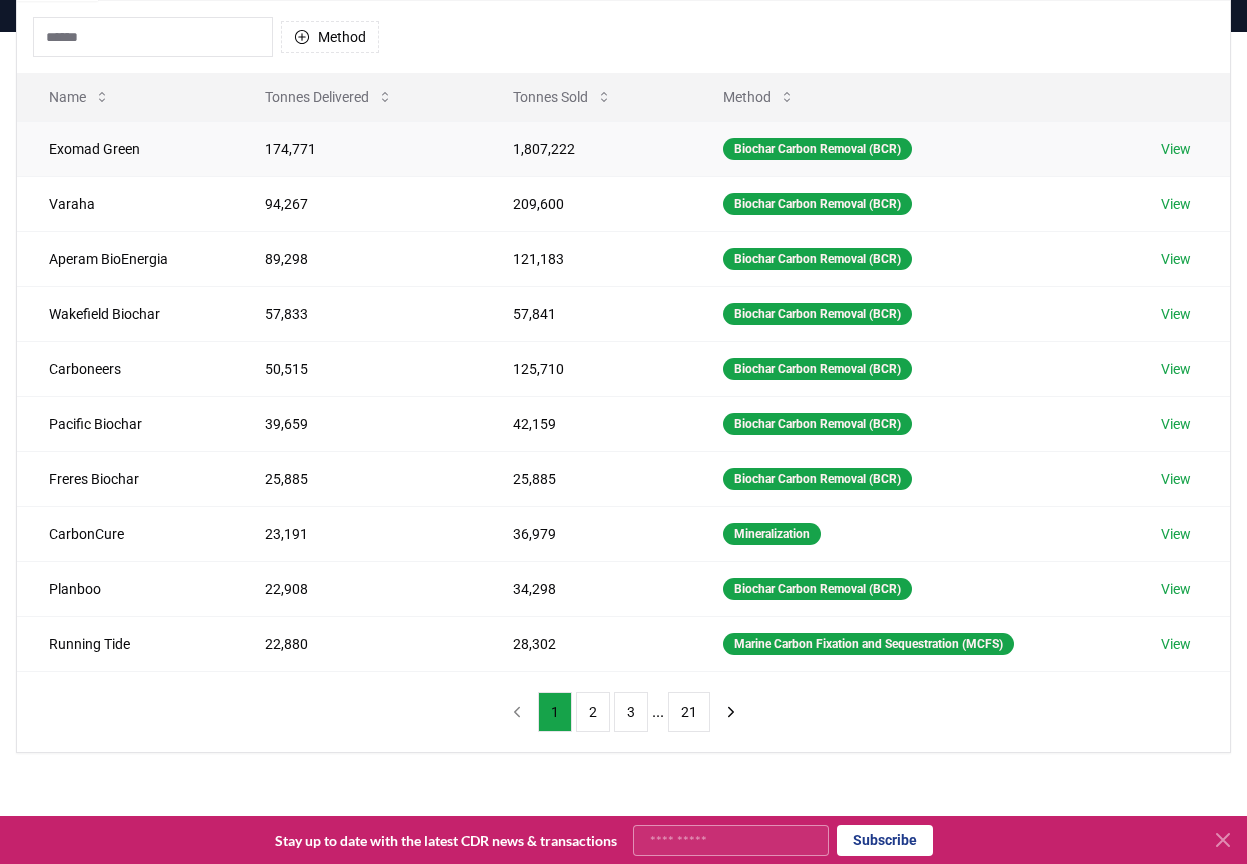 click on "Exomad Green" at bounding box center [125, 148] 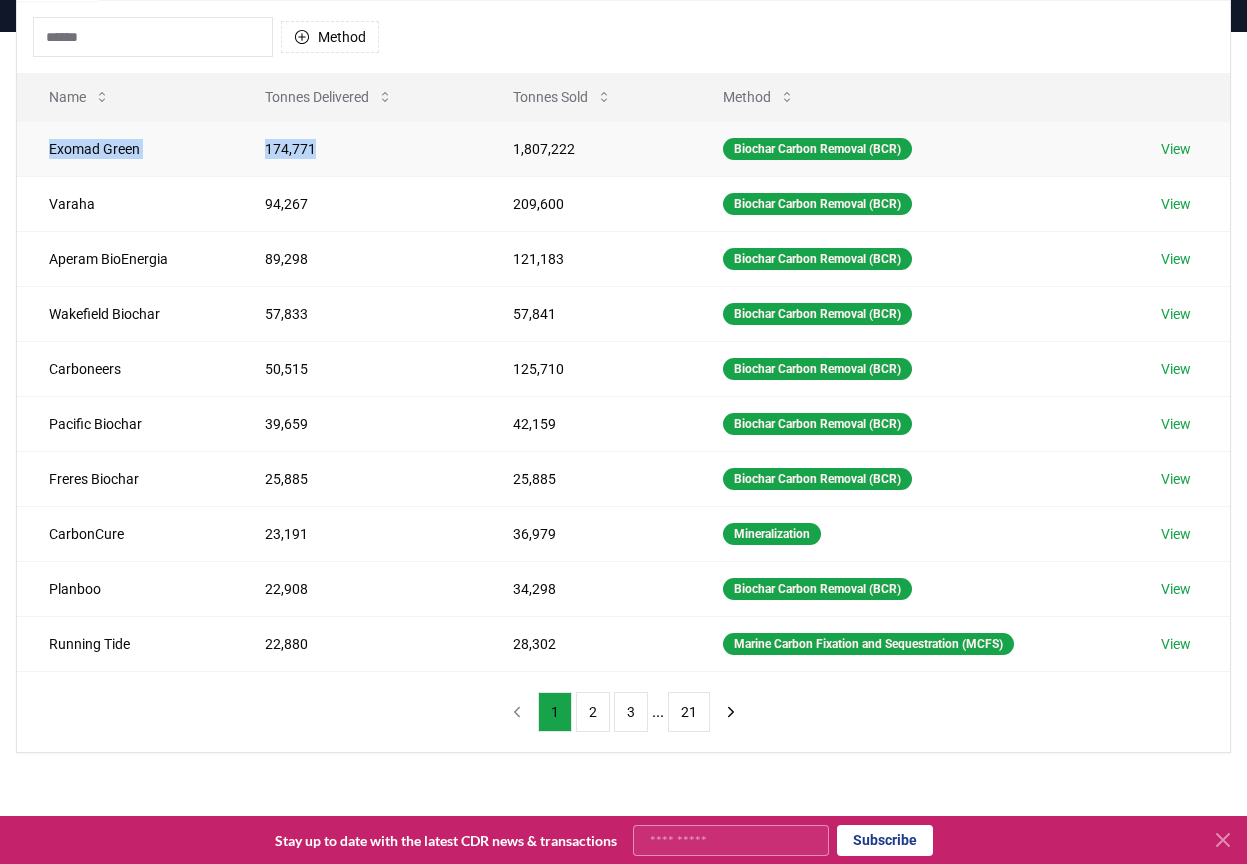 drag, startPoint x: 47, startPoint y: 149, endPoint x: 310, endPoint y: 158, distance: 263.15396 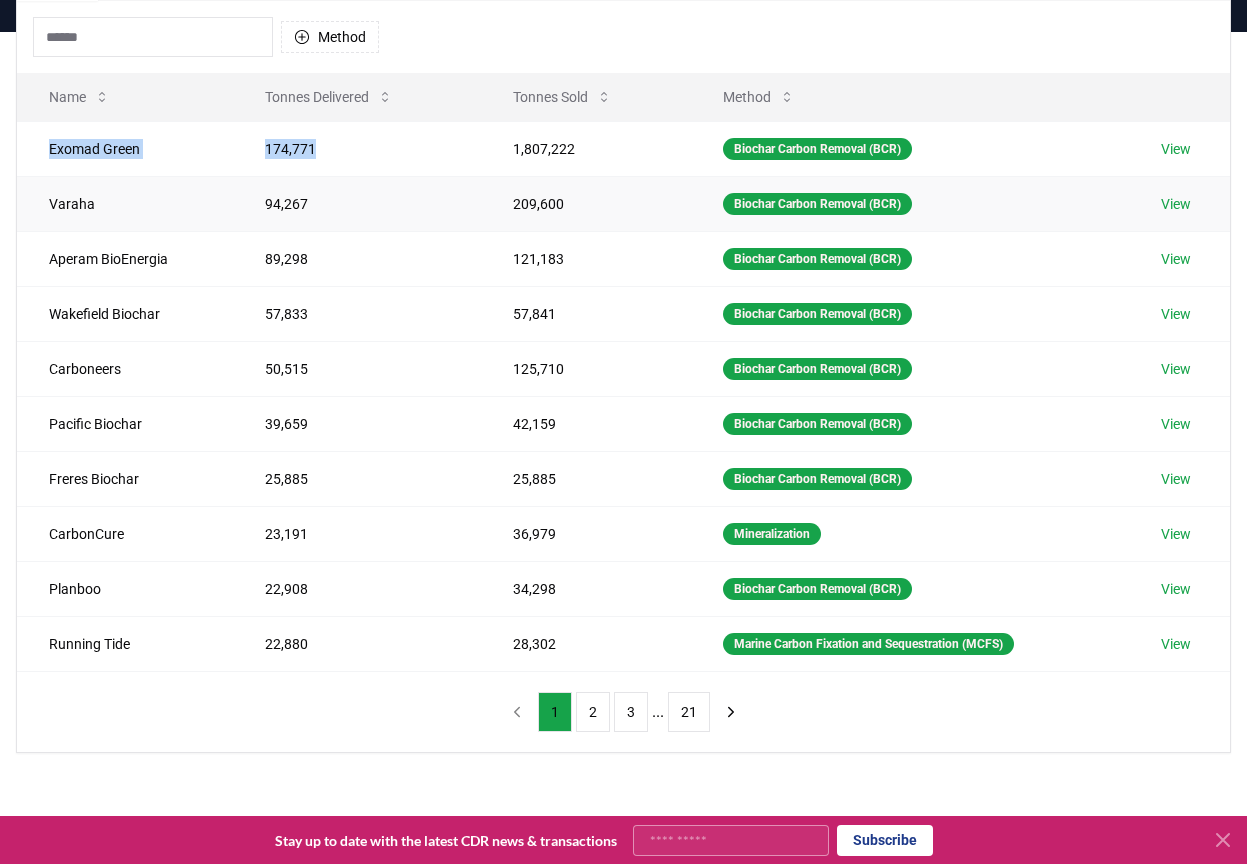 click on "Varaha" at bounding box center [125, 203] 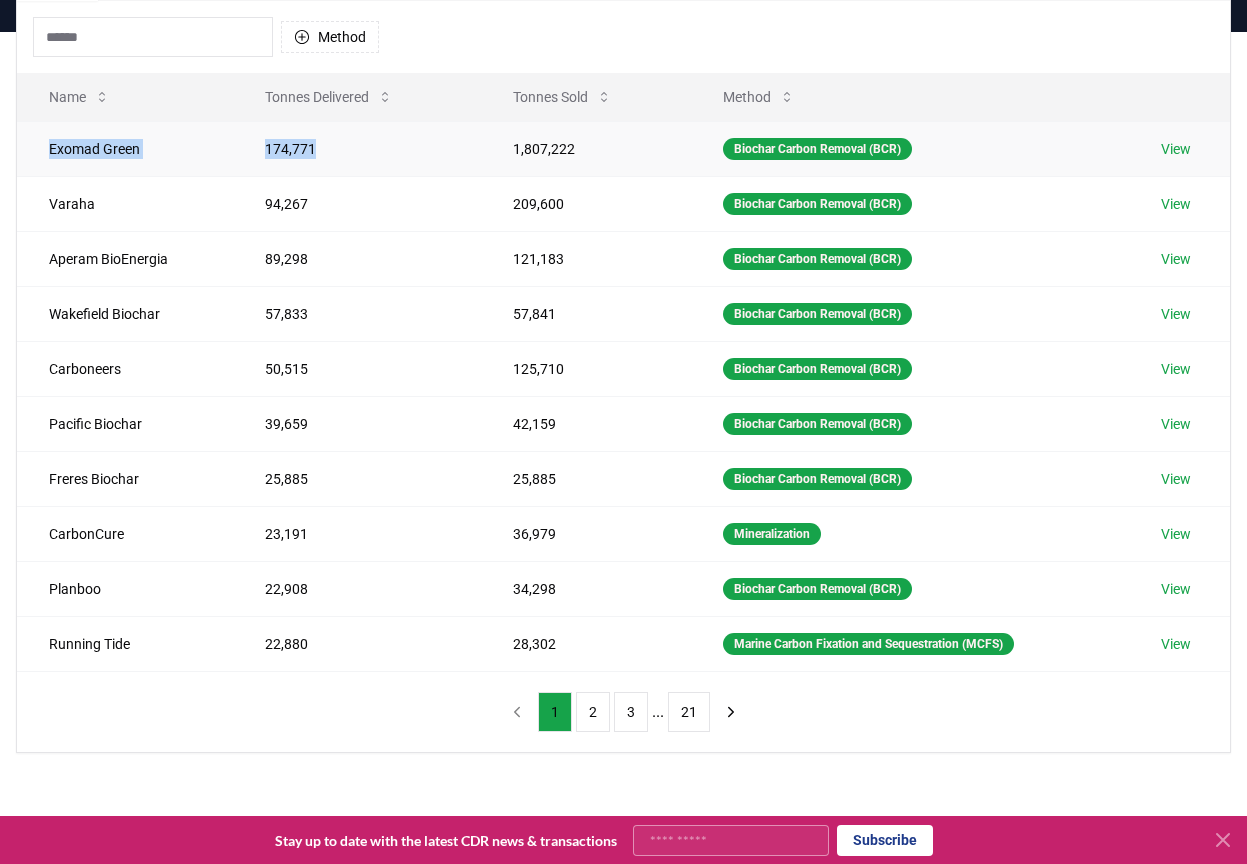 drag, startPoint x: 36, startPoint y: 145, endPoint x: 310, endPoint y: 152, distance: 274.08942 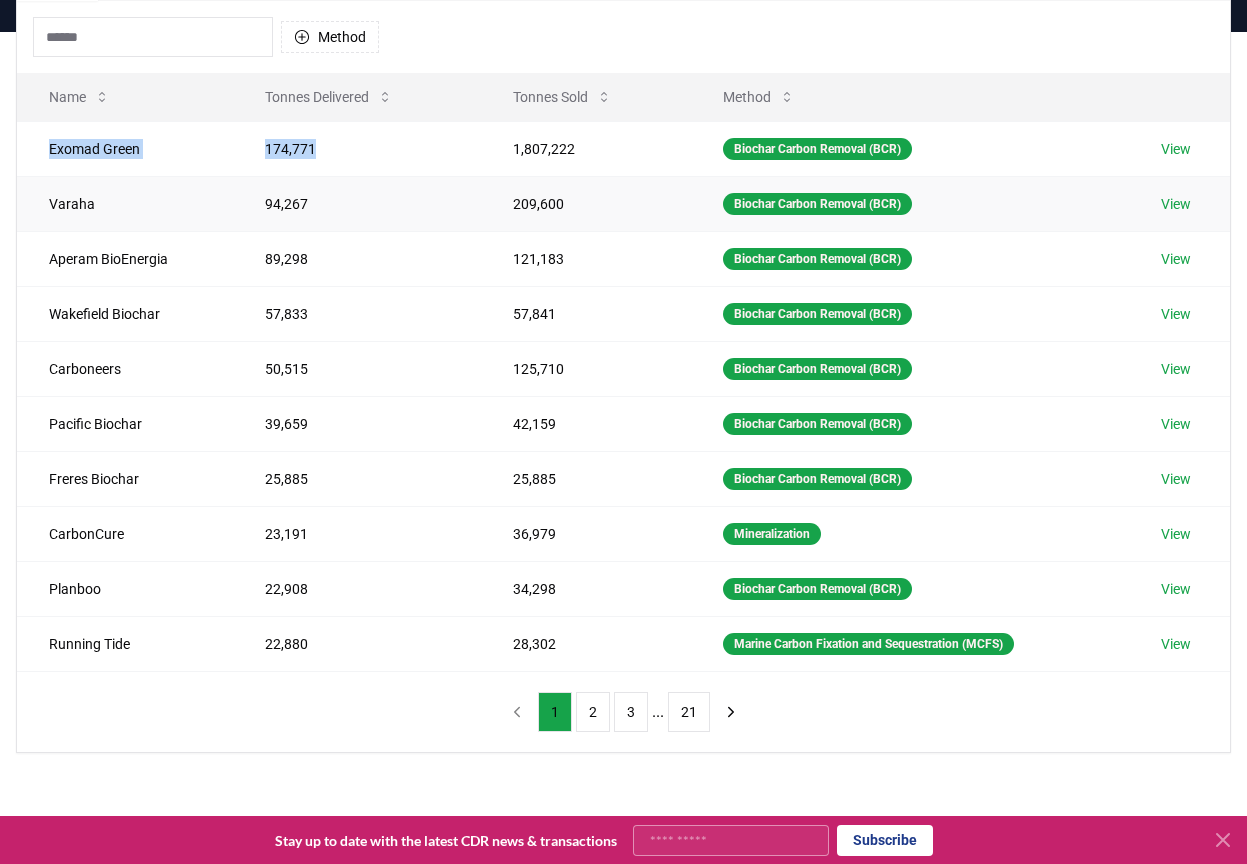 copy on "Exomad Green 174,771" 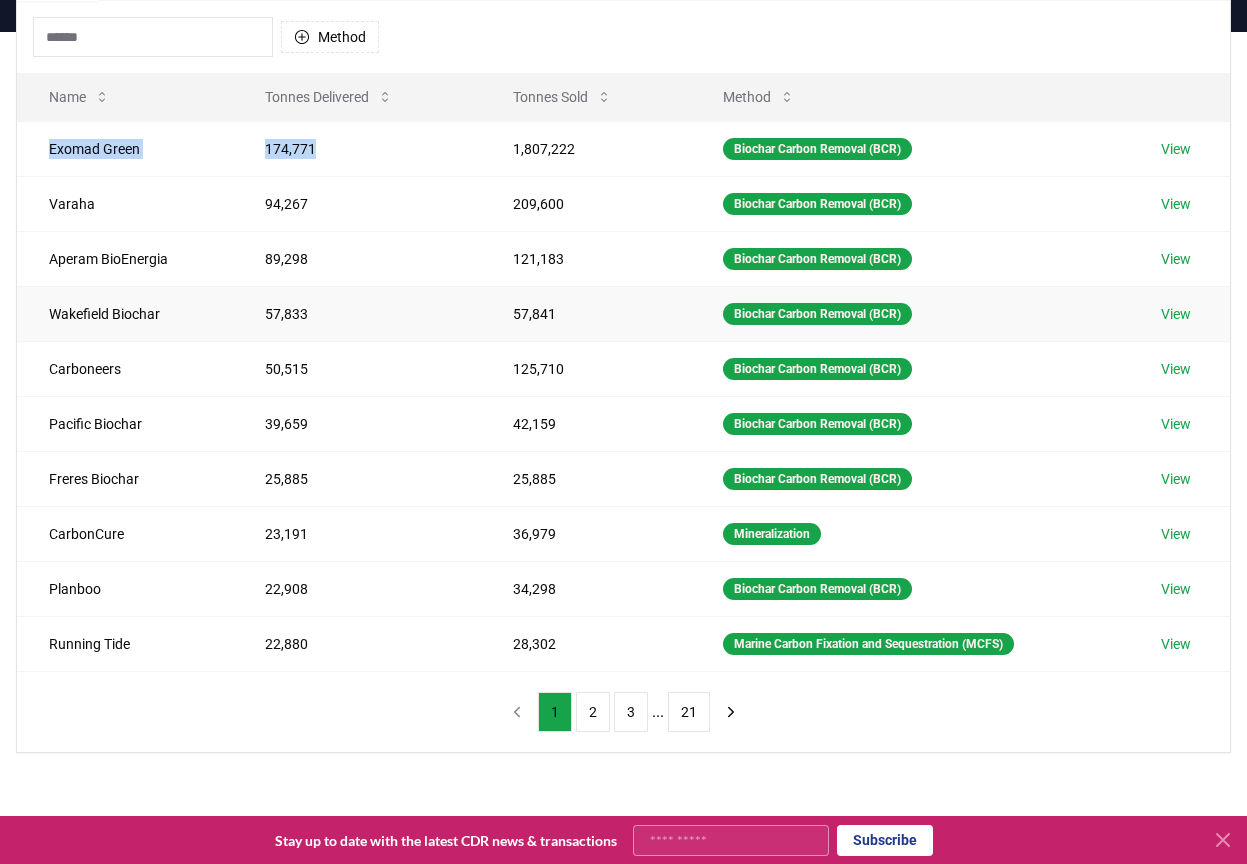 click on "Carboneers" at bounding box center (125, 368) 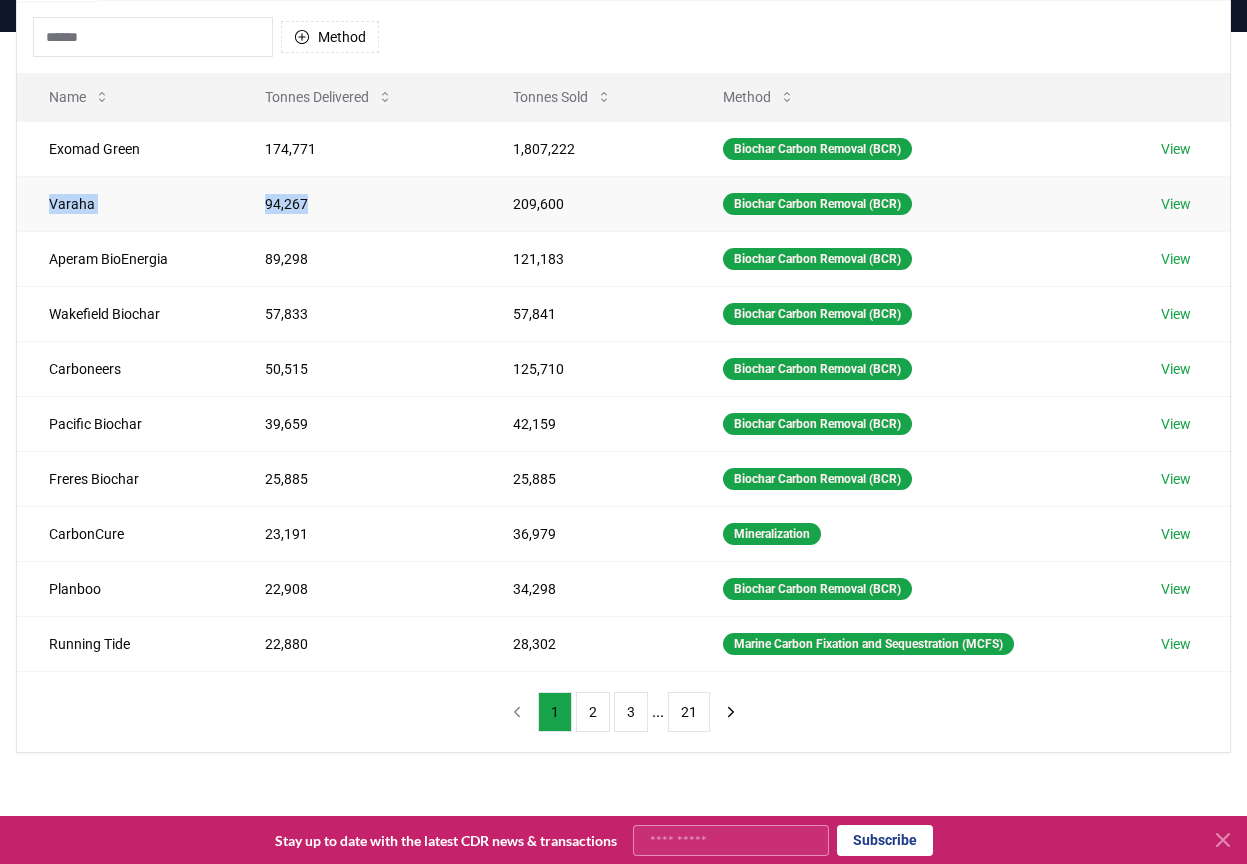 drag, startPoint x: 39, startPoint y: 197, endPoint x: 309, endPoint y: 219, distance: 270.8948 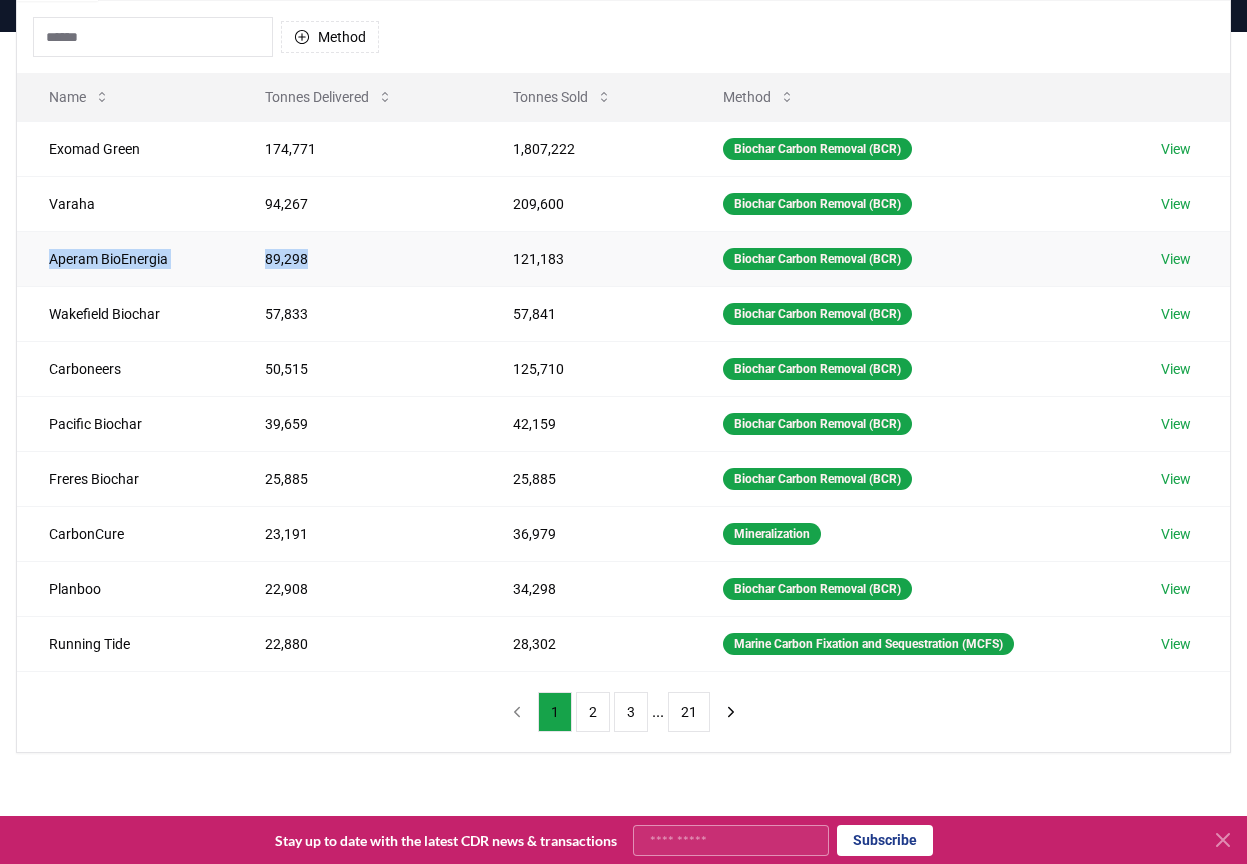 drag, startPoint x: 39, startPoint y: 250, endPoint x: 318, endPoint y: 256, distance: 279.0645 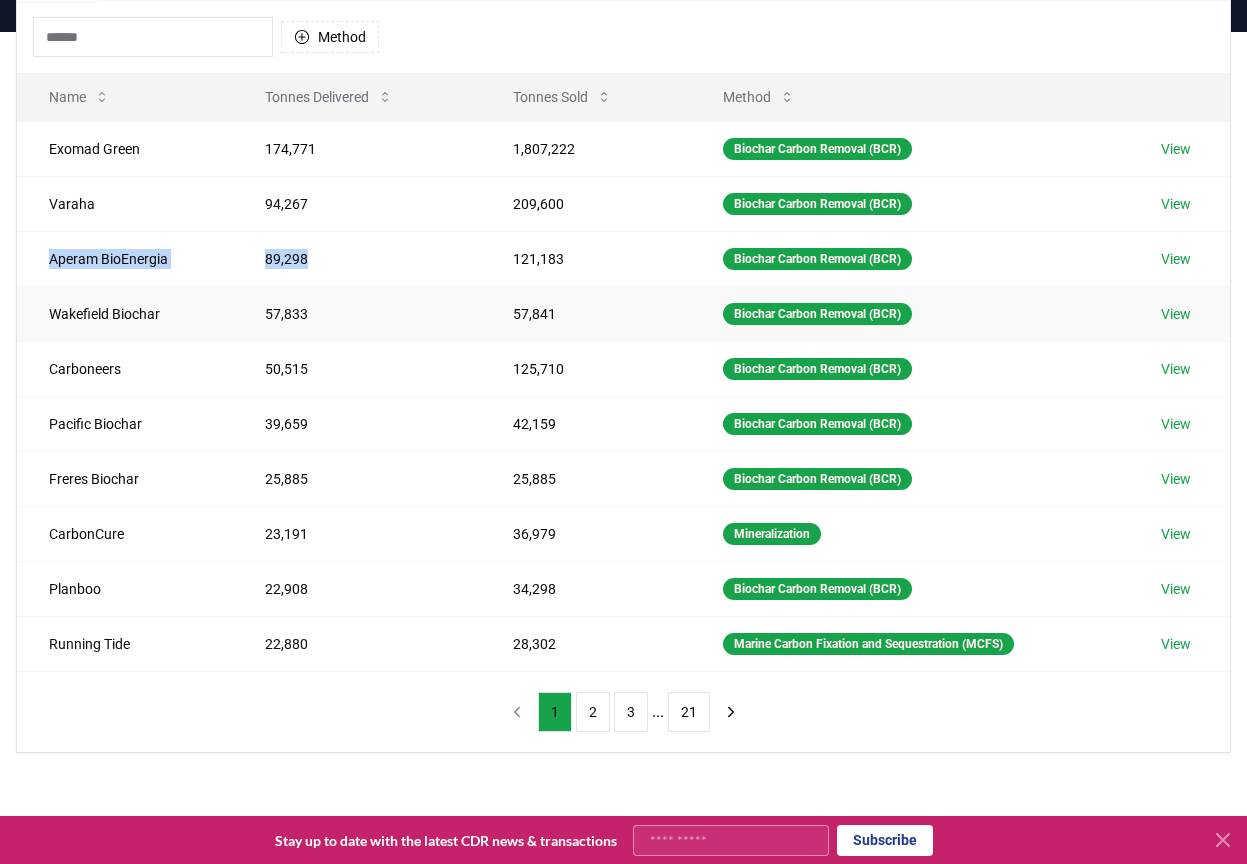 click on "Wakefield Biochar" at bounding box center [125, 313] 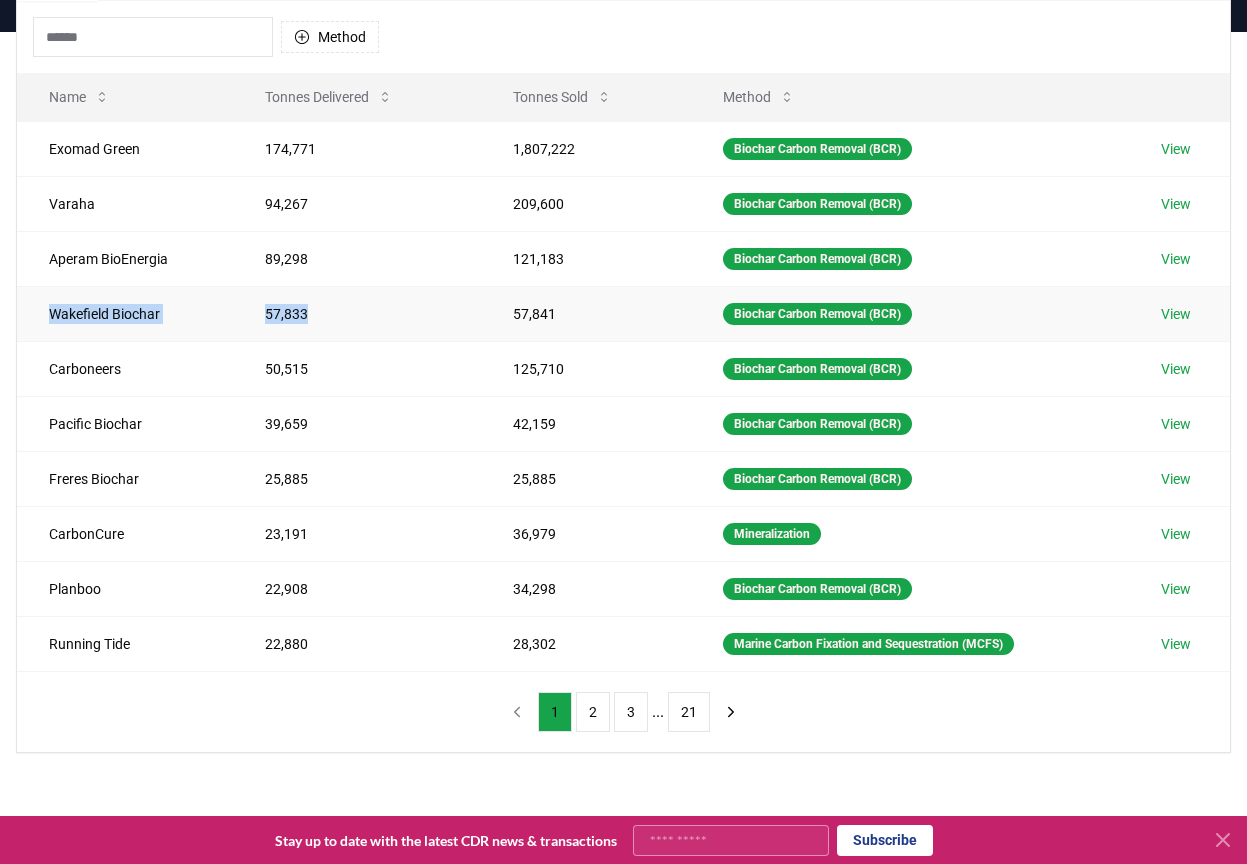 drag, startPoint x: 38, startPoint y: 313, endPoint x: 298, endPoint y: 312, distance: 260.00192 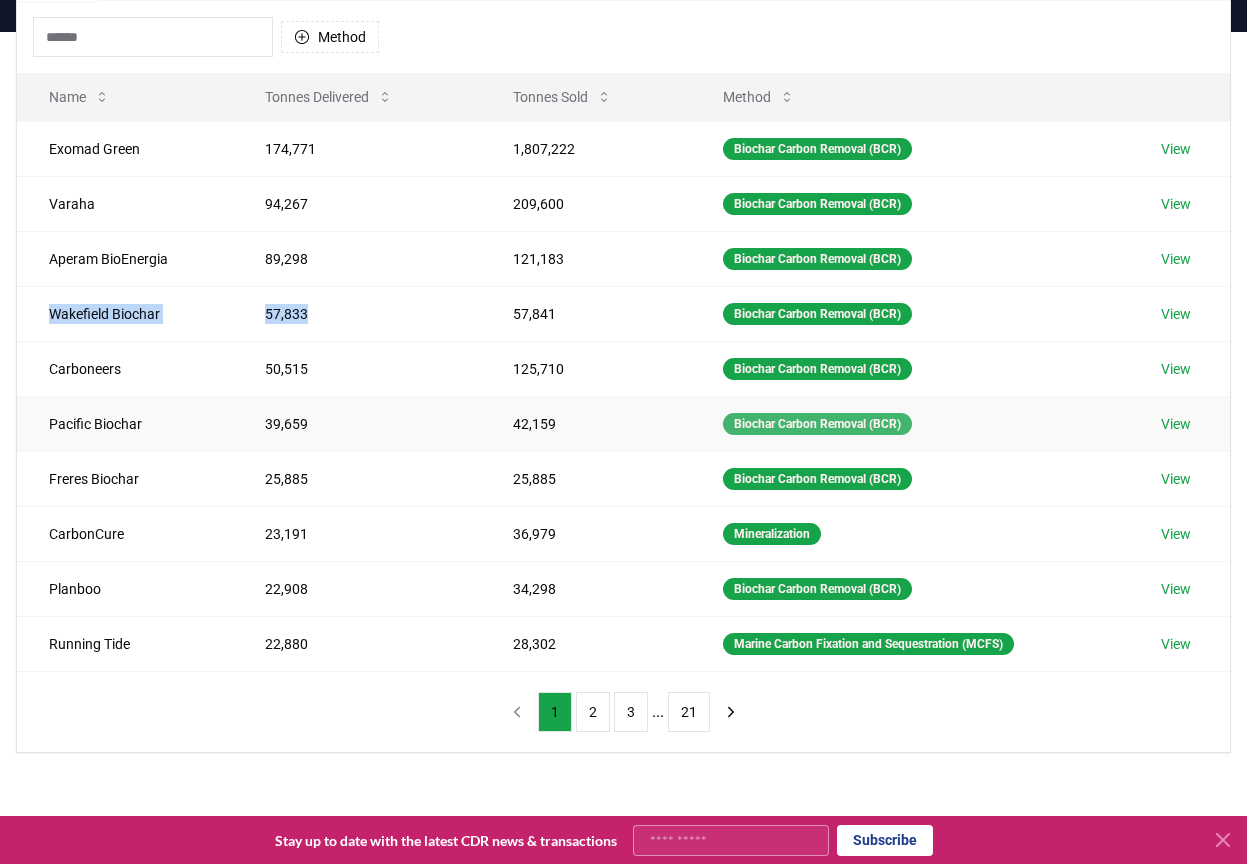 copy on "Wakefield Biochar 57,833" 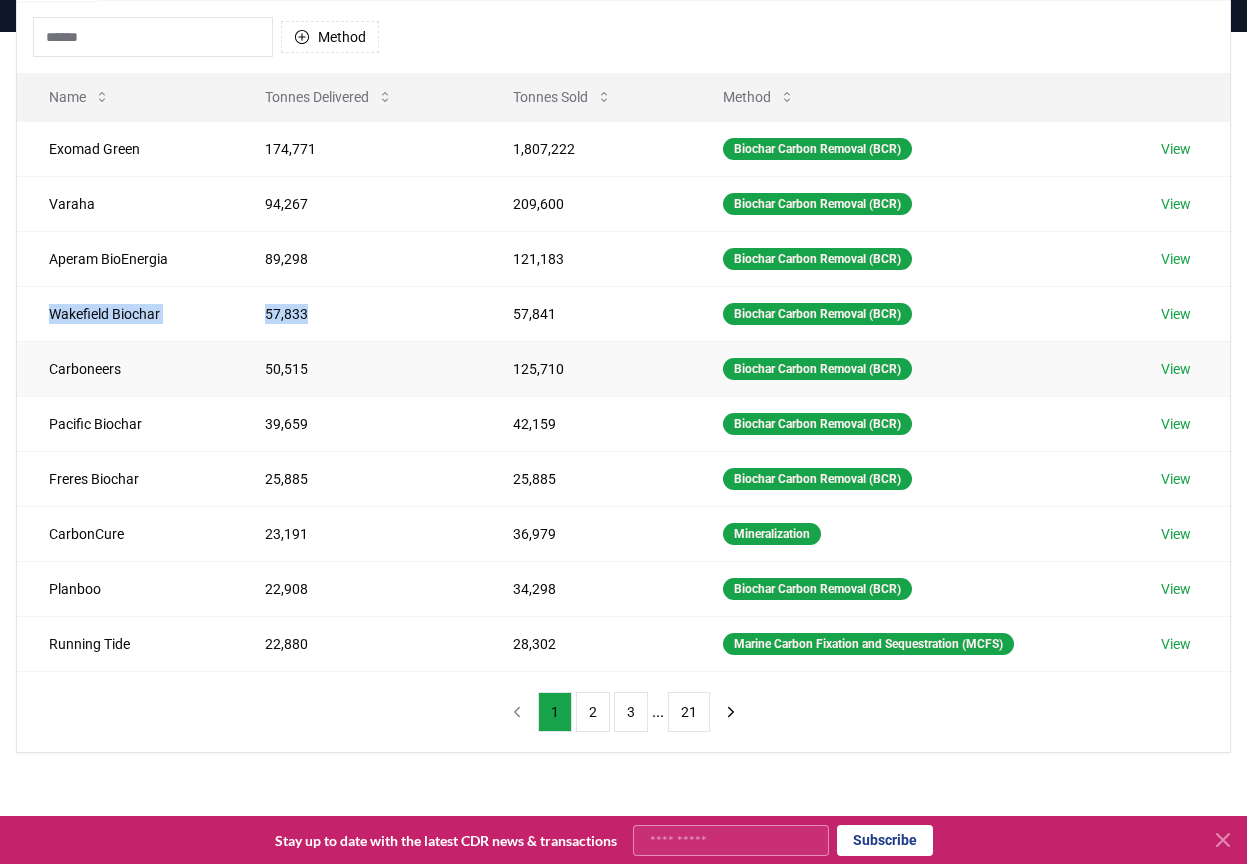 click on "Carboneers" at bounding box center [125, 368] 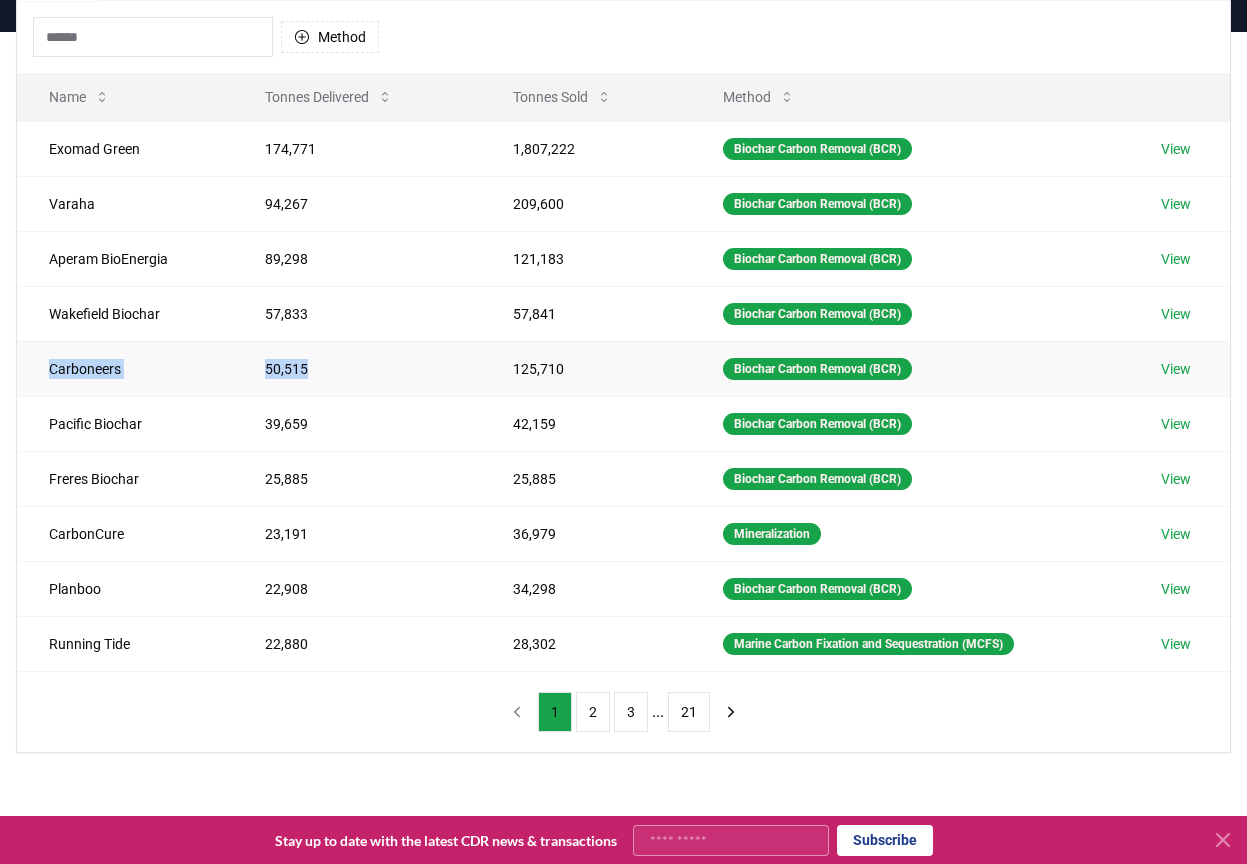 drag, startPoint x: 44, startPoint y: 366, endPoint x: 337, endPoint y: 371, distance: 293.04266 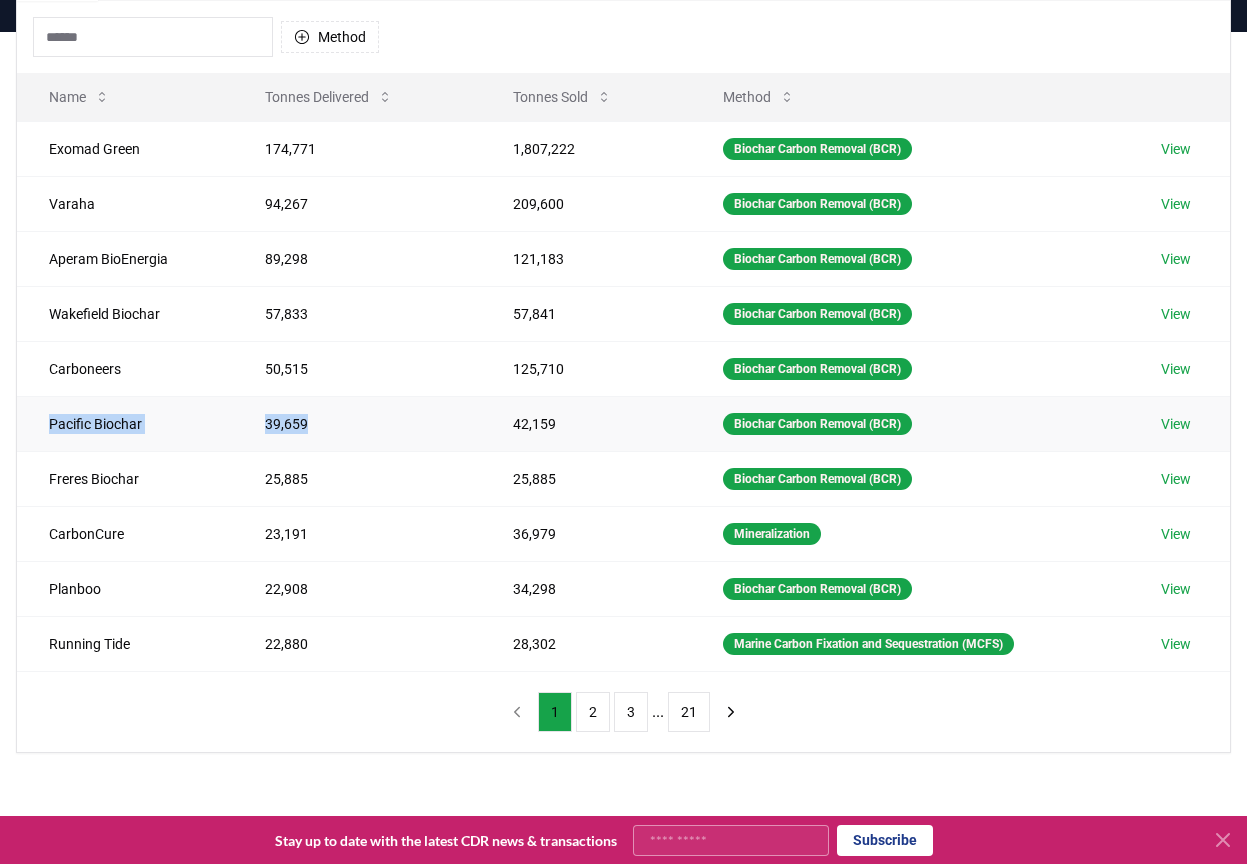 drag, startPoint x: 51, startPoint y: 428, endPoint x: 300, endPoint y: 430, distance: 249.00803 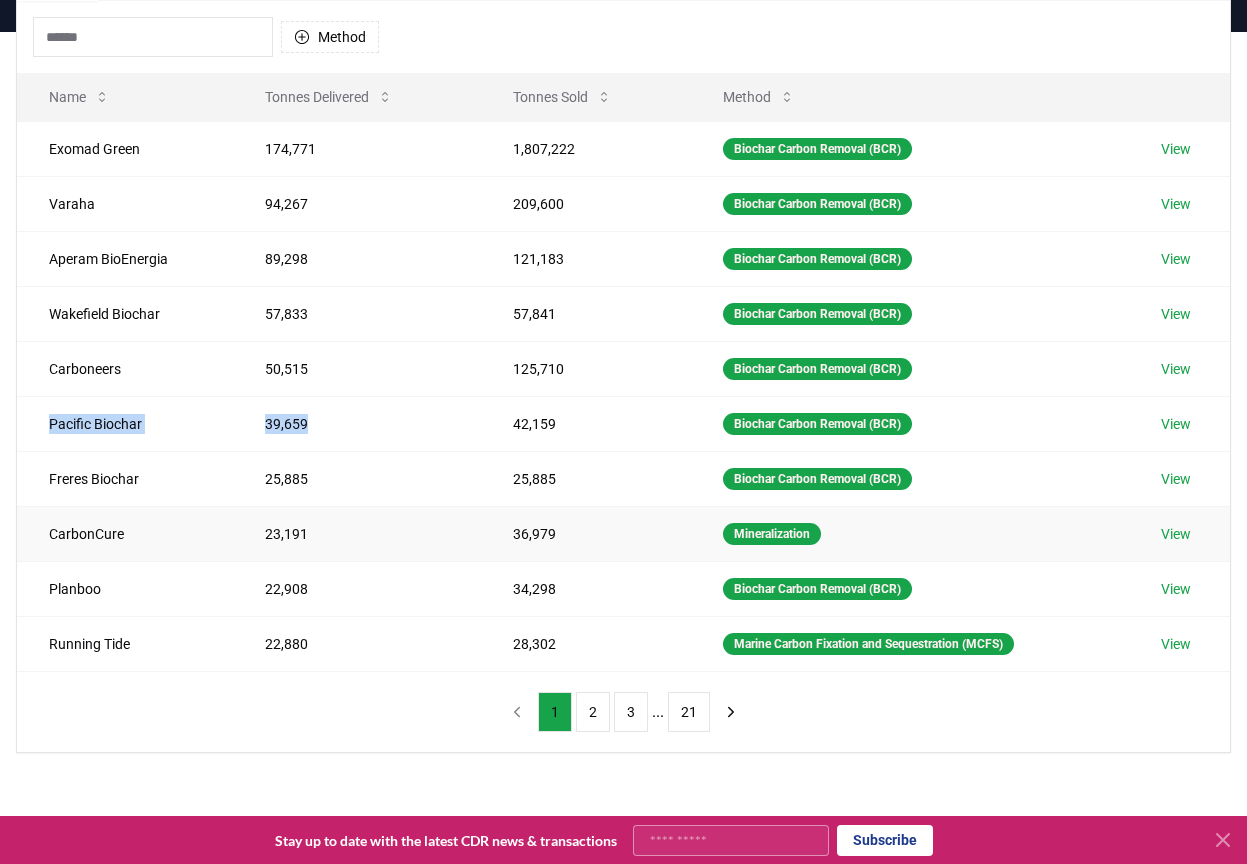 copy on "Pacific Biochar 39,659" 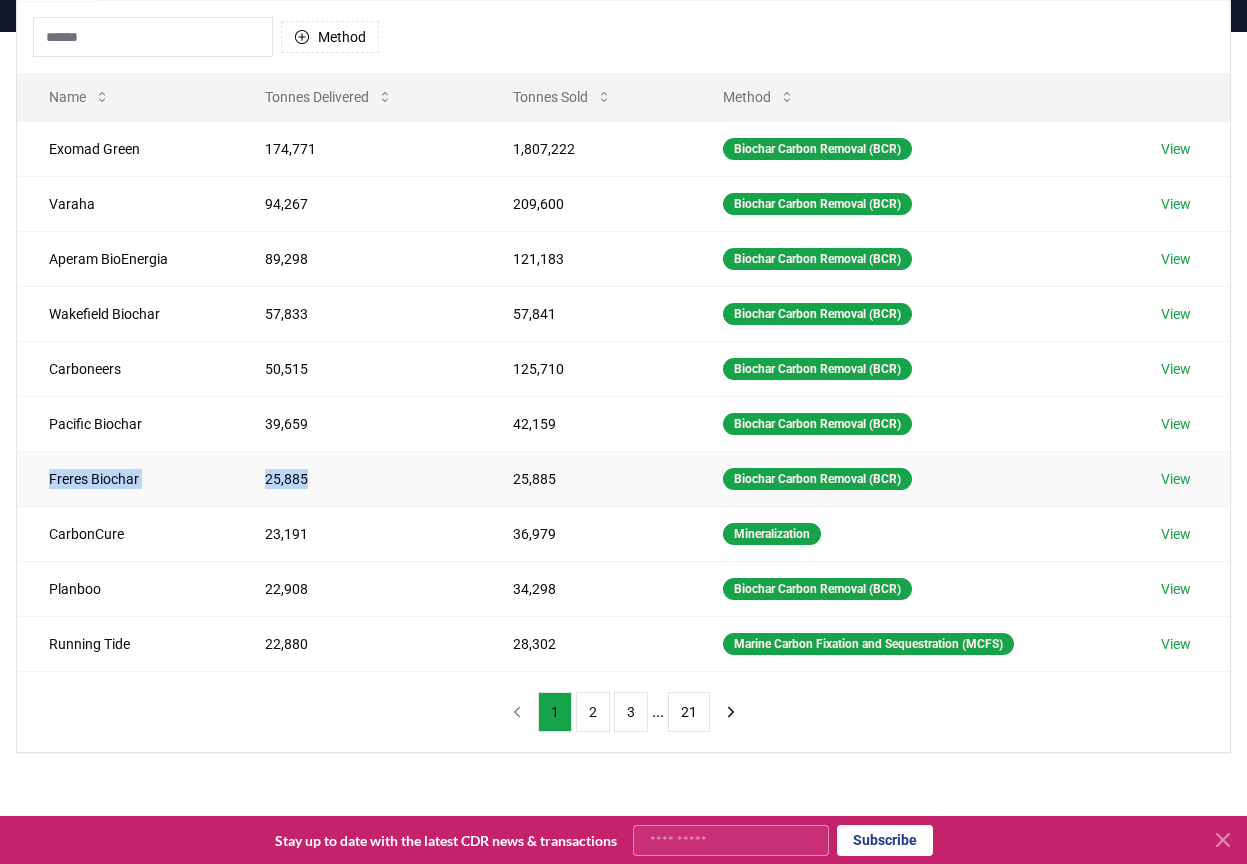 drag, startPoint x: 357, startPoint y: 477, endPoint x: 408, endPoint y: 480, distance: 51.088158 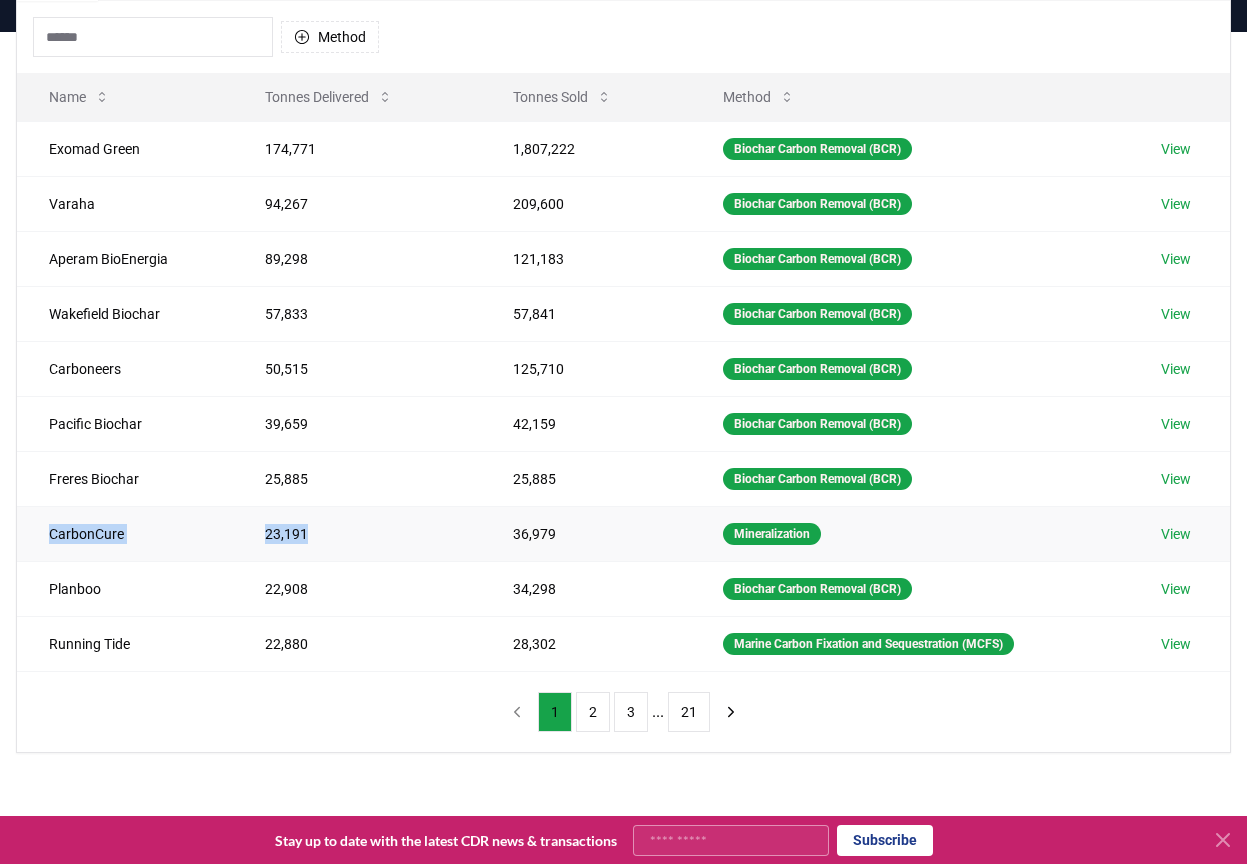 drag, startPoint x: 121, startPoint y: 534, endPoint x: 302, endPoint y: 534, distance: 181 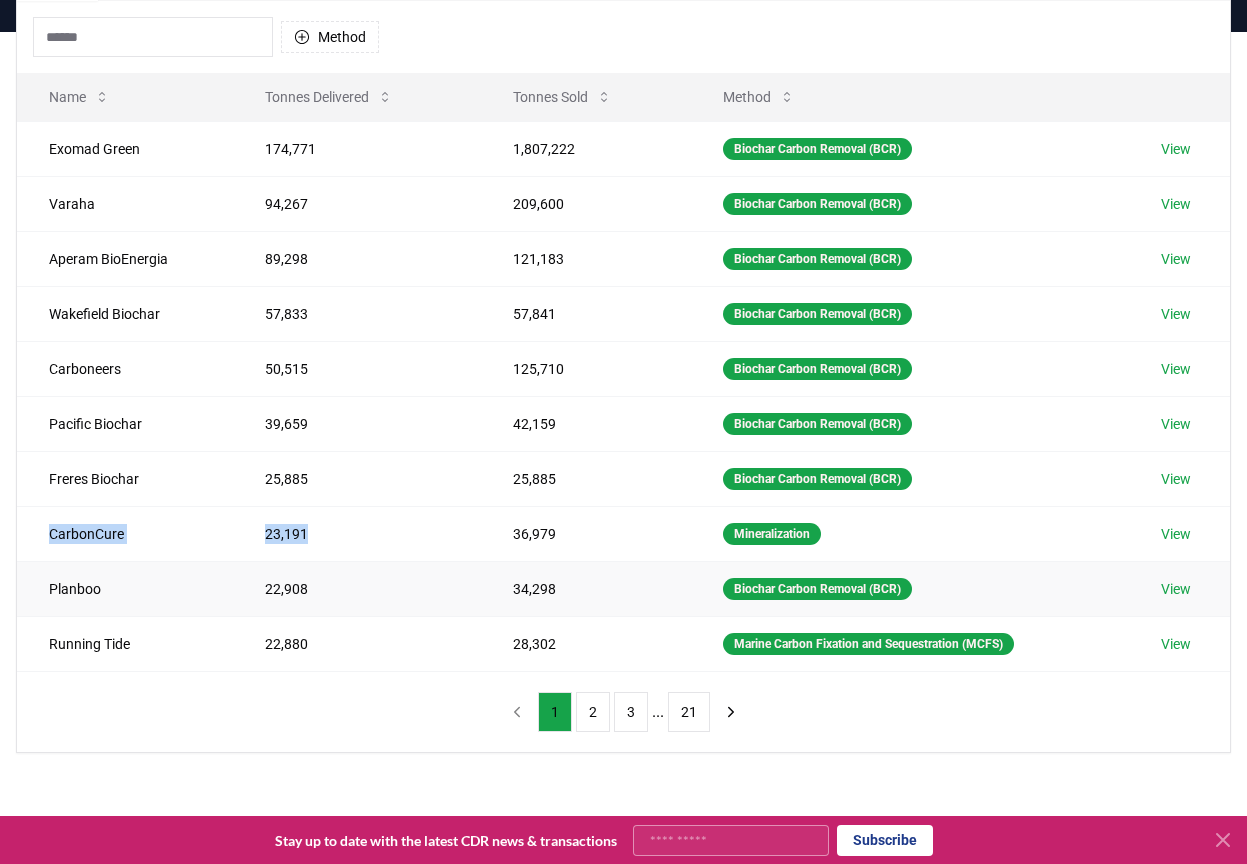 copy on "CarbonCure 23,191" 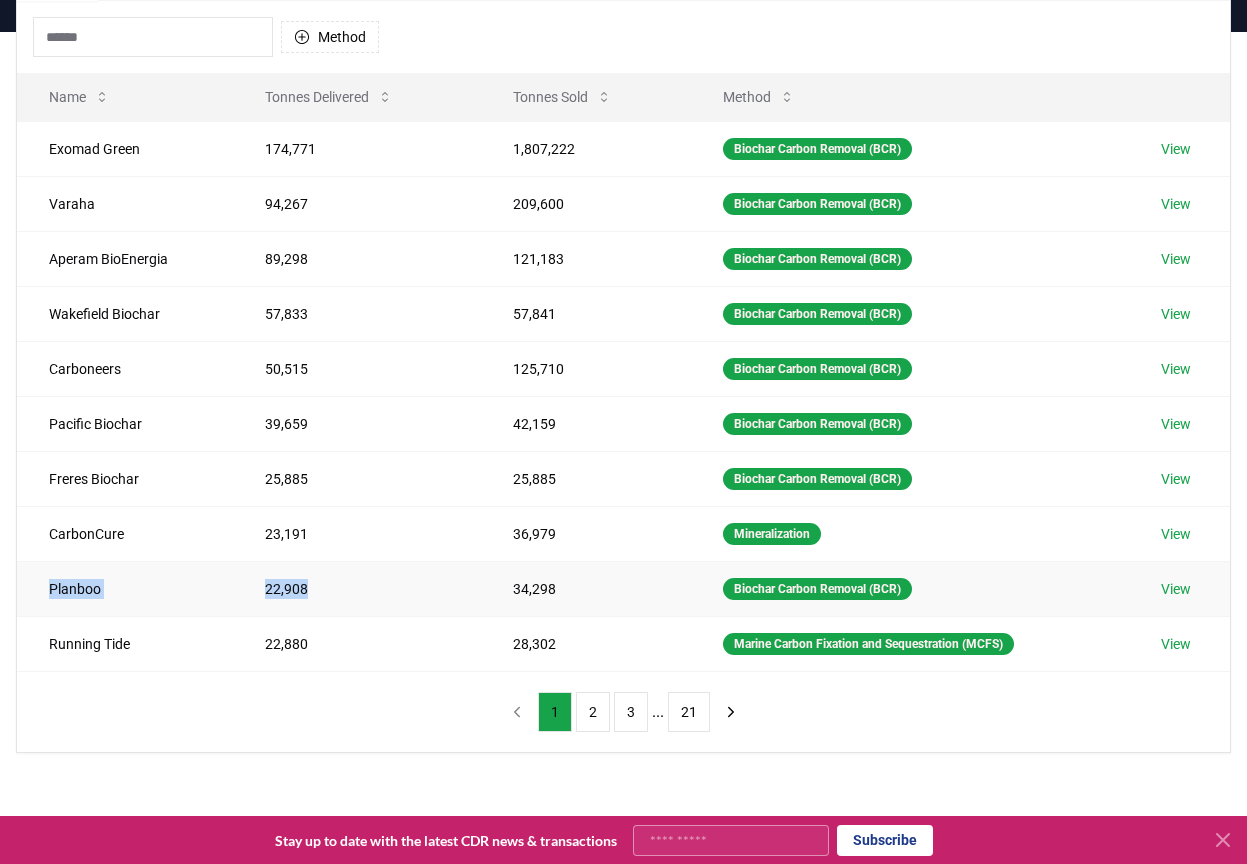 drag, startPoint x: 193, startPoint y: 597, endPoint x: 310, endPoint y: 594, distance: 117.03845 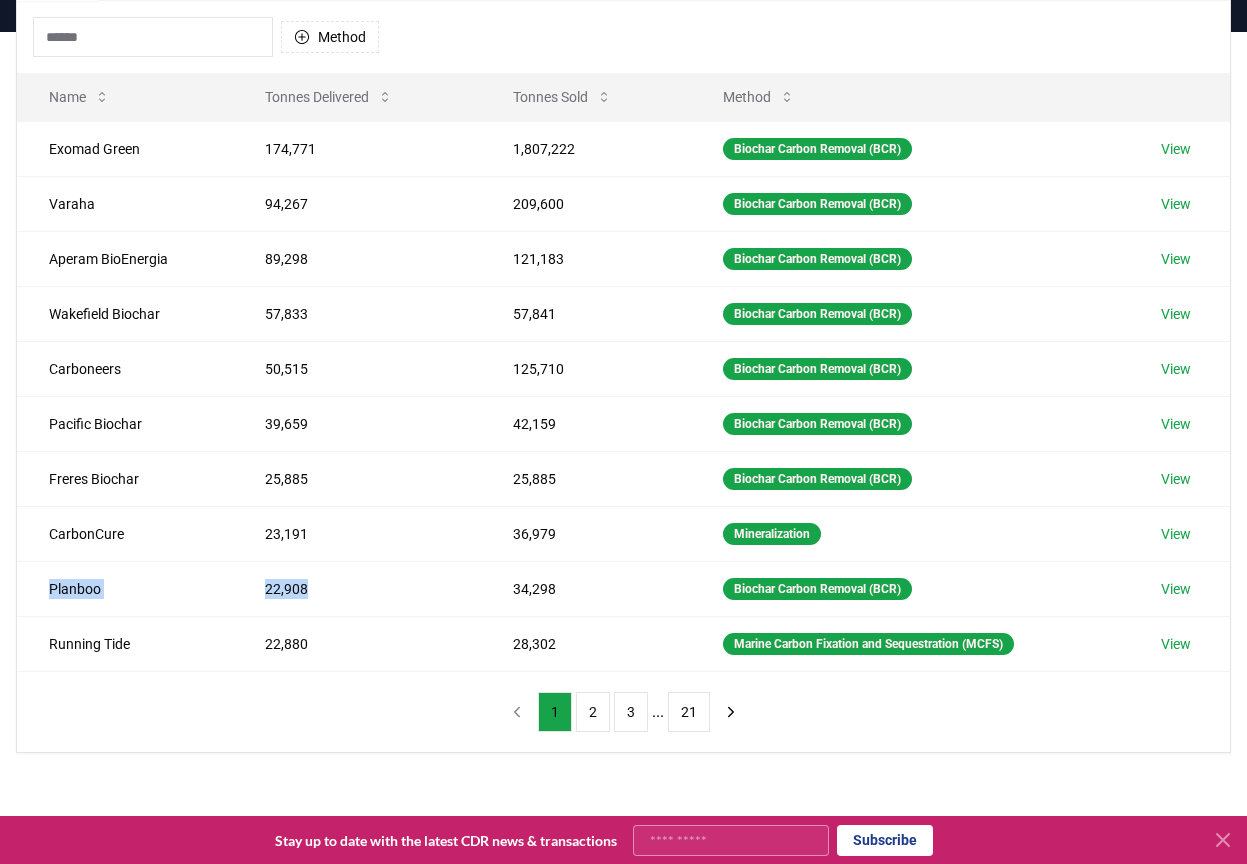 copy on "Planboo 22,908" 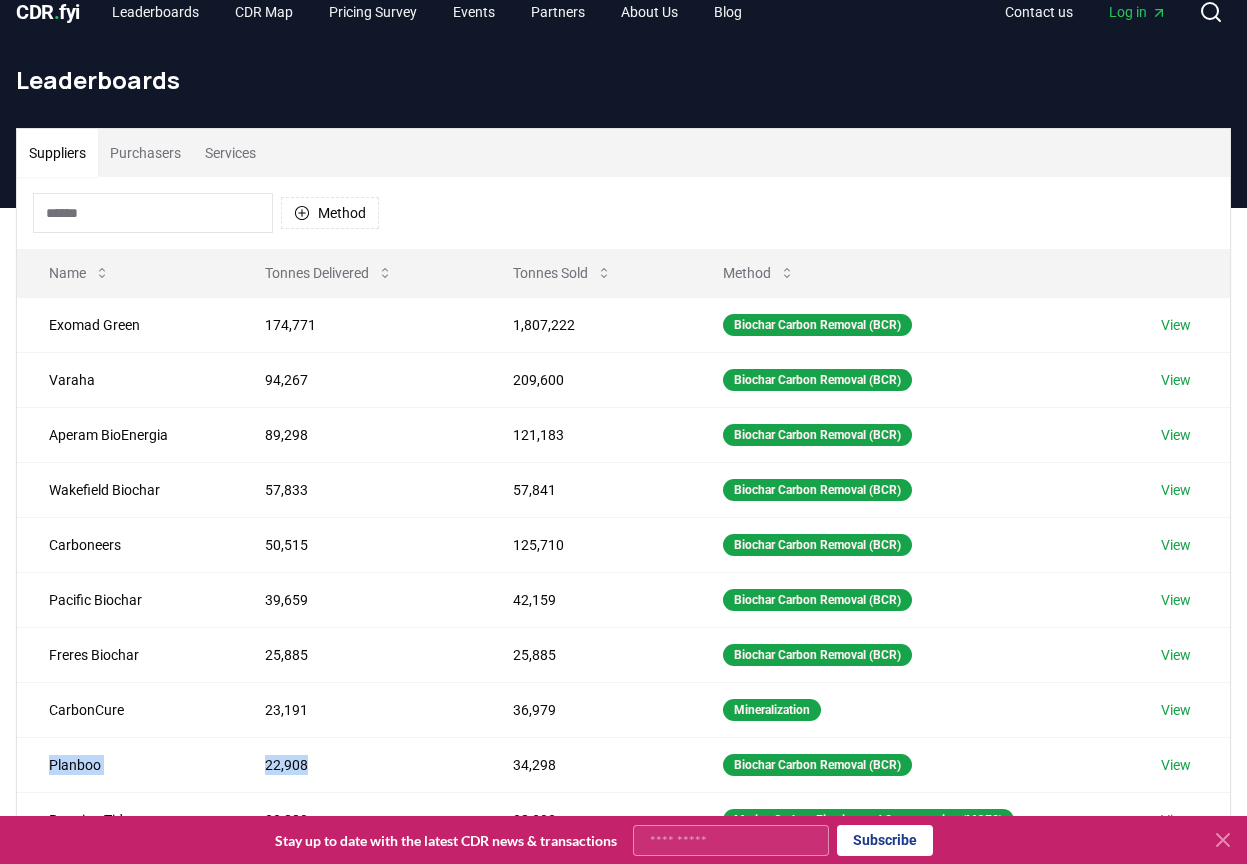 scroll, scrollTop: 0, scrollLeft: 0, axis: both 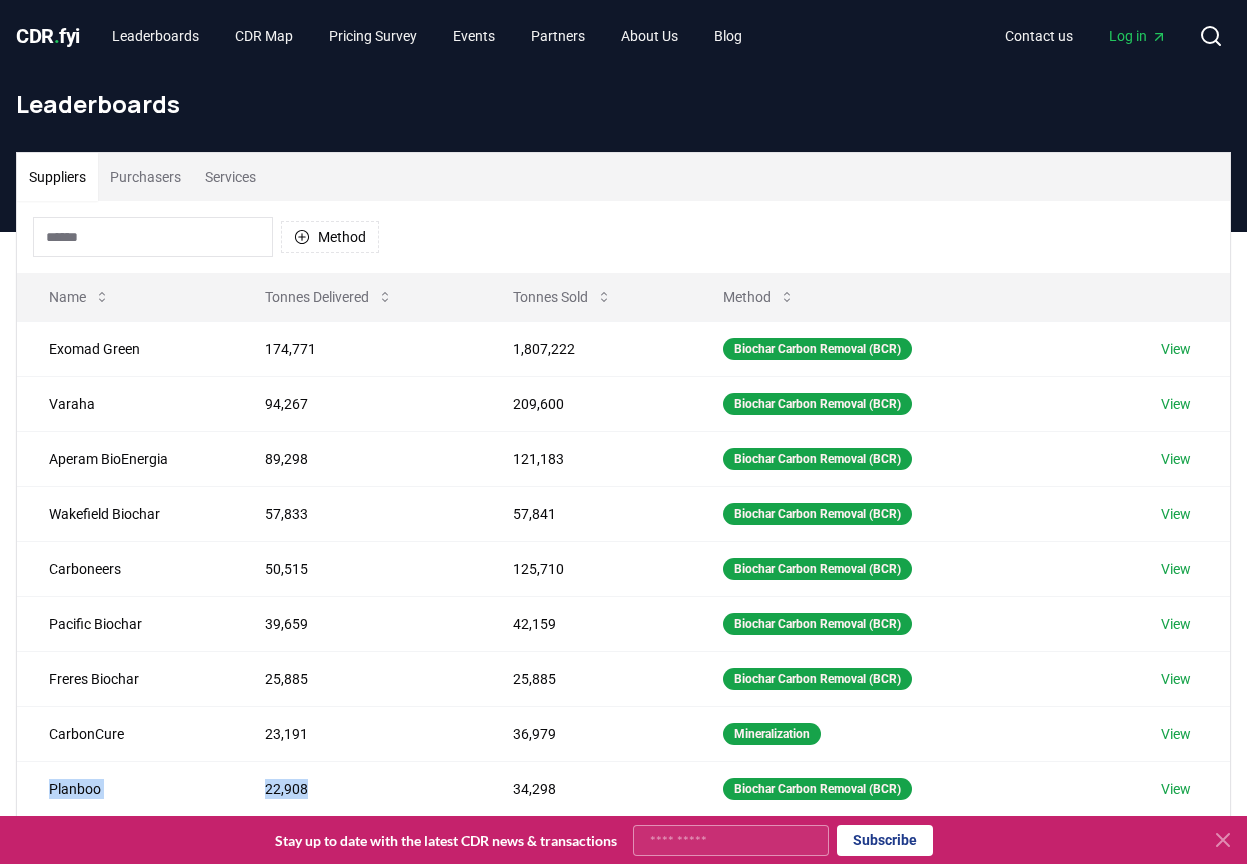 click on "Purchasers" at bounding box center [145, 177] 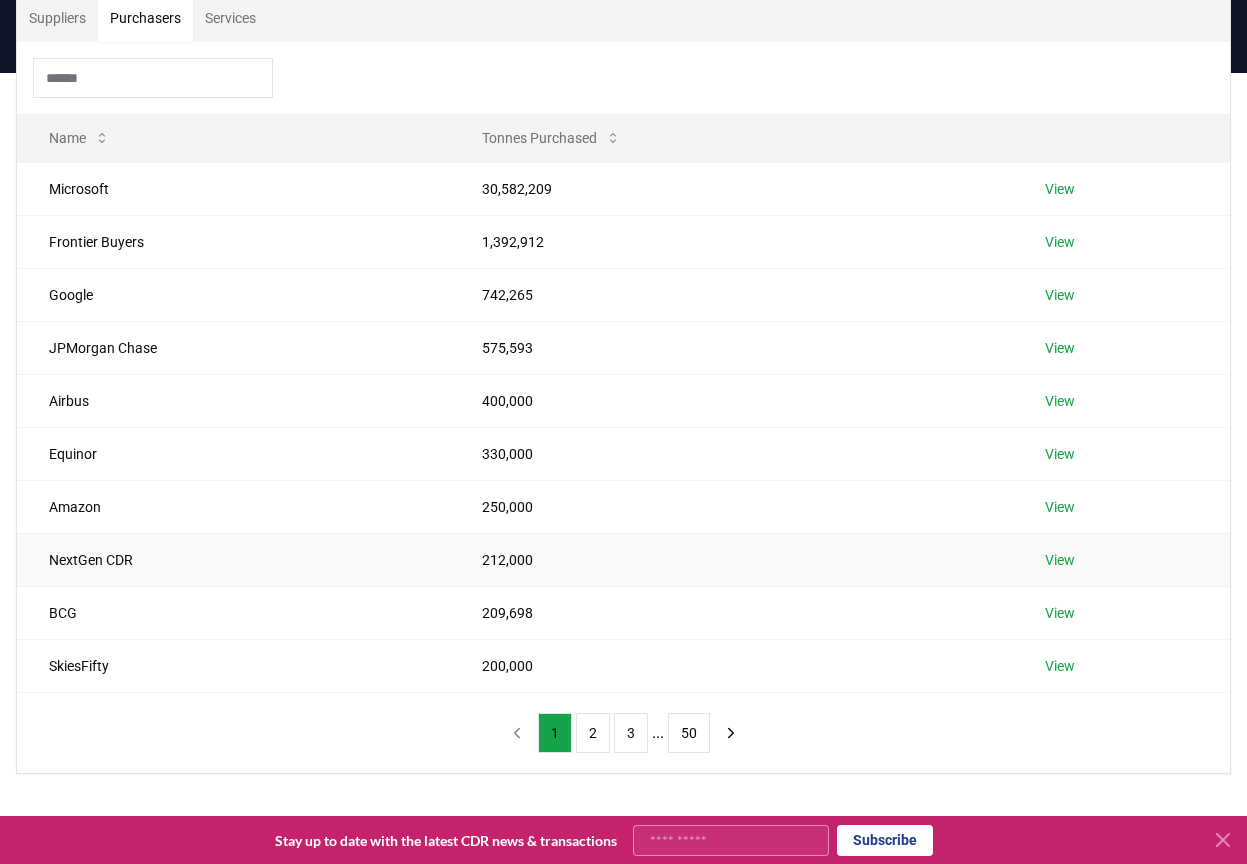 scroll, scrollTop: 200, scrollLeft: 0, axis: vertical 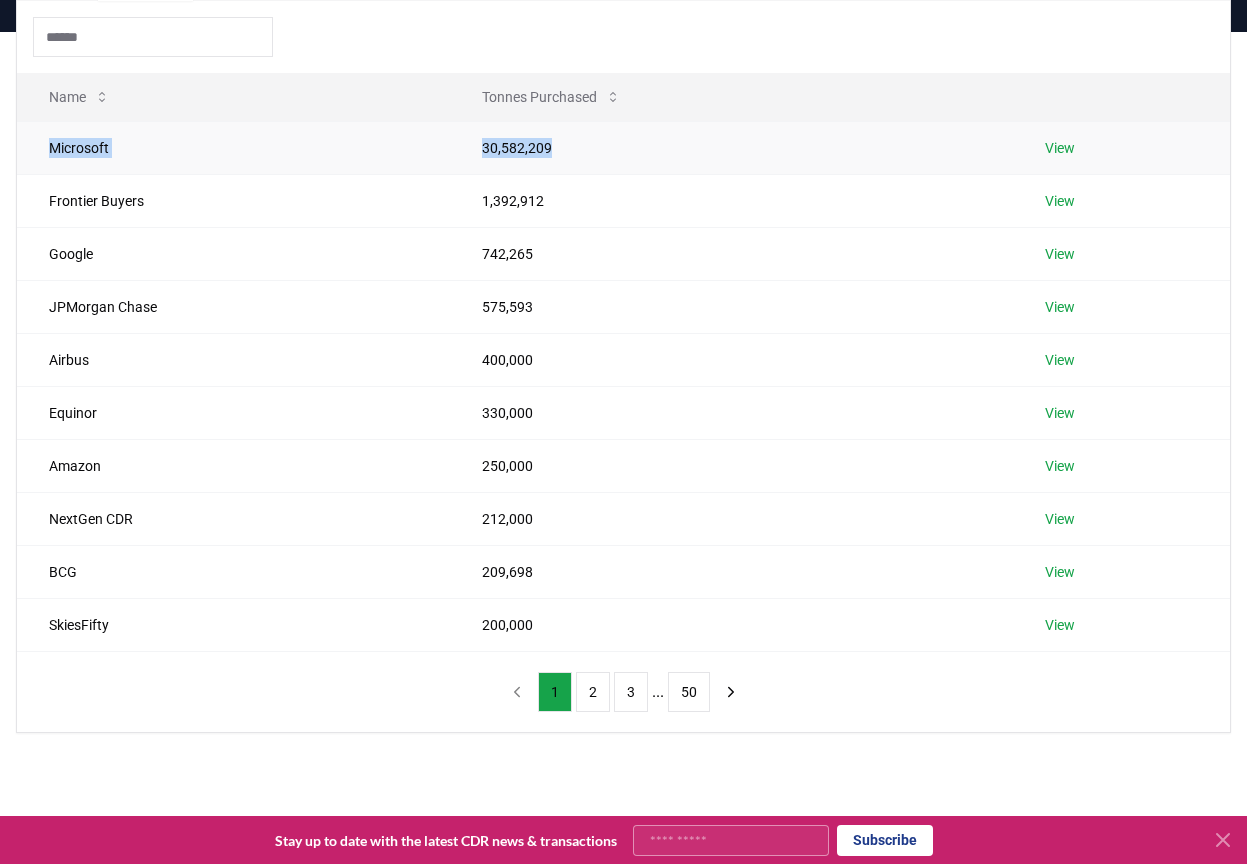drag, startPoint x: 37, startPoint y: 143, endPoint x: 574, endPoint y: 157, distance: 537.18243 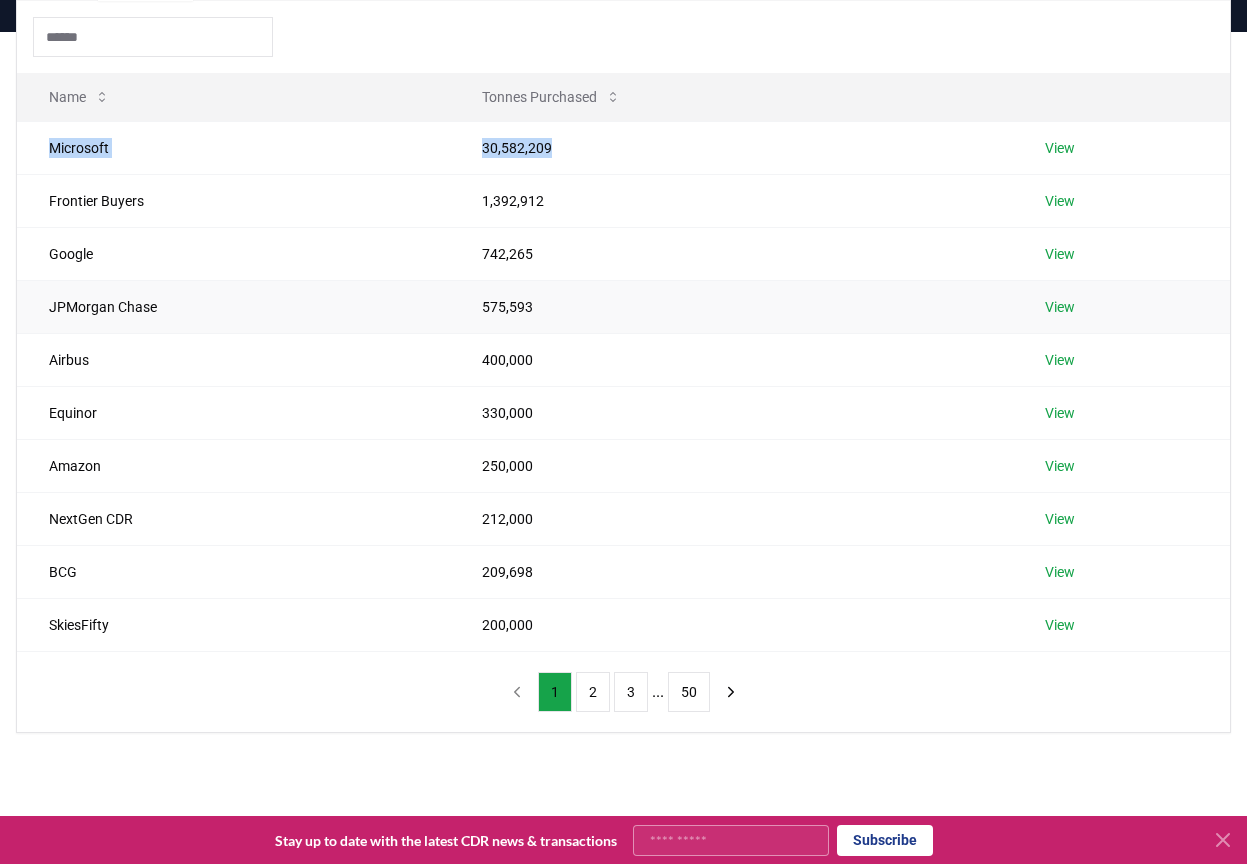 copy on "Microsoft 30,582,209" 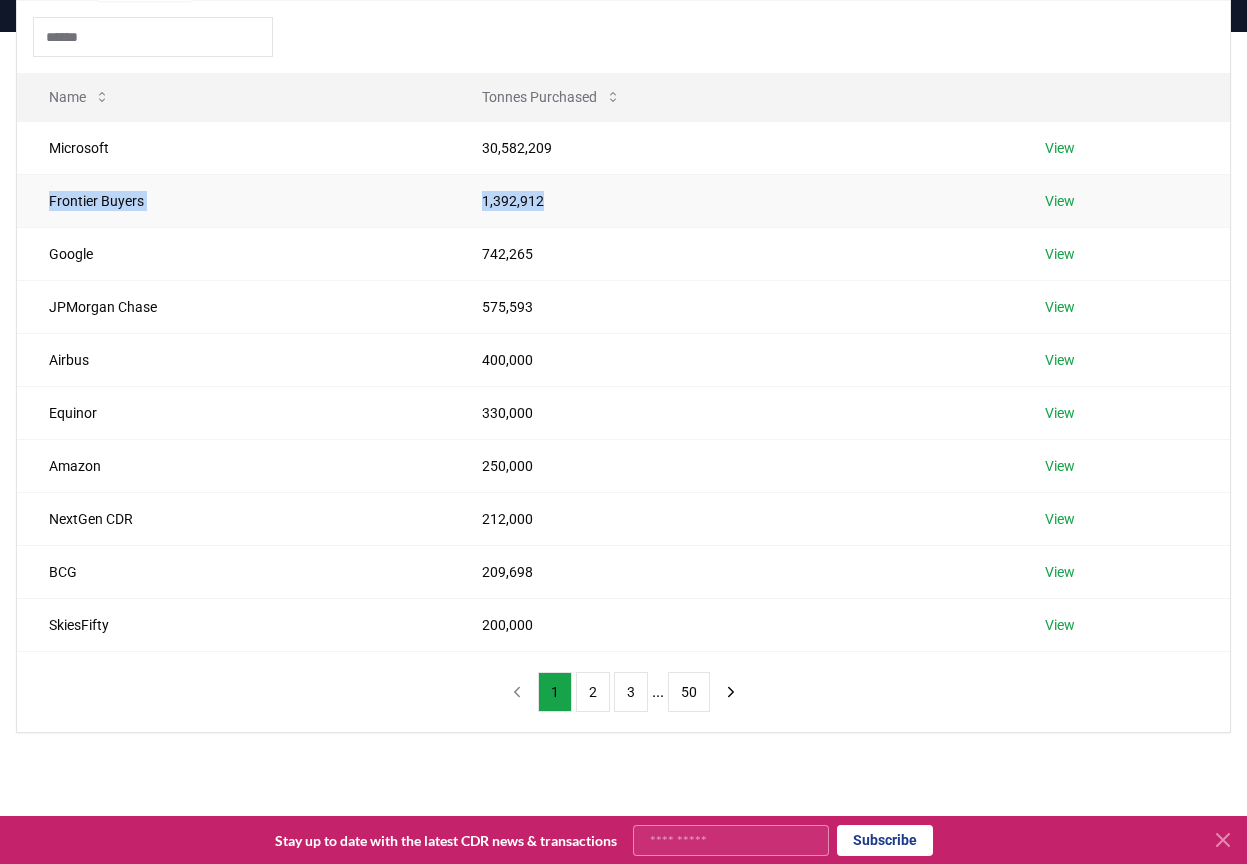 drag, startPoint x: 560, startPoint y: 195, endPoint x: 50, endPoint y: 202, distance: 510.04803 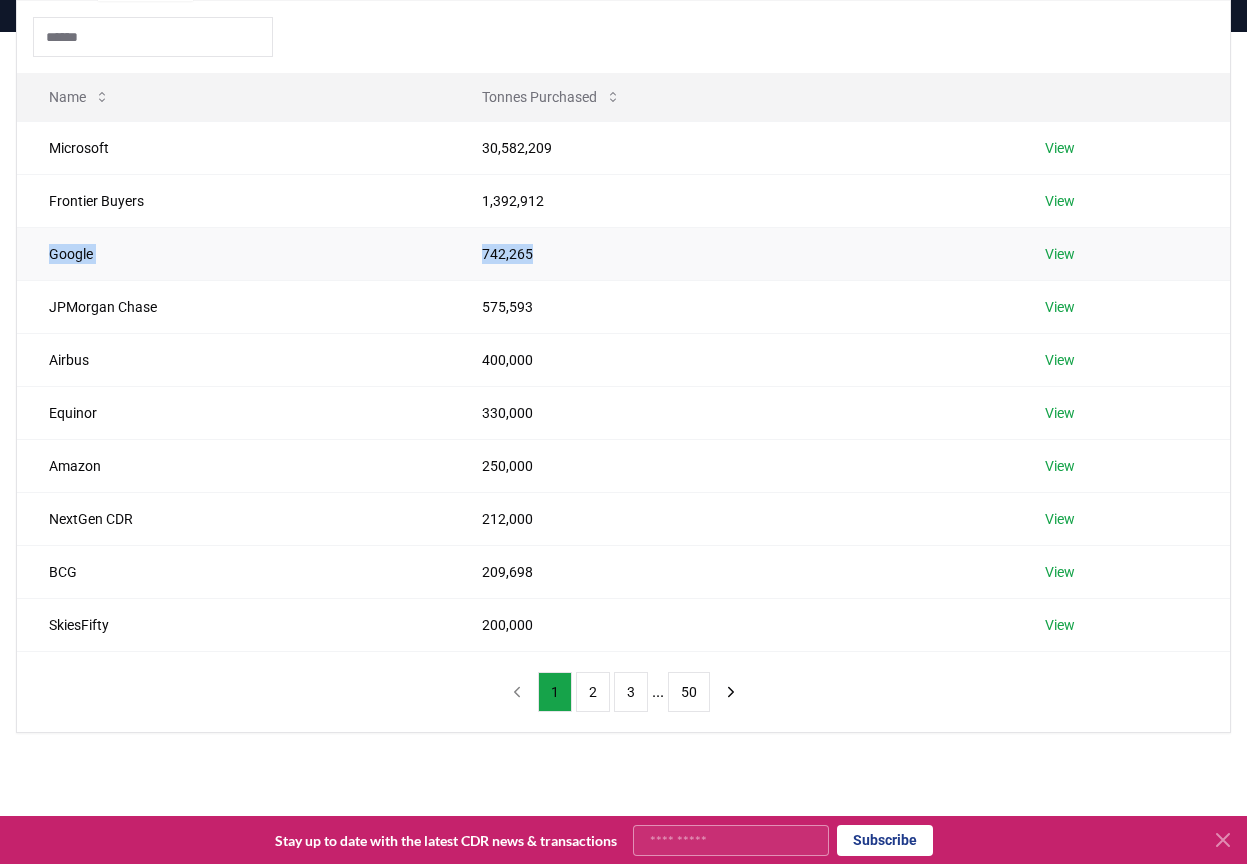 drag, startPoint x: 438, startPoint y: 252, endPoint x: 45, endPoint y: 250, distance: 393.0051 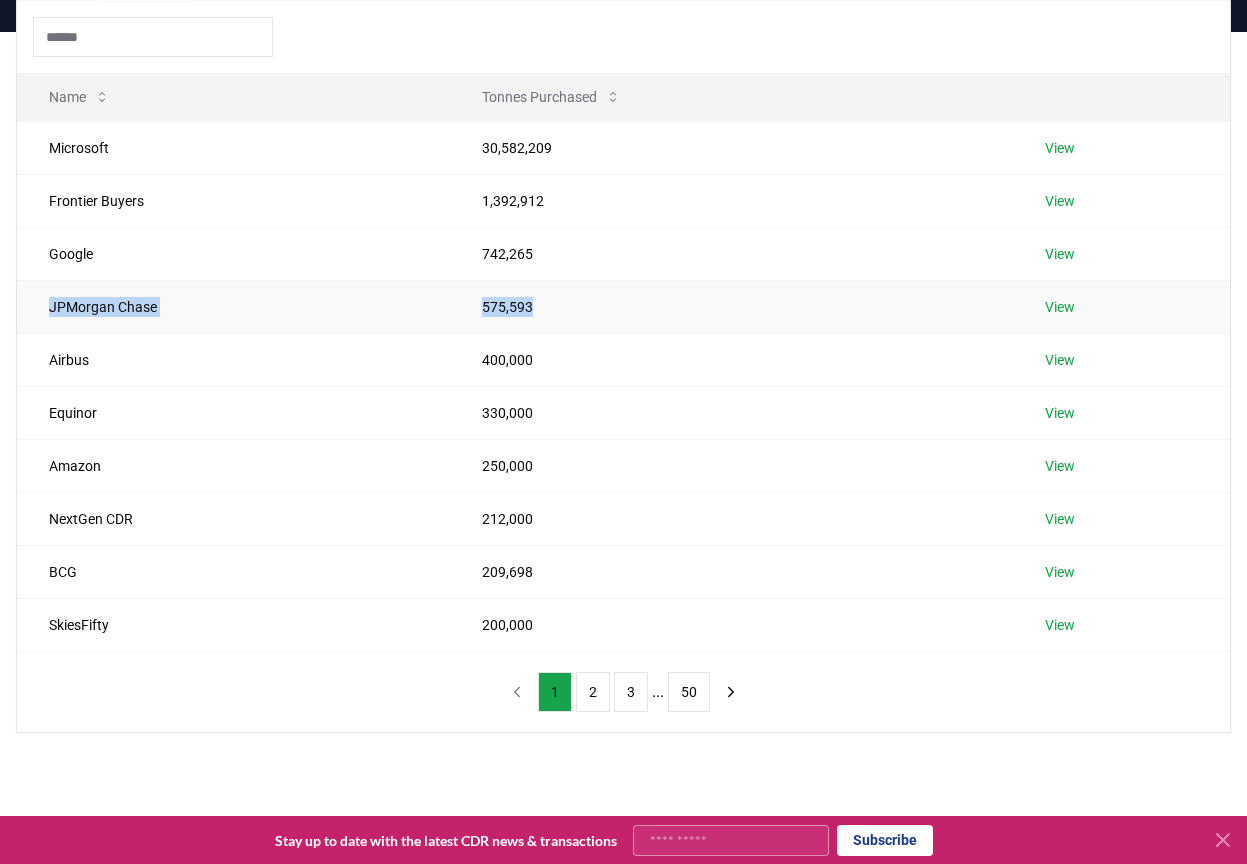 drag, startPoint x: 0, startPoint y: 316, endPoint x: 40, endPoint y: 312, distance: 40.1995 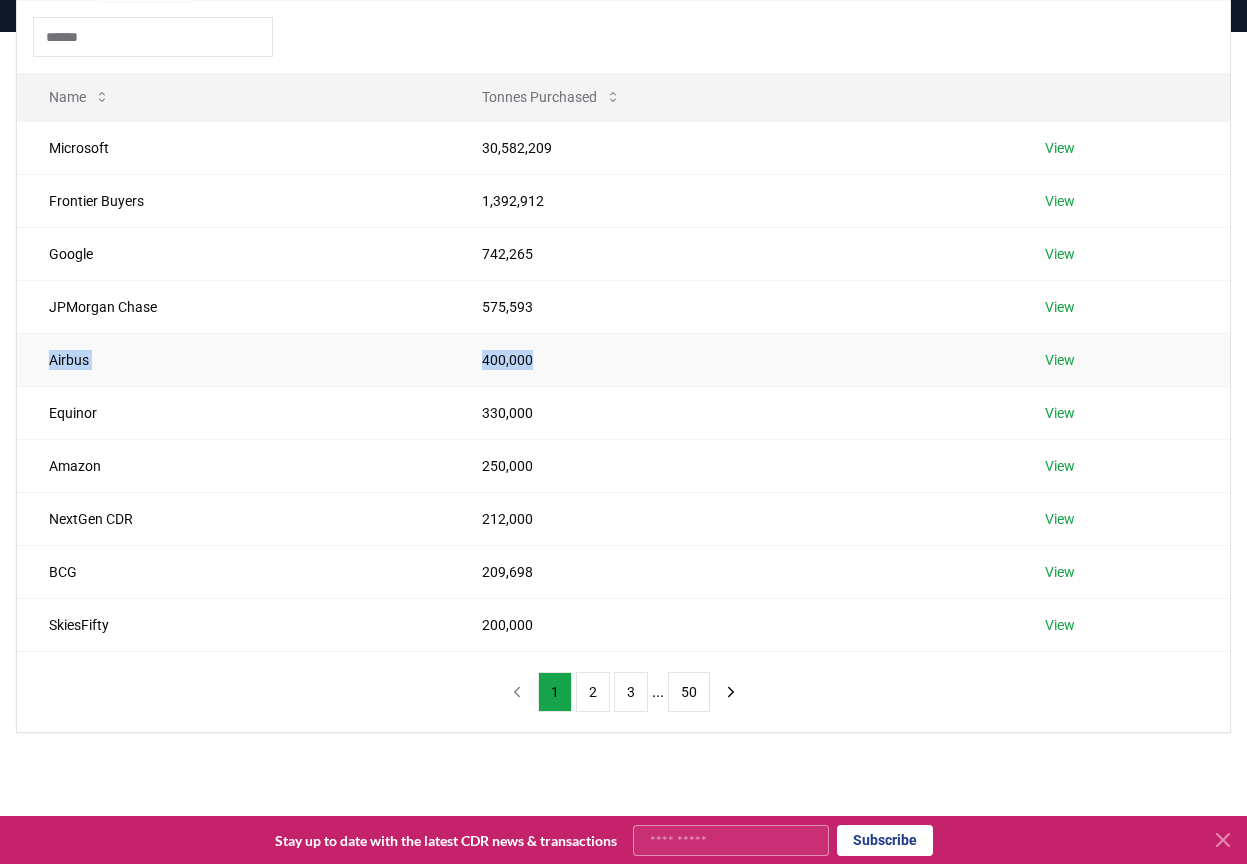 drag, startPoint x: 343, startPoint y: 364, endPoint x: 51, endPoint y: 371, distance: 292.0839 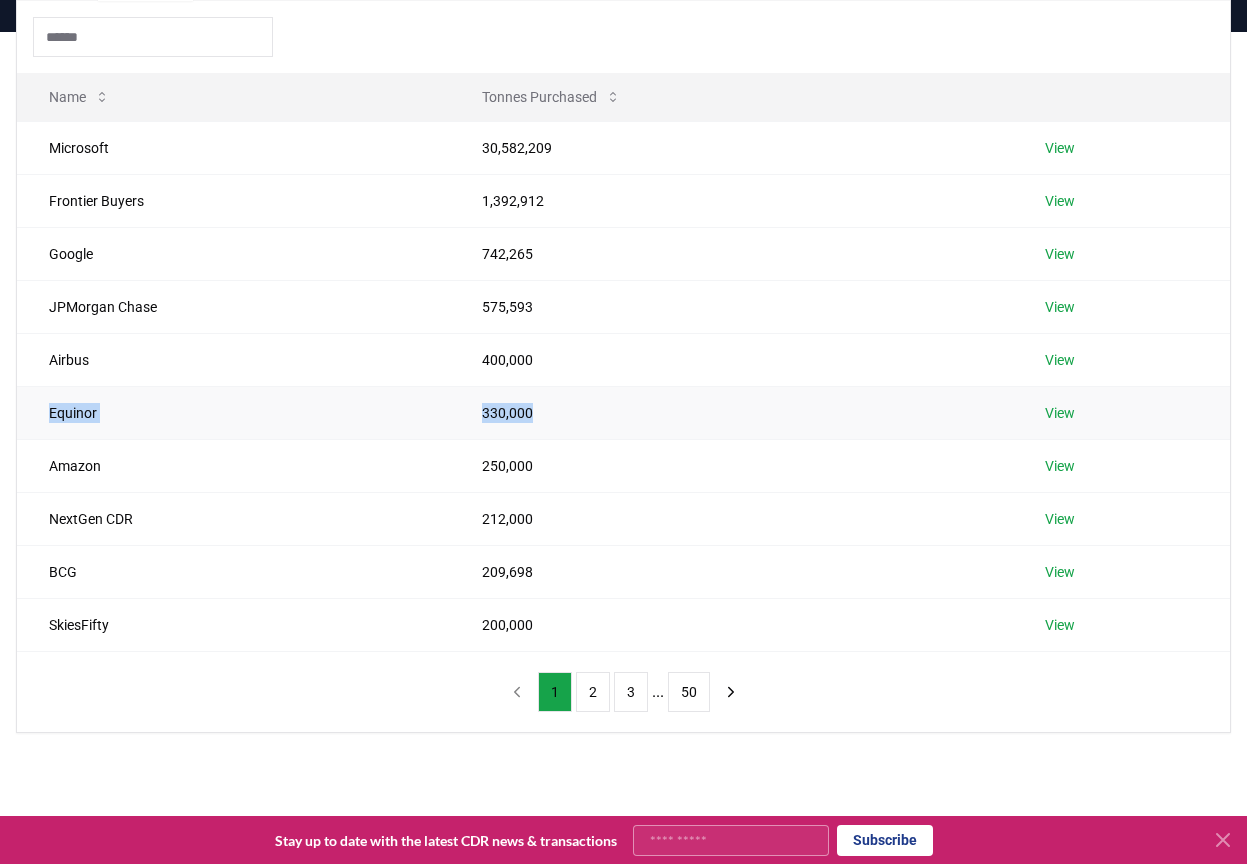 drag, startPoint x: 518, startPoint y: 414, endPoint x: 51, endPoint y: 411, distance: 467.00964 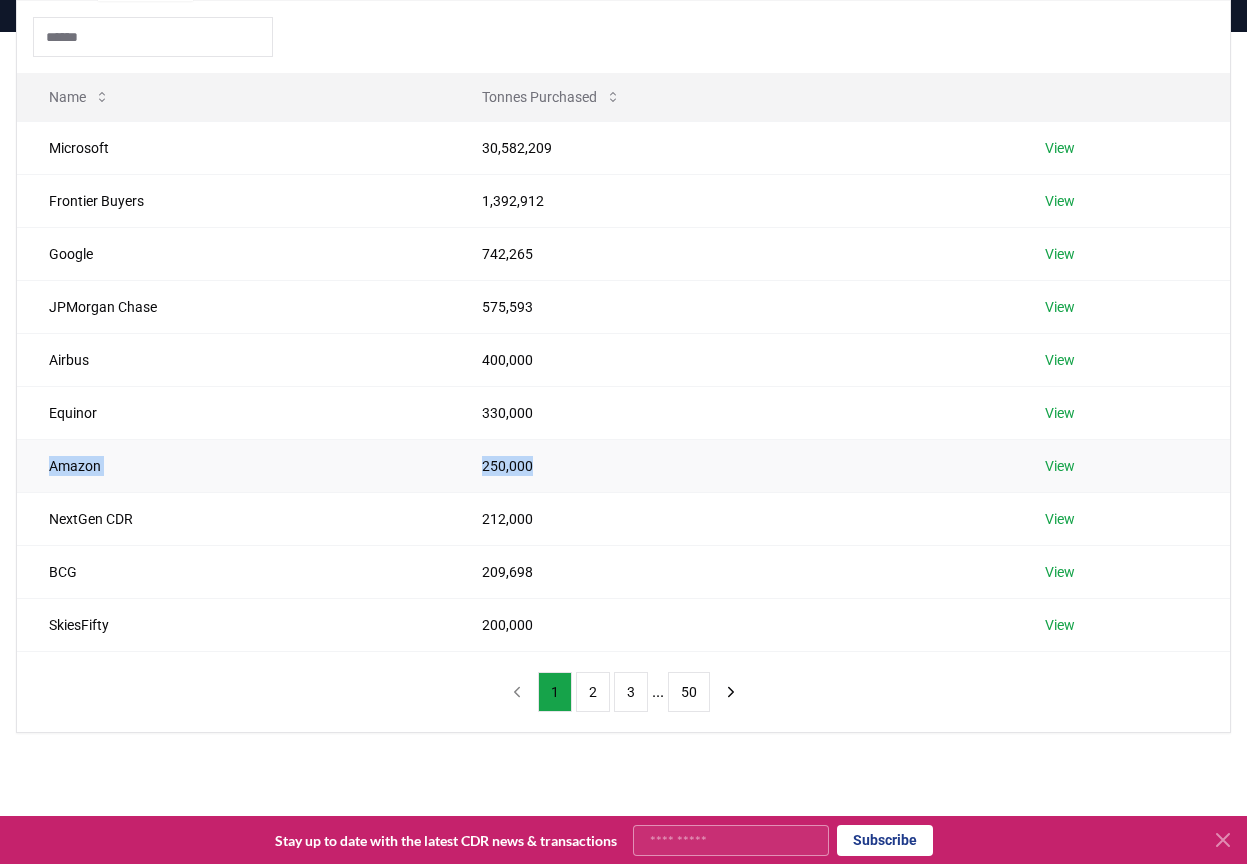 drag, startPoint x: 343, startPoint y: 479, endPoint x: 46, endPoint y: 462, distance: 297.48615 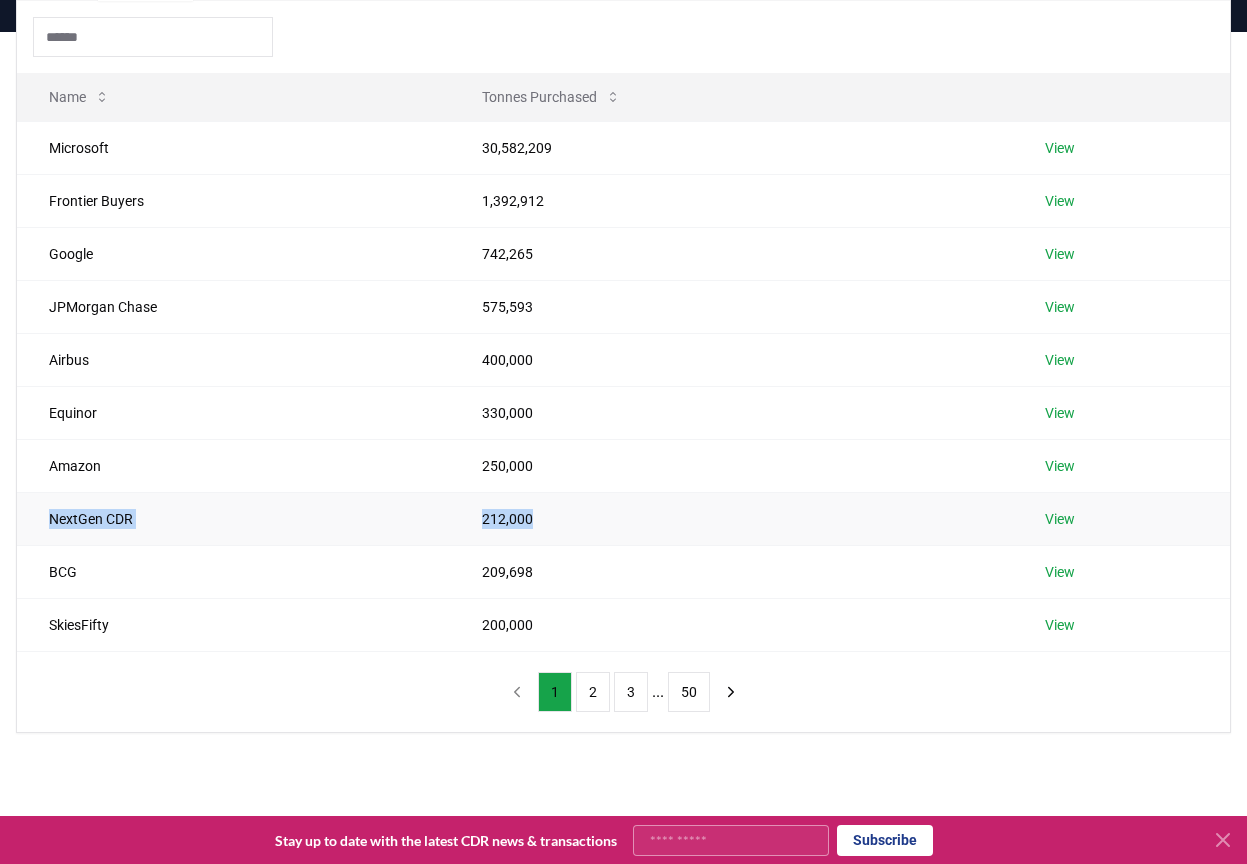drag, startPoint x: 143, startPoint y: 524, endPoint x: 42, endPoint y: 523, distance: 101.00495 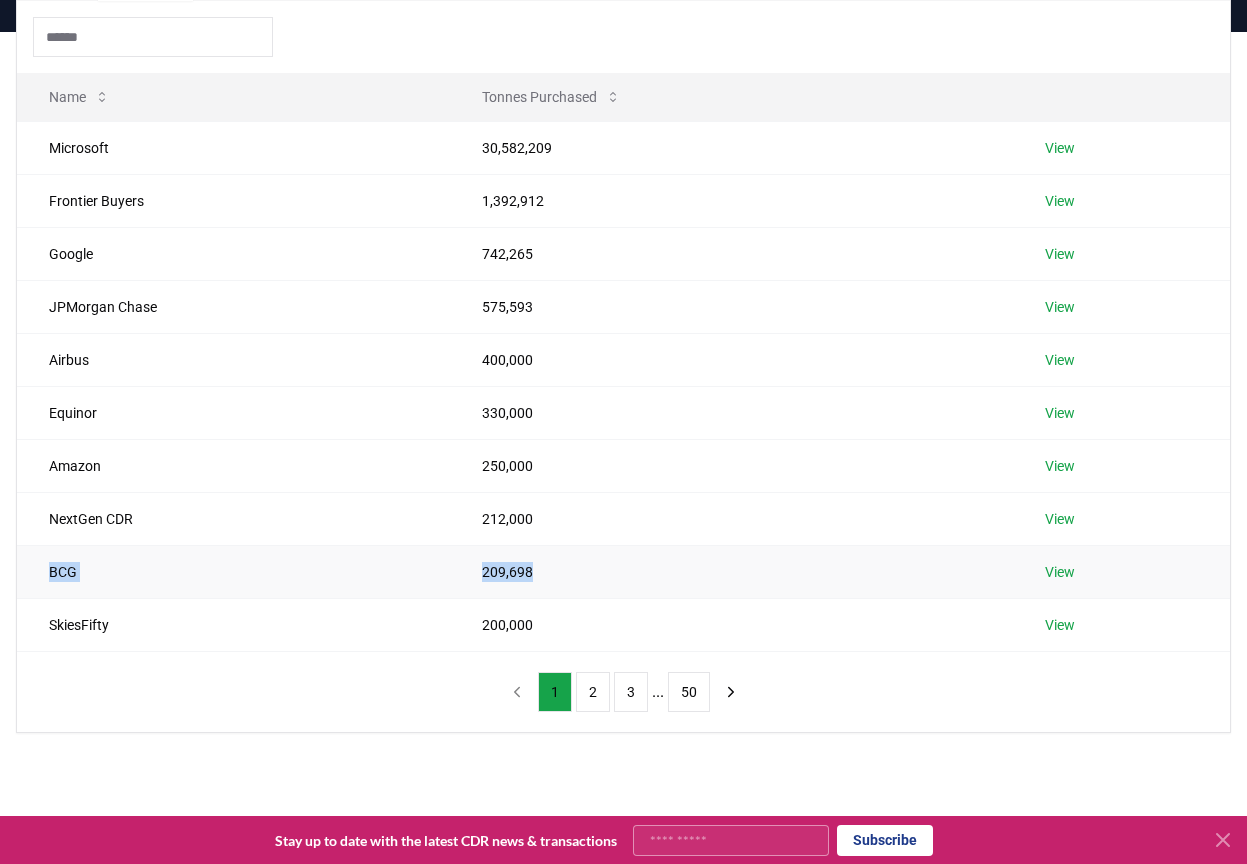drag, startPoint x: 254, startPoint y: 569, endPoint x: 532, endPoint y: 580, distance: 278.21753 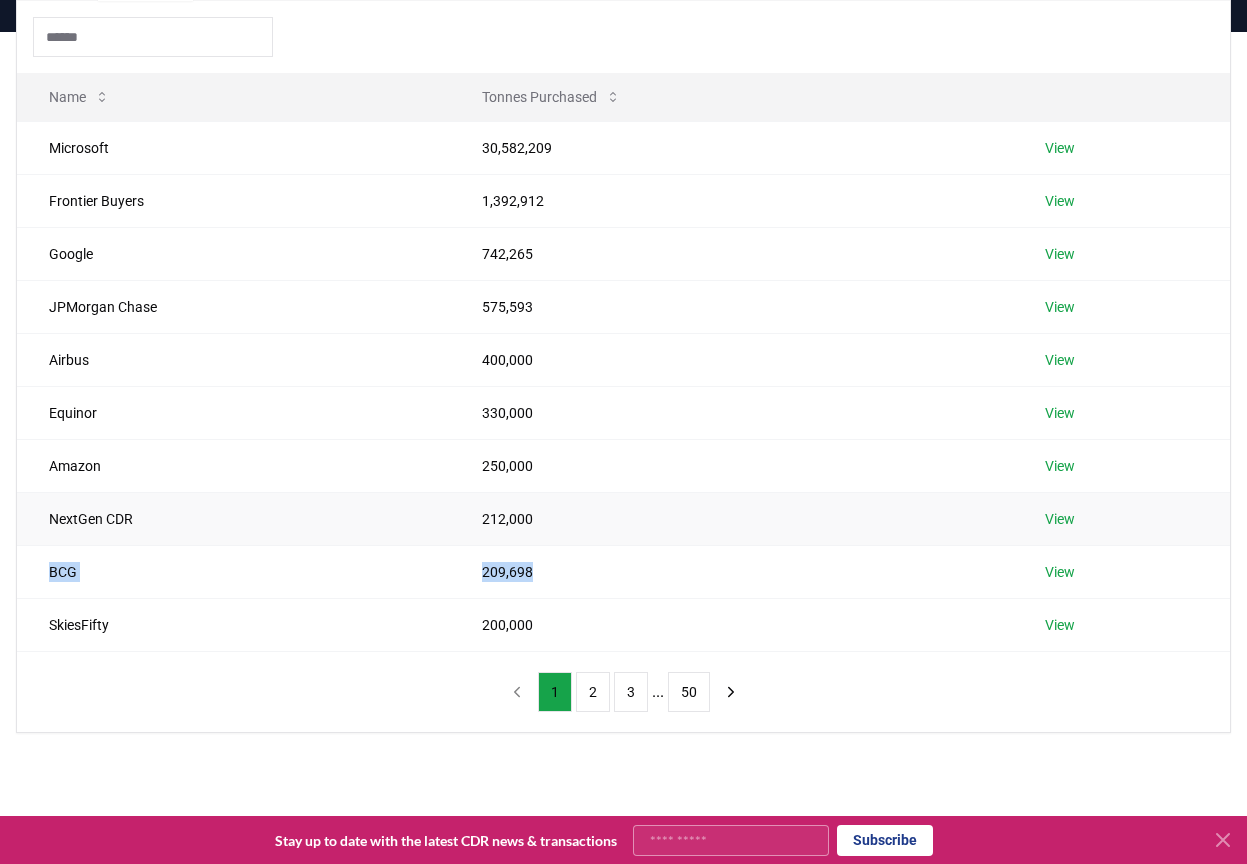 click on "212,000" at bounding box center (731, 518) 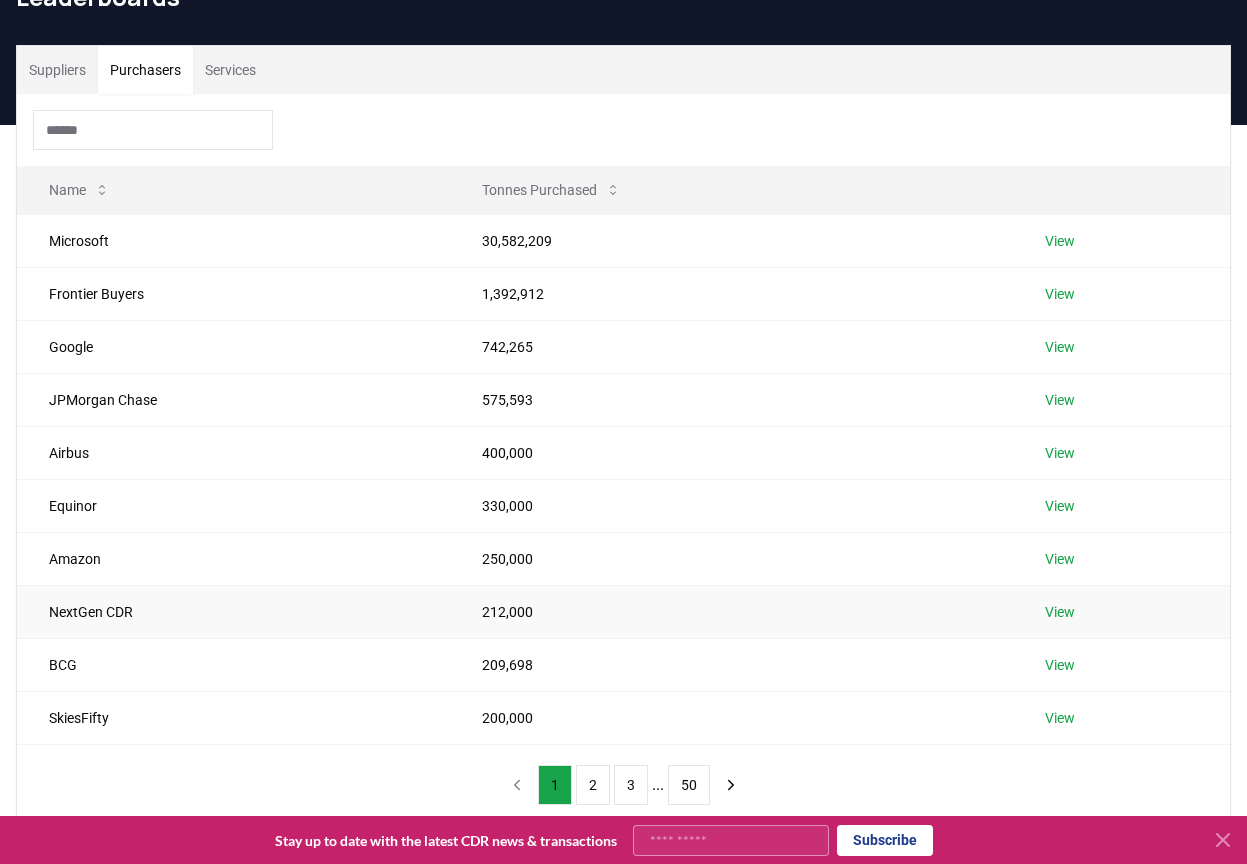 scroll, scrollTop: 0, scrollLeft: 0, axis: both 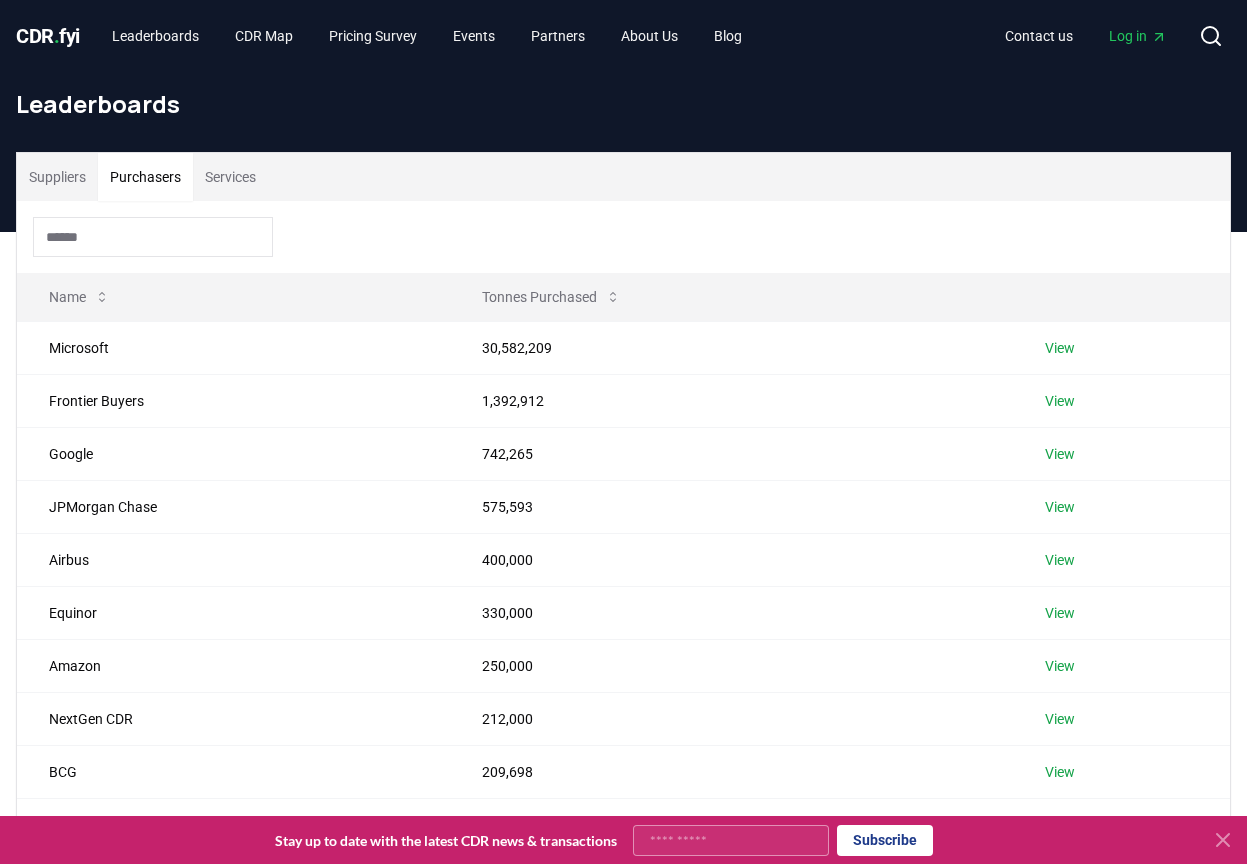 click on "Services" at bounding box center (230, 177) 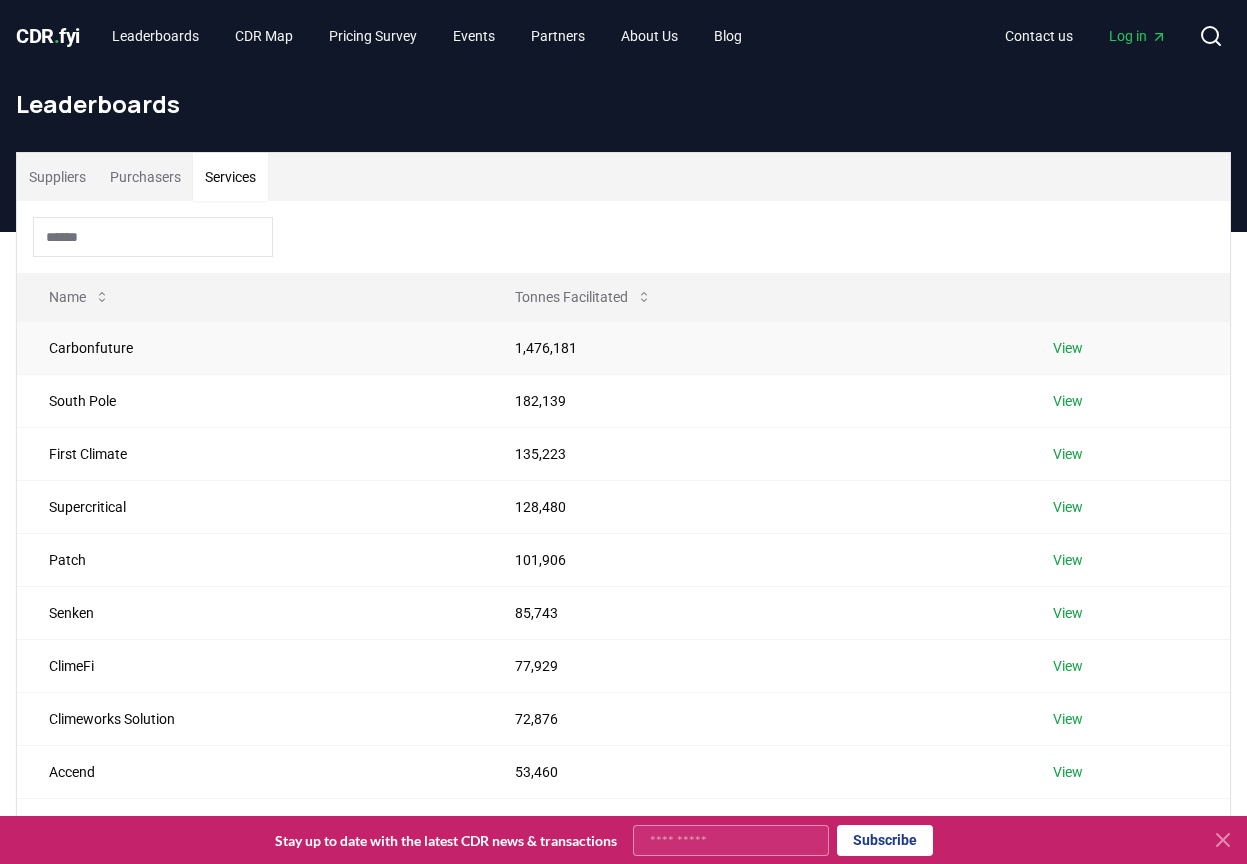 click on "1,476,181" at bounding box center (752, 347) 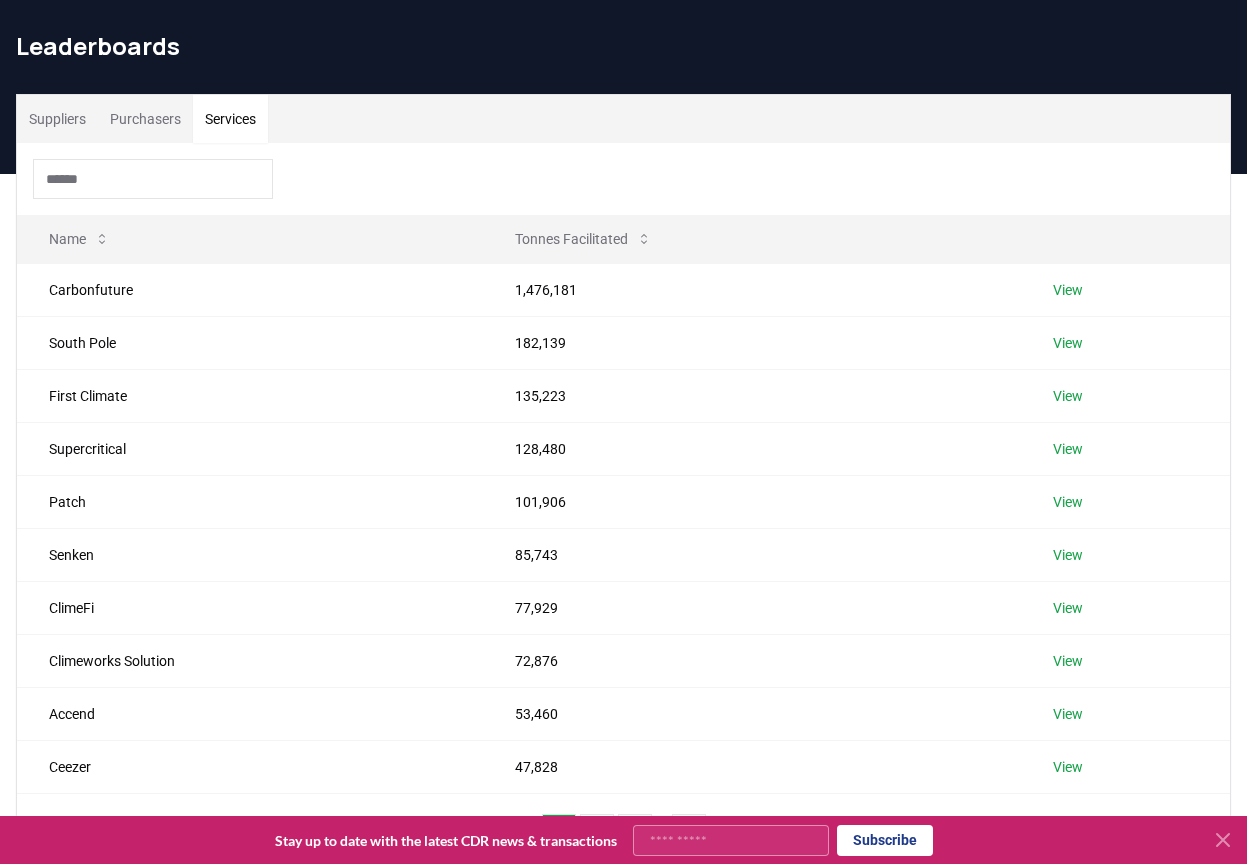 scroll, scrollTop: 100, scrollLeft: 0, axis: vertical 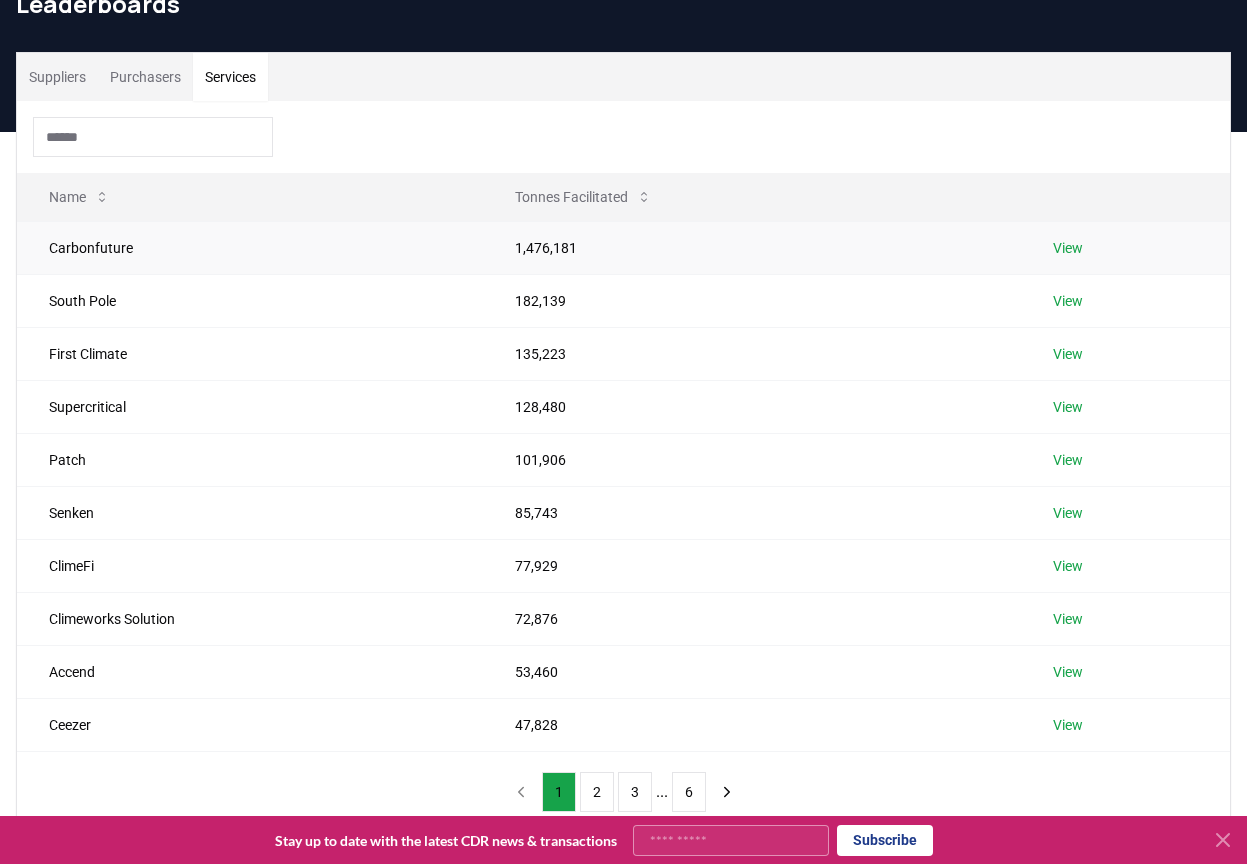 click on "1,476,181" at bounding box center [752, 247] 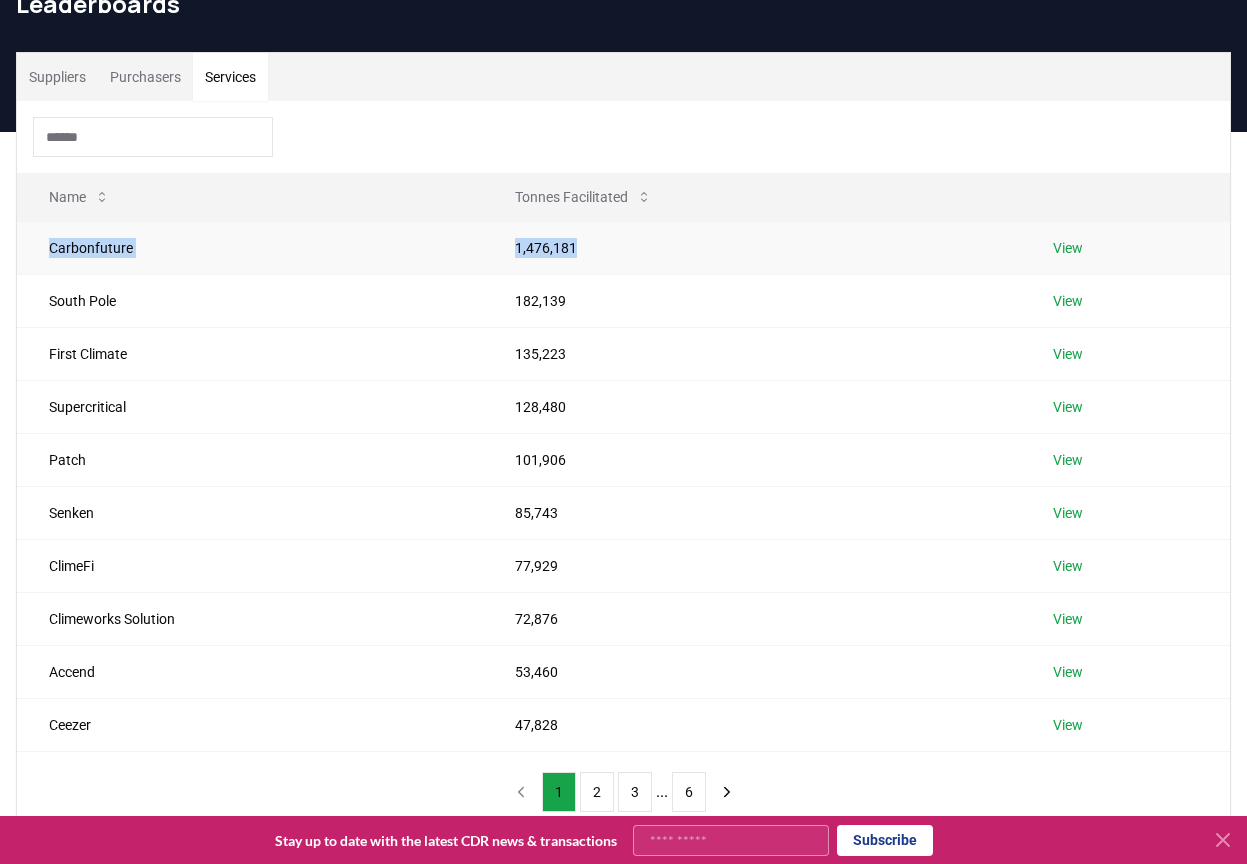 drag, startPoint x: 597, startPoint y: 248, endPoint x: 17, endPoint y: 240, distance: 580.0552 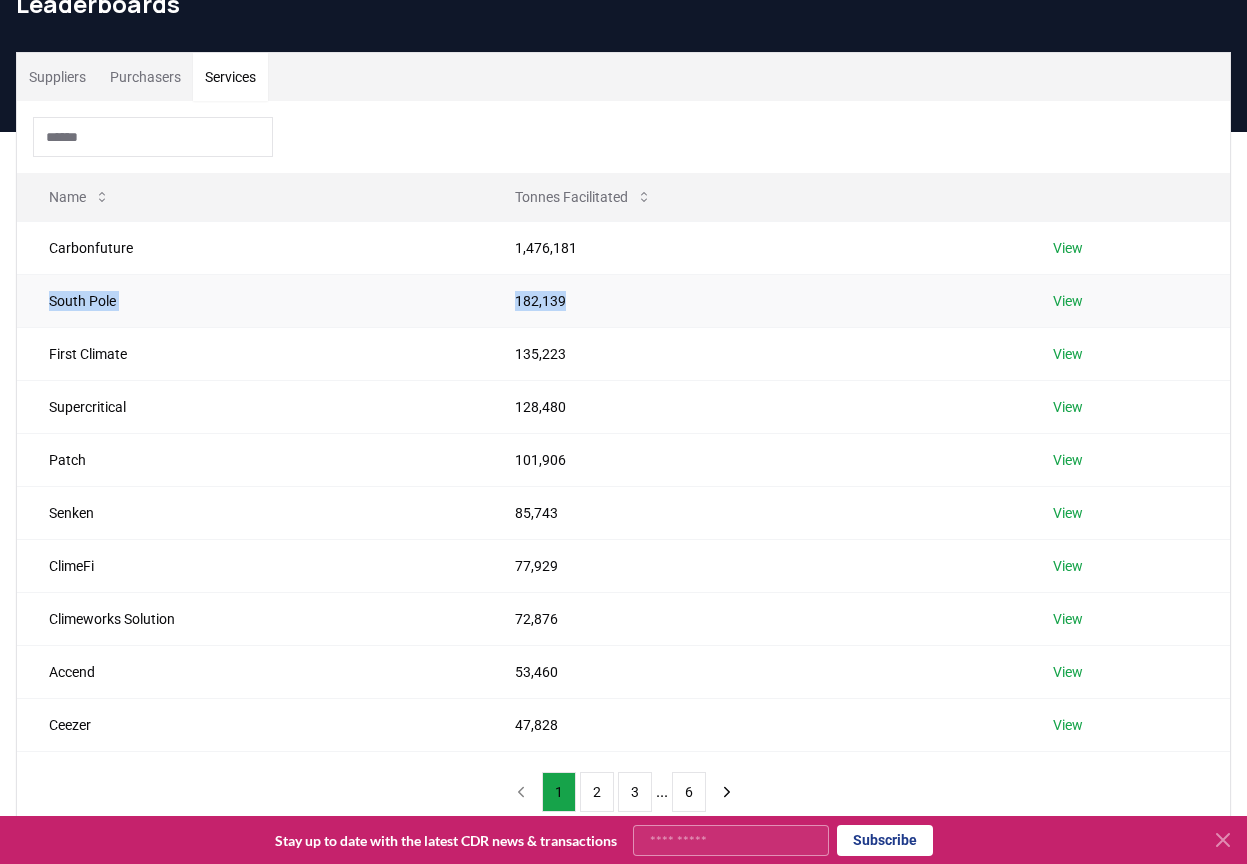 drag, startPoint x: 380, startPoint y: 316, endPoint x: 51, endPoint y: 312, distance: 329.02432 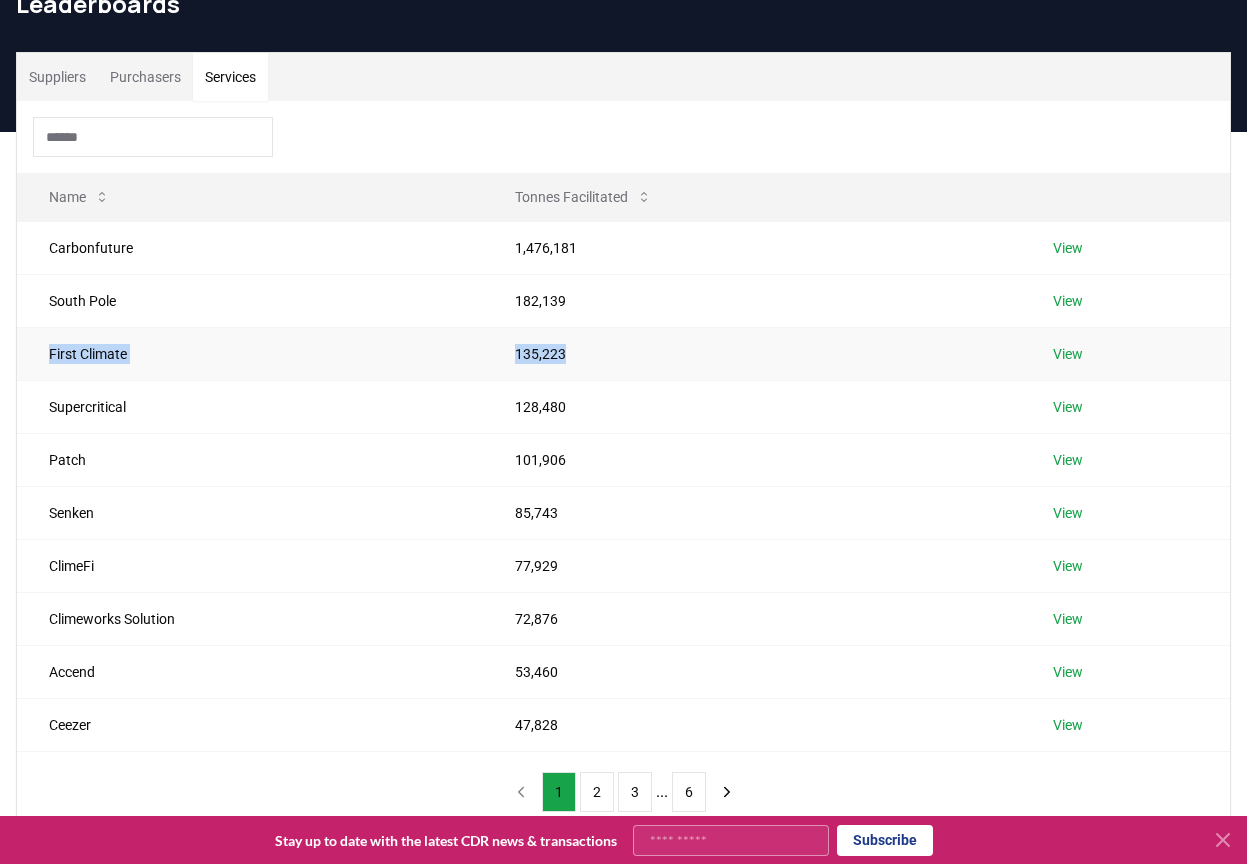 drag, startPoint x: 526, startPoint y: 358, endPoint x: 43, endPoint y: 356, distance: 483.00415 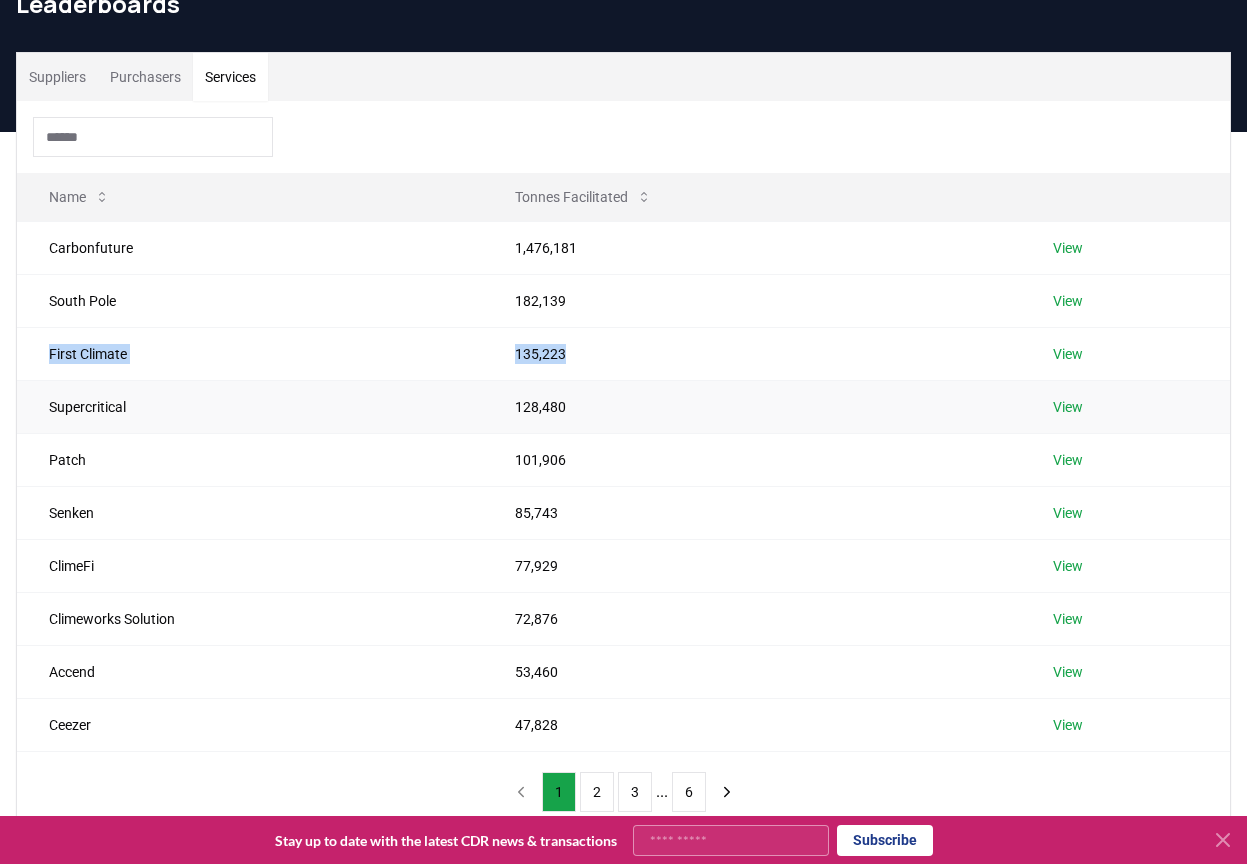 click on "128,480" at bounding box center [752, 406] 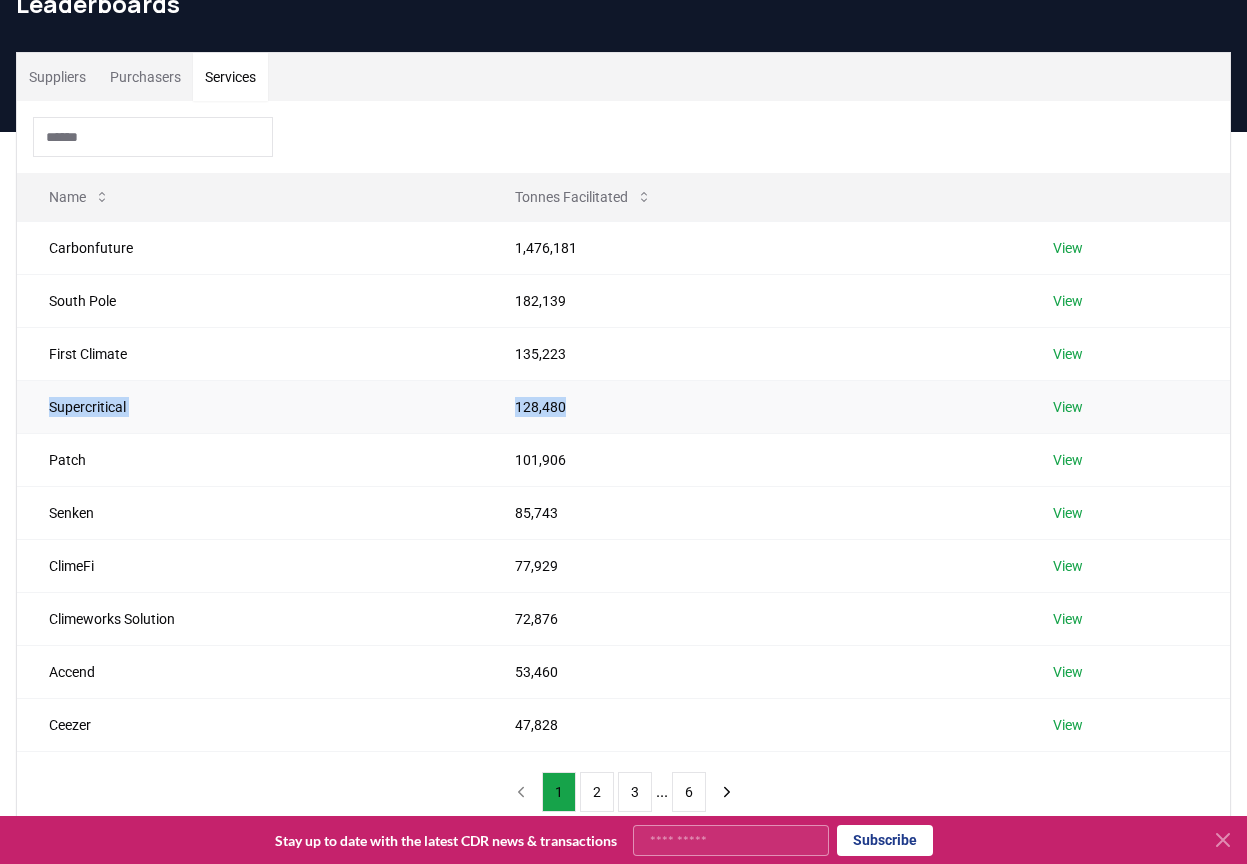 drag, startPoint x: 614, startPoint y: 404, endPoint x: 31, endPoint y: 406, distance: 583.0034 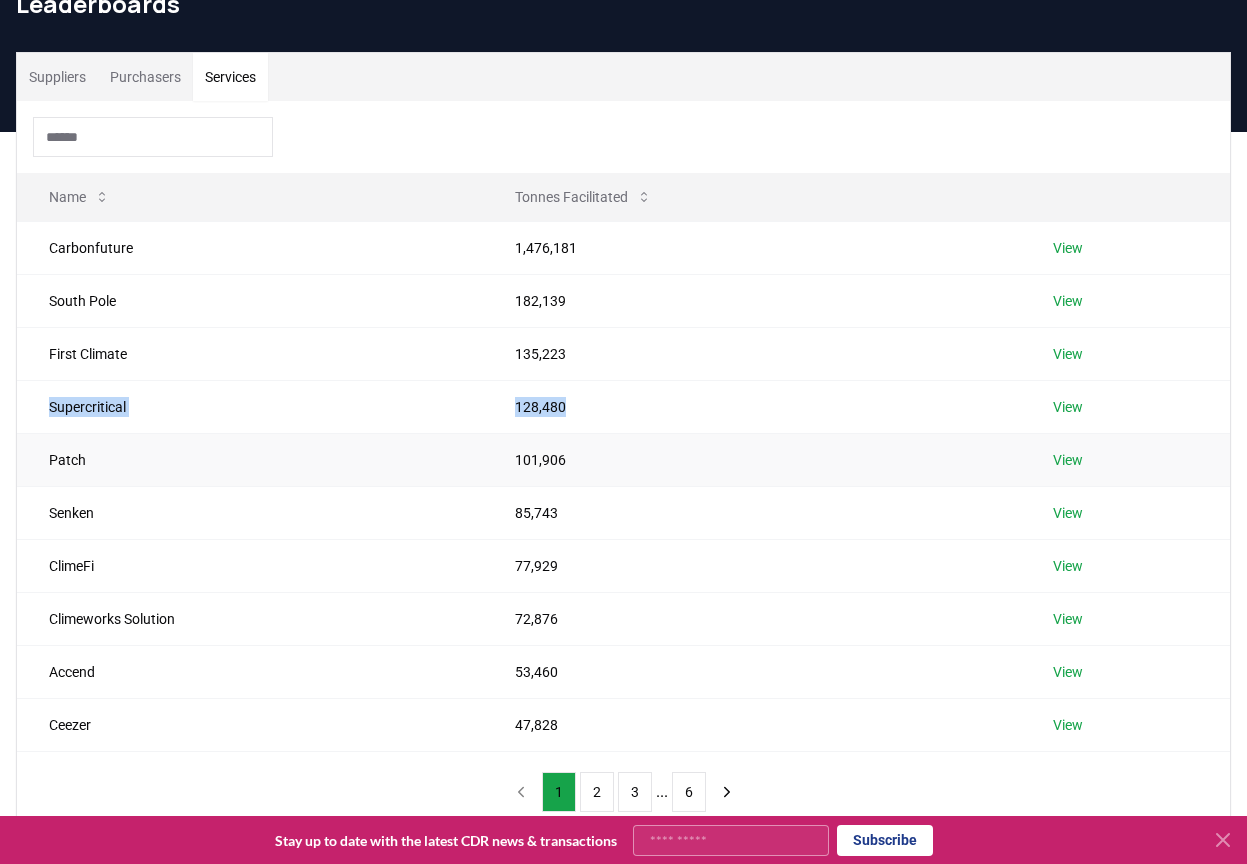 click on "101,906" at bounding box center (752, 459) 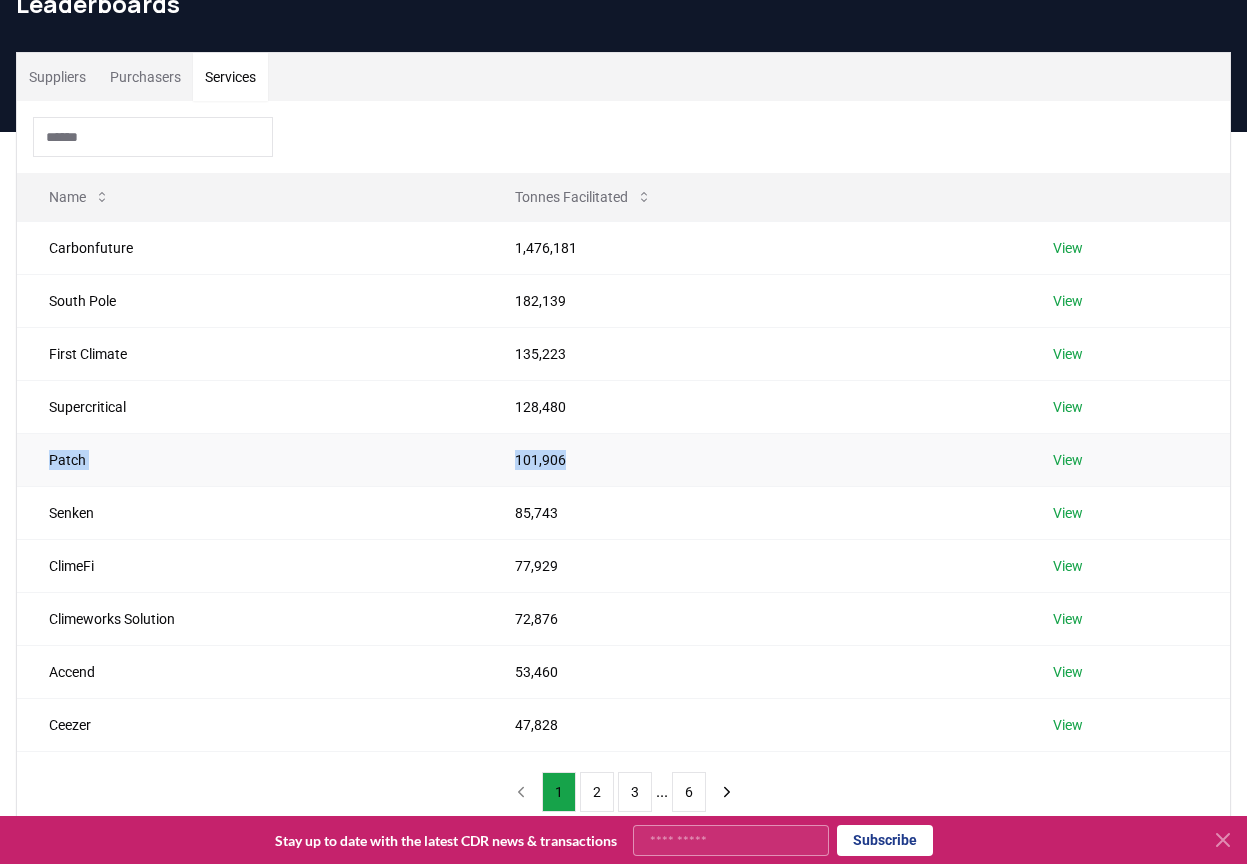drag, startPoint x: 626, startPoint y: 457, endPoint x: 33, endPoint y: 466, distance: 593.0683 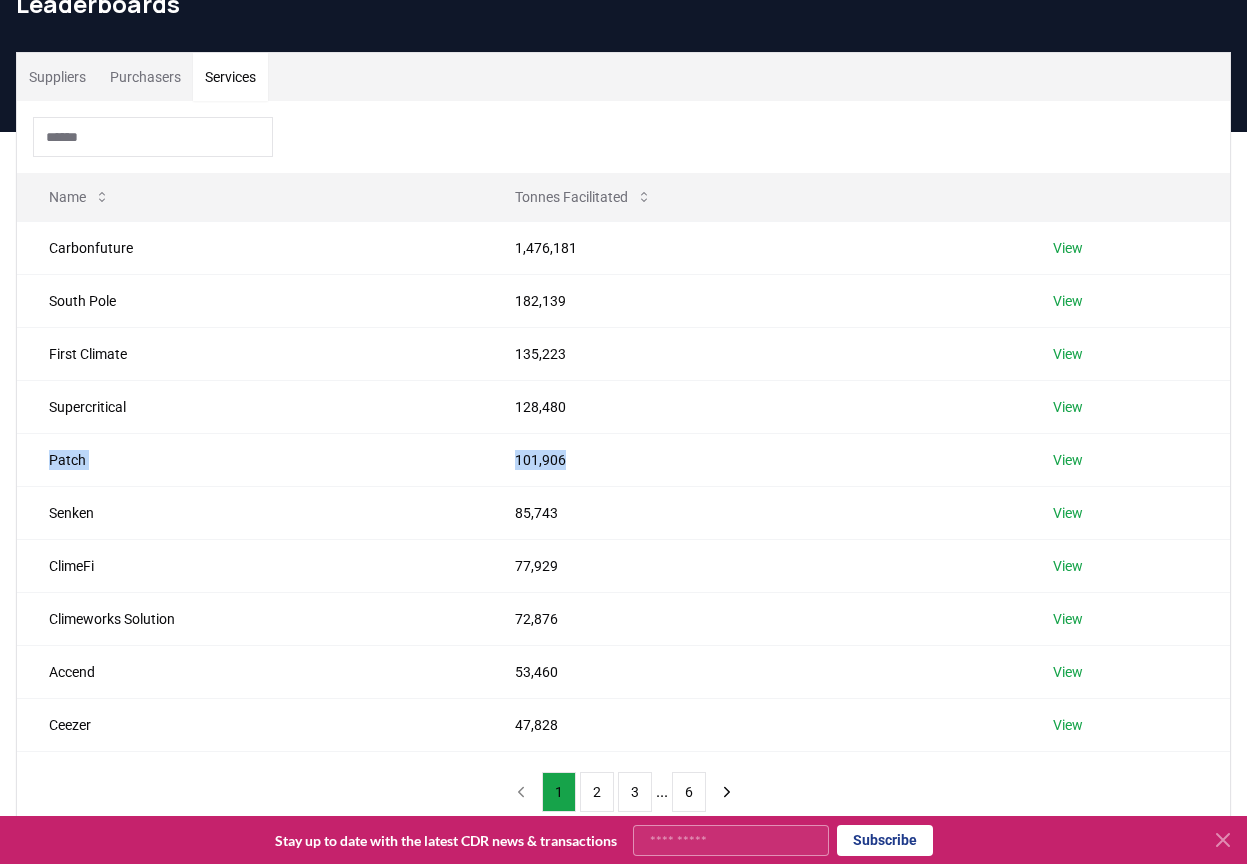 click at bounding box center (623, 137) 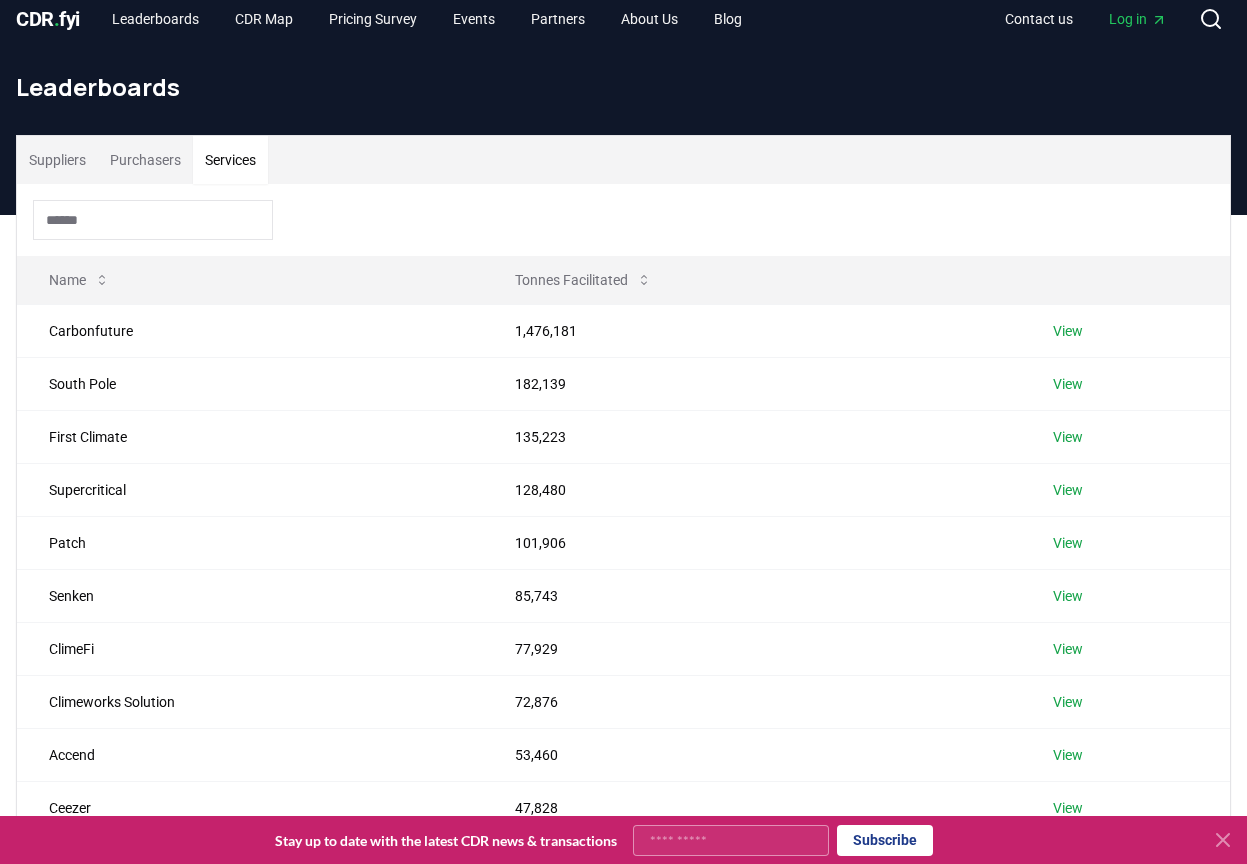 scroll, scrollTop: 0, scrollLeft: 0, axis: both 